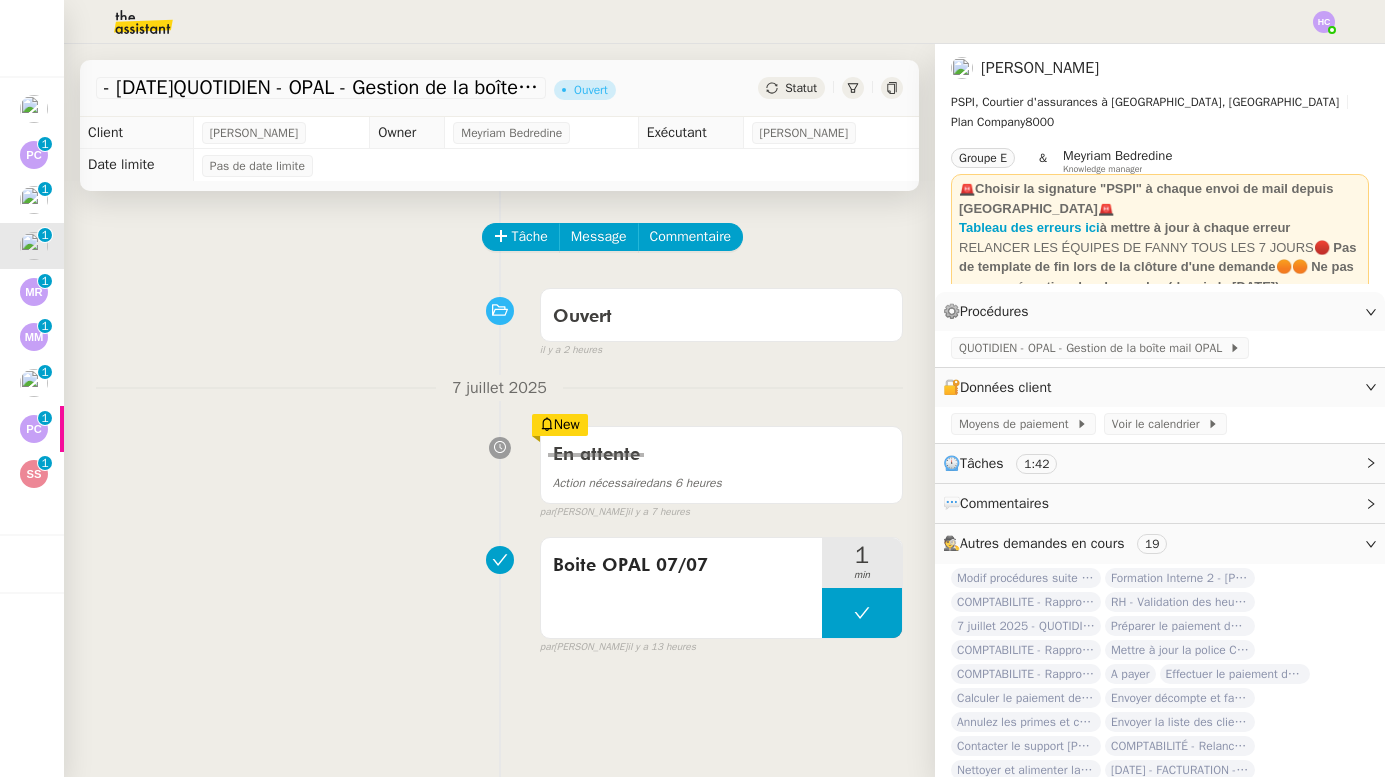 scroll, scrollTop: 0, scrollLeft: 0, axis: both 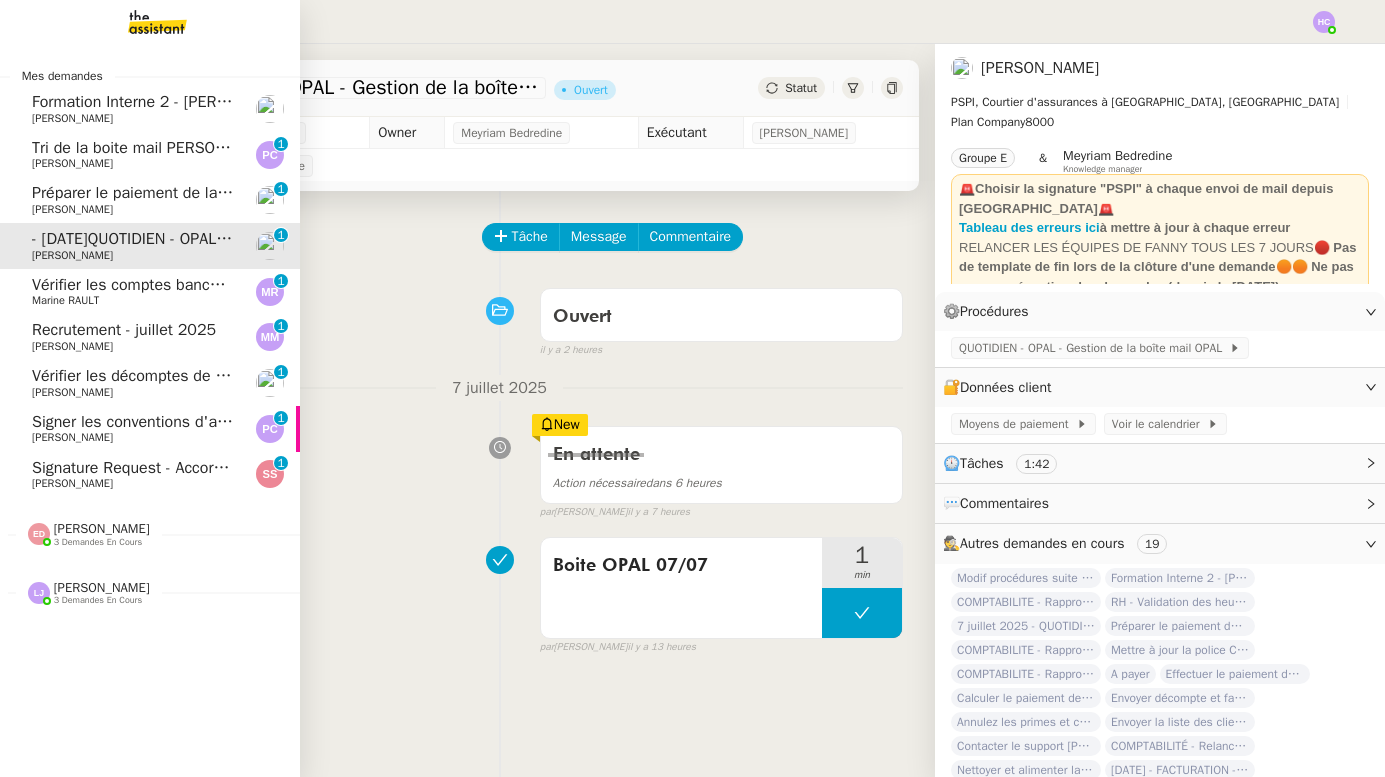 click on "Signature Request - Accord de Coopération Senja Partners" 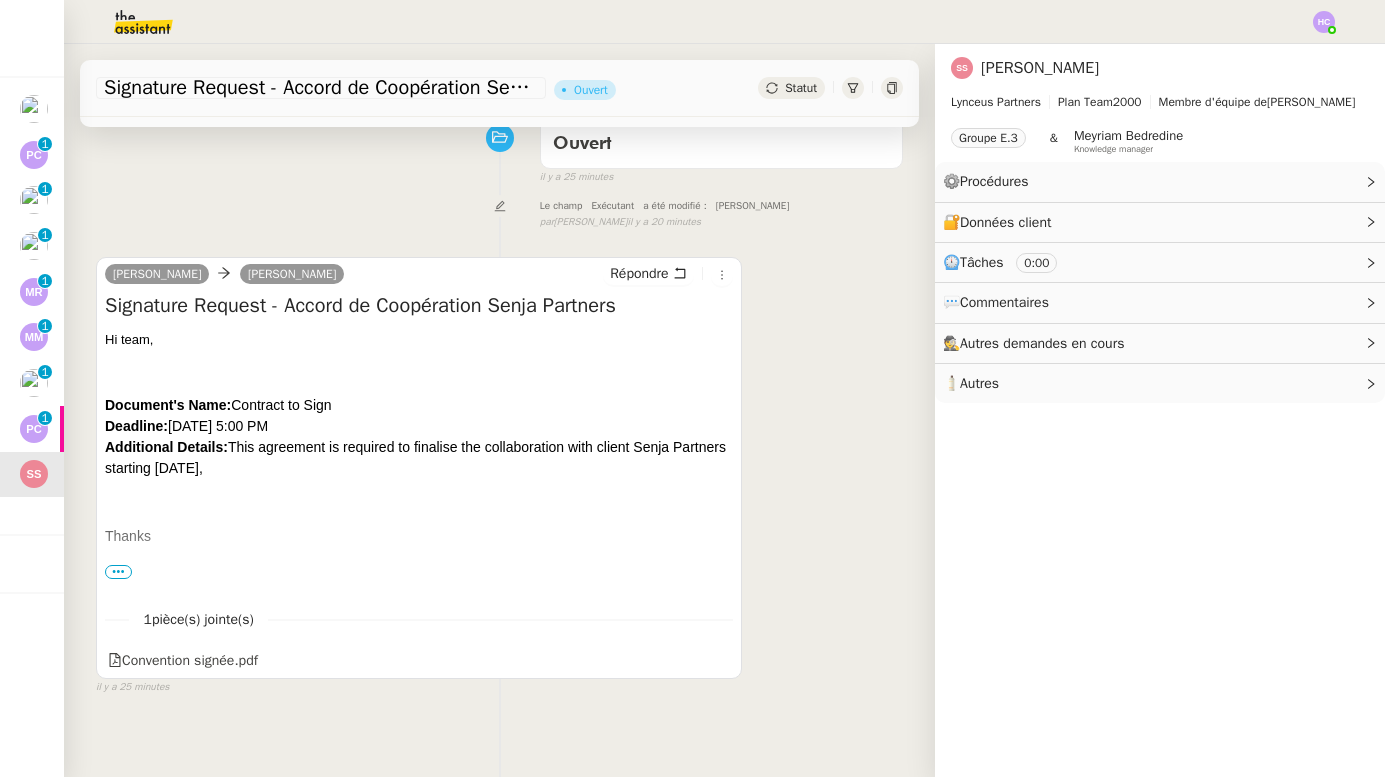 scroll, scrollTop: 254, scrollLeft: 0, axis: vertical 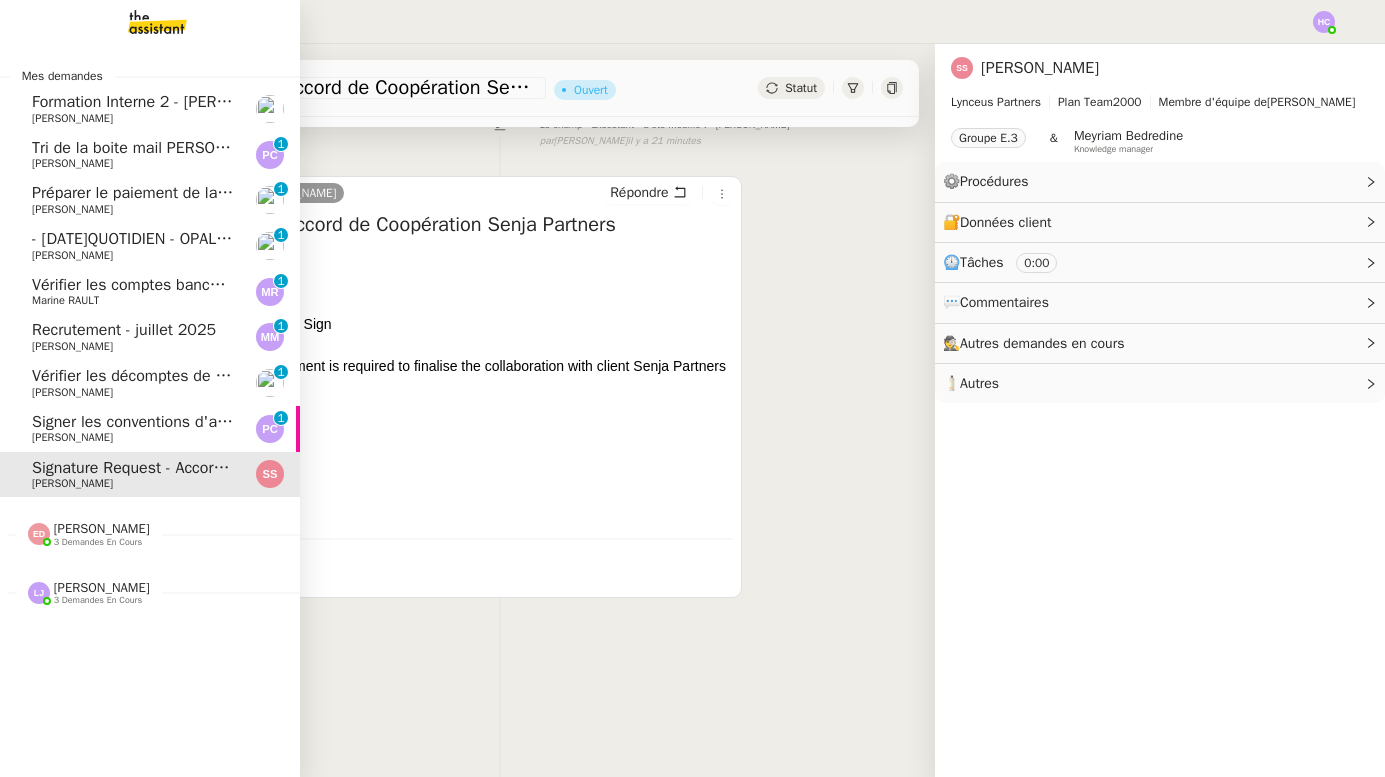 click on "Signer les conventions d'assistance" 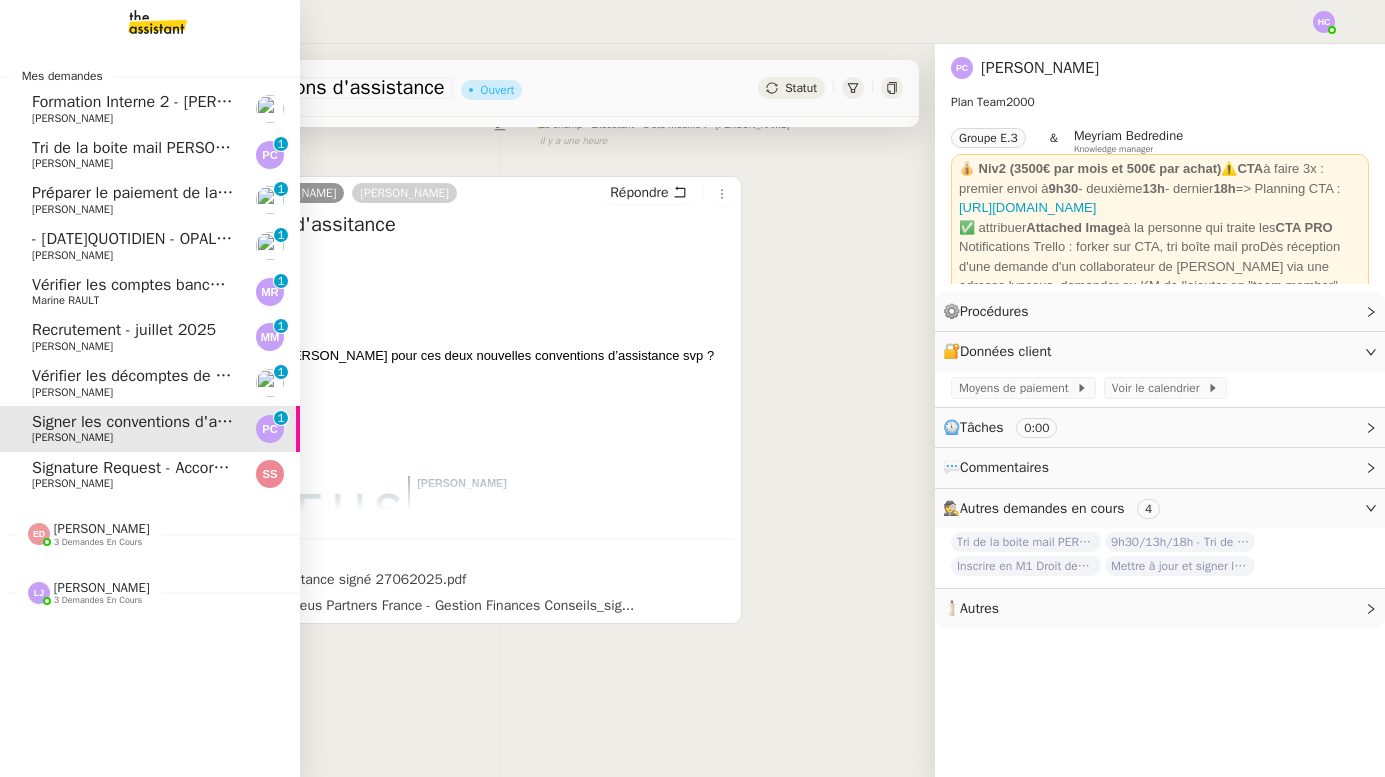 click on "[PERSON_NAME]" 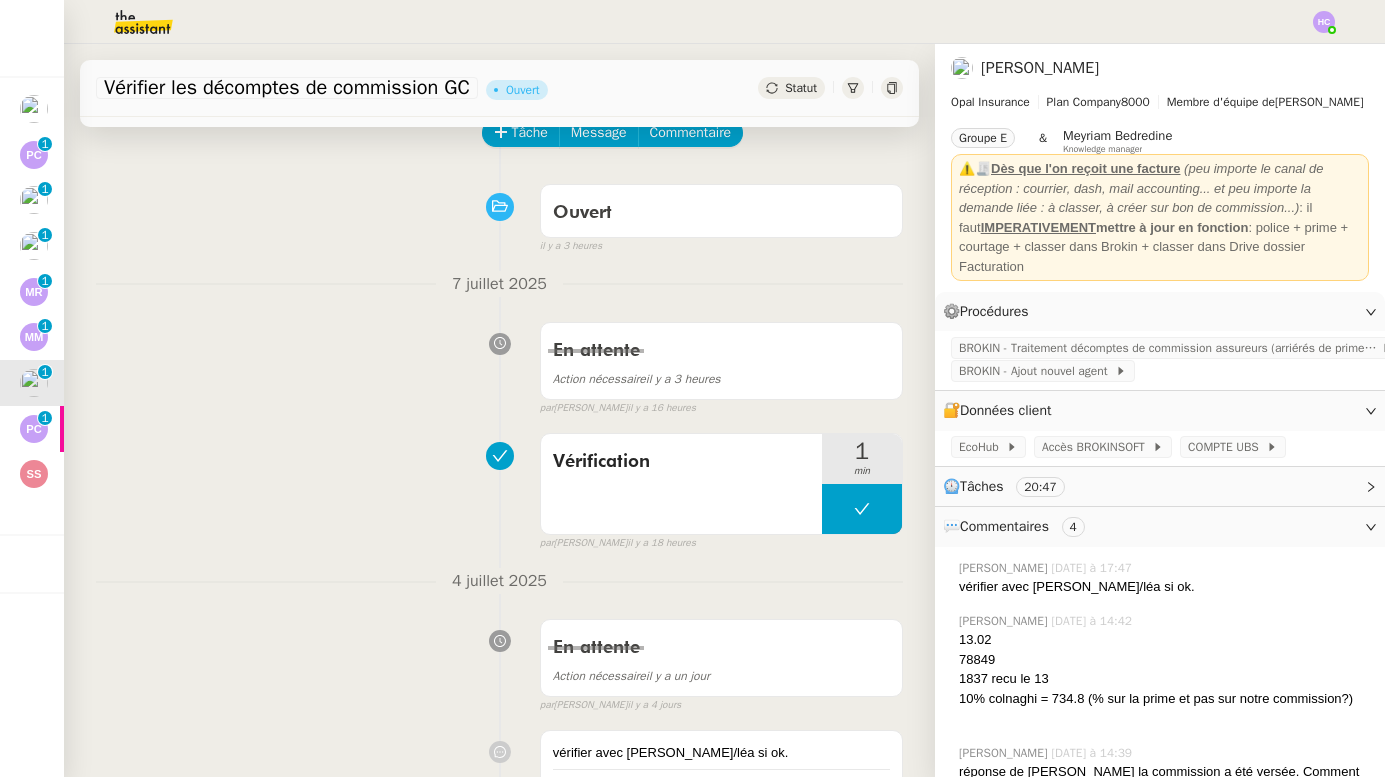 scroll, scrollTop: 0, scrollLeft: 0, axis: both 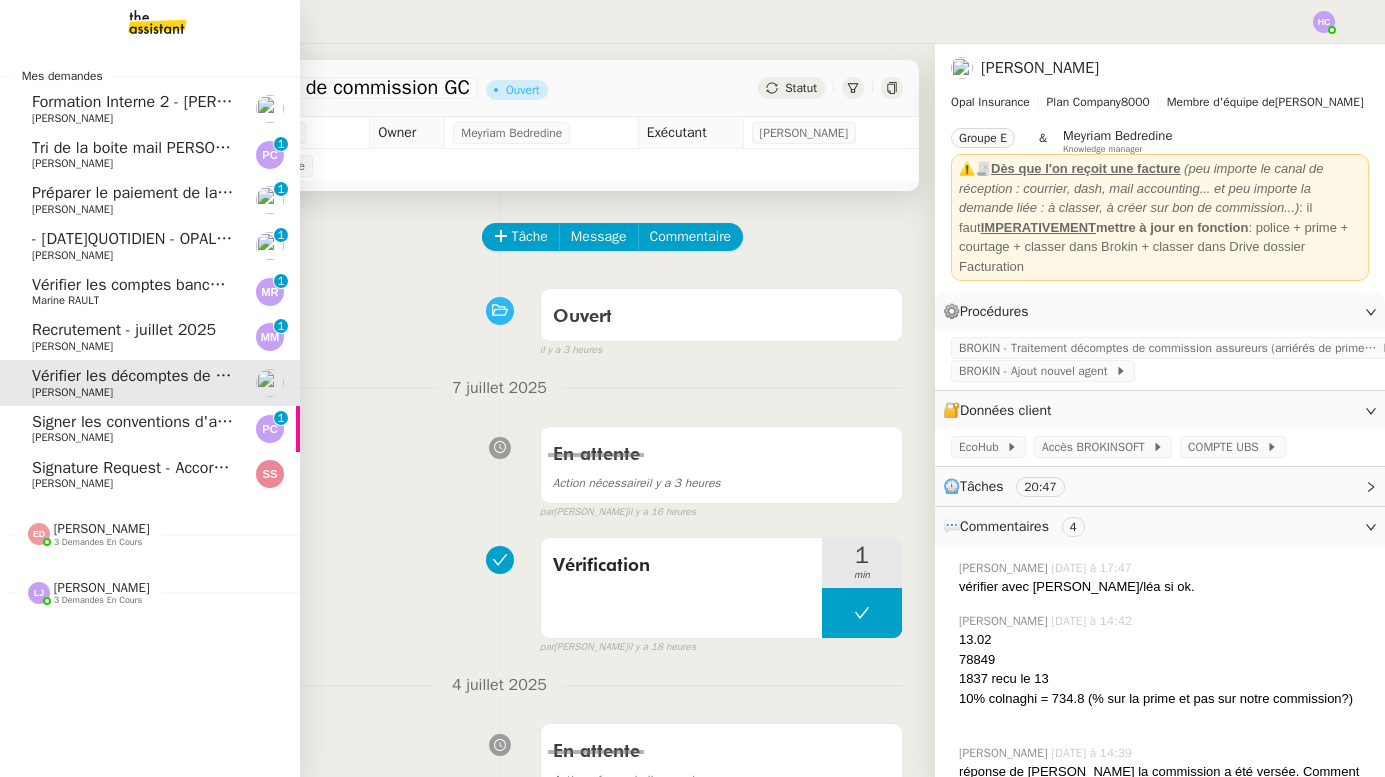 click on "Signer les conventions d'assistance" 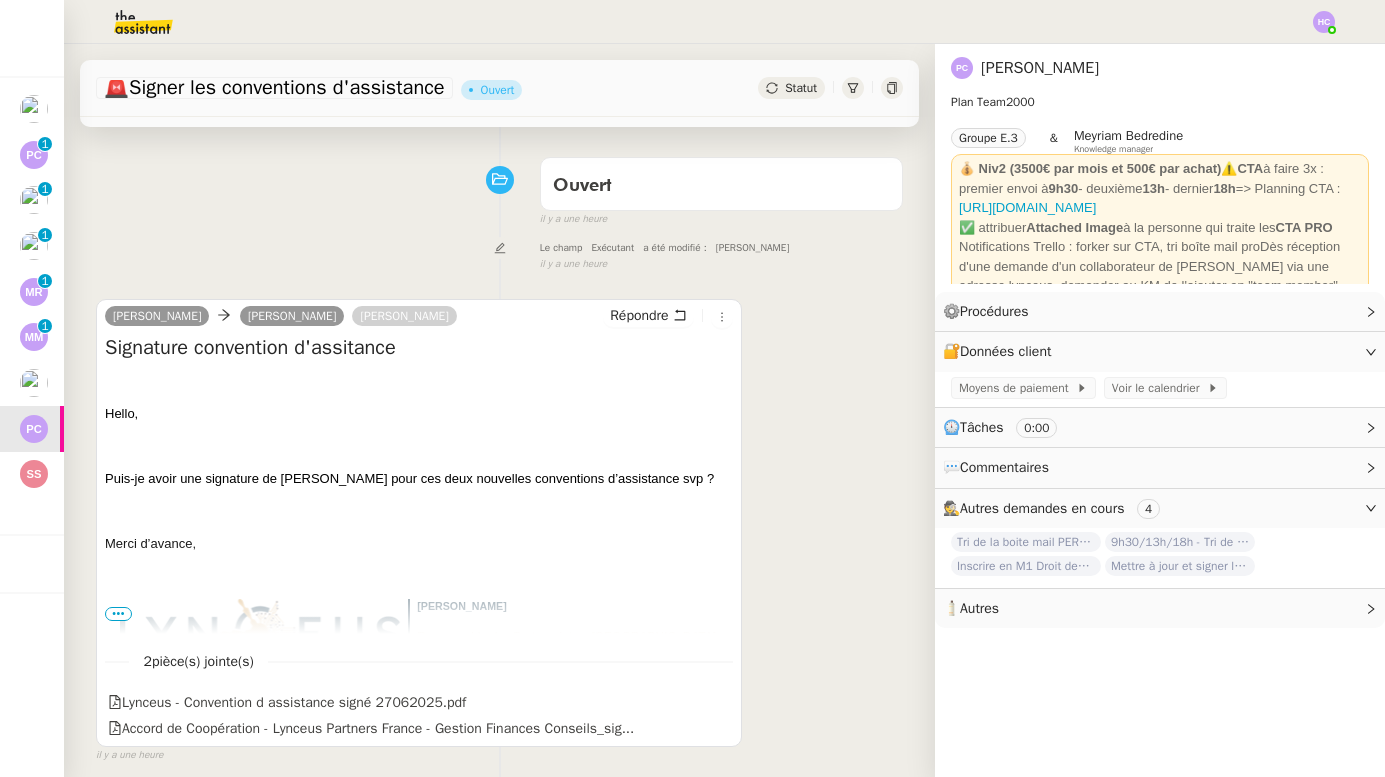 scroll, scrollTop: 153, scrollLeft: 0, axis: vertical 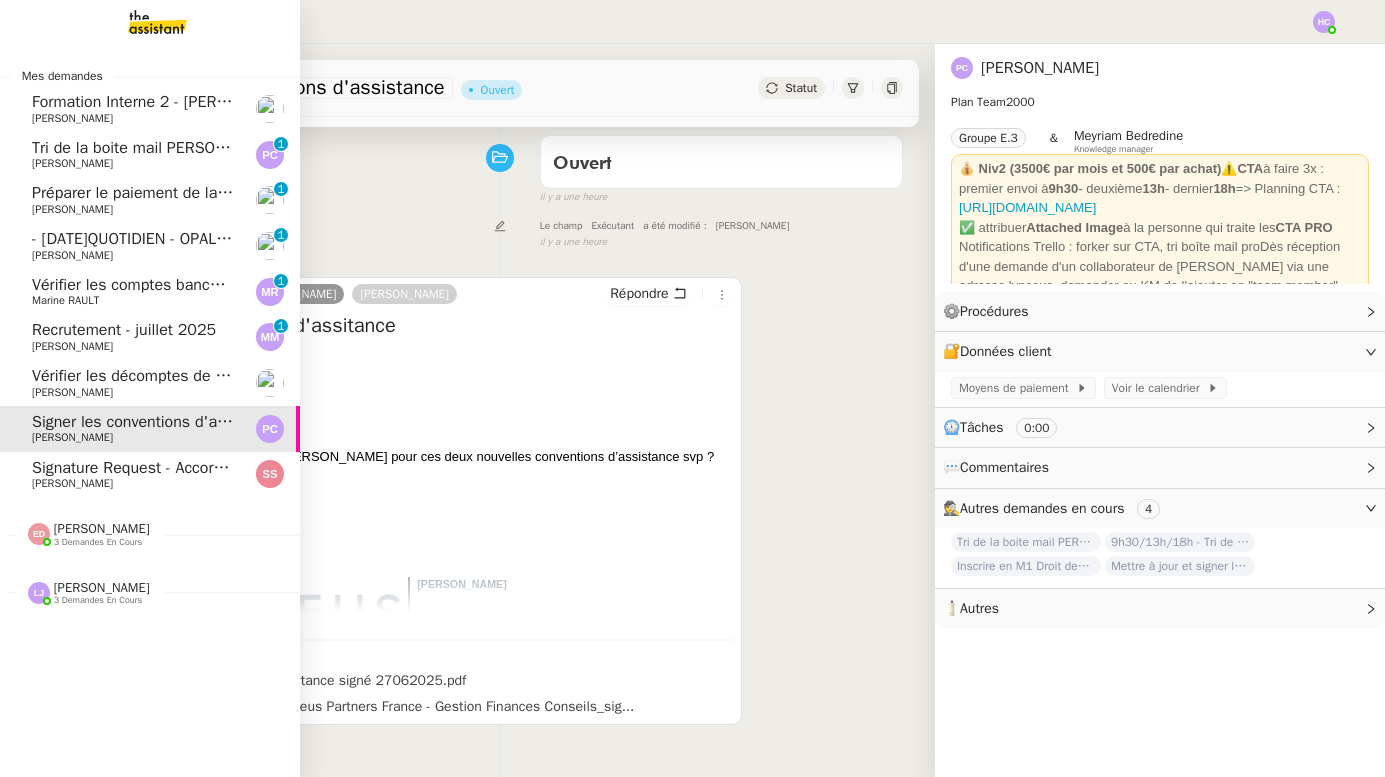 click on "Recrutement - juillet 2025" 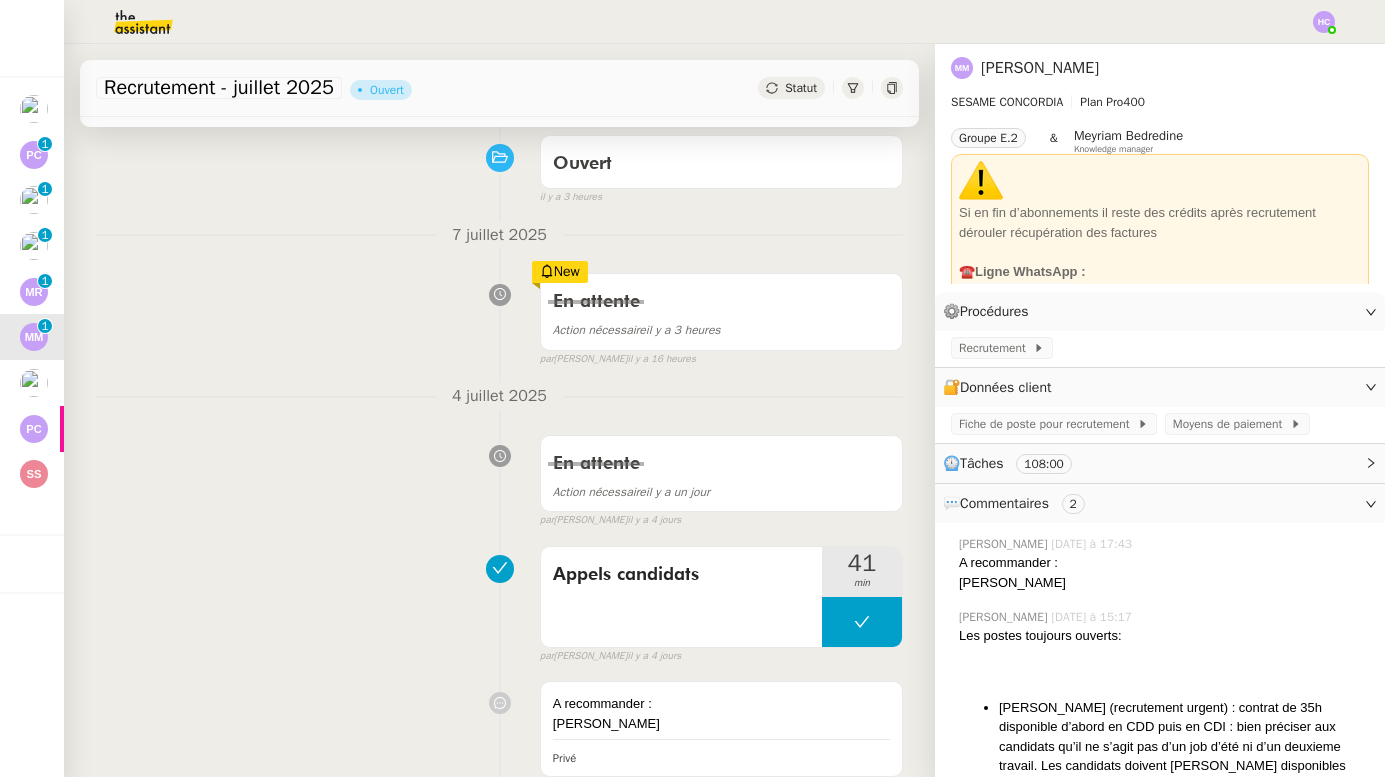 scroll, scrollTop: 0, scrollLeft: 0, axis: both 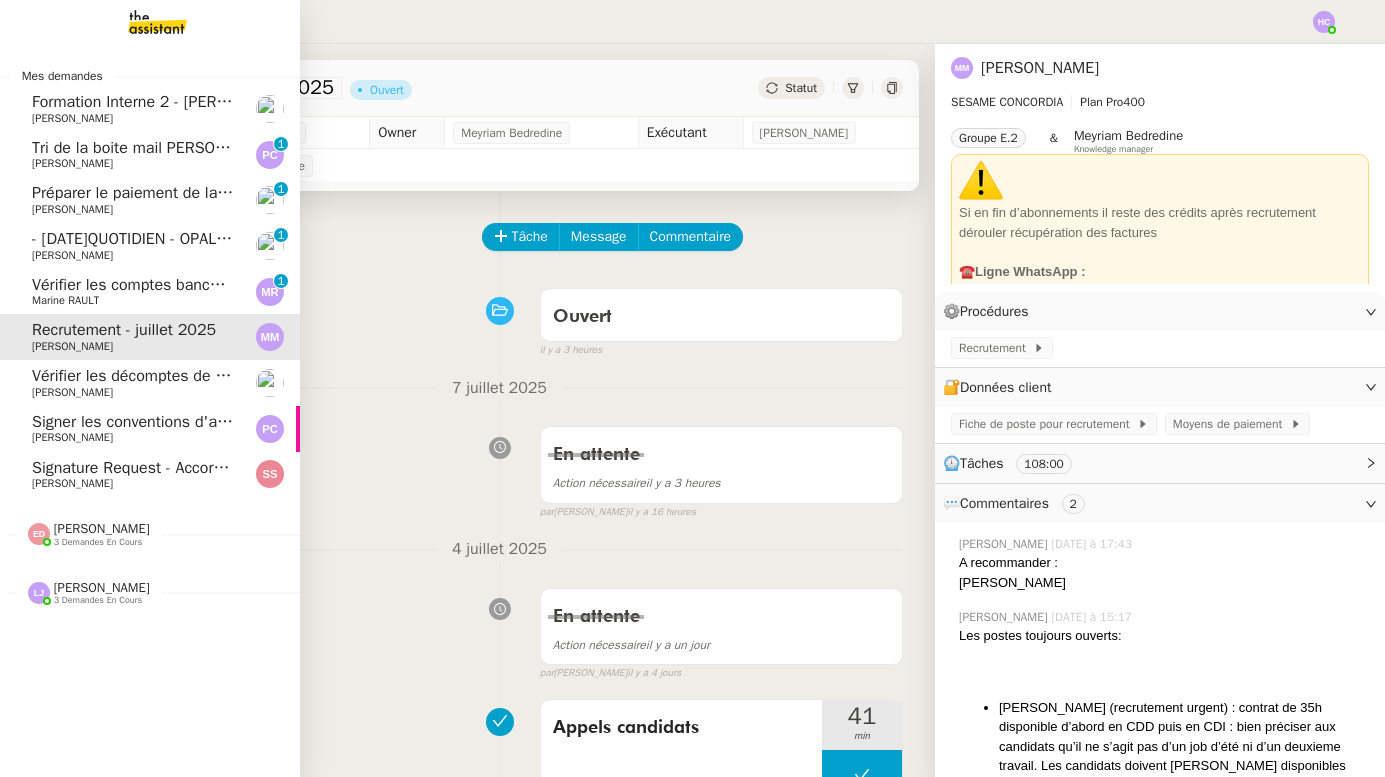 click on "Vérifier les comptes bancaires et éditer la quittance   - 1 juillet 2025" 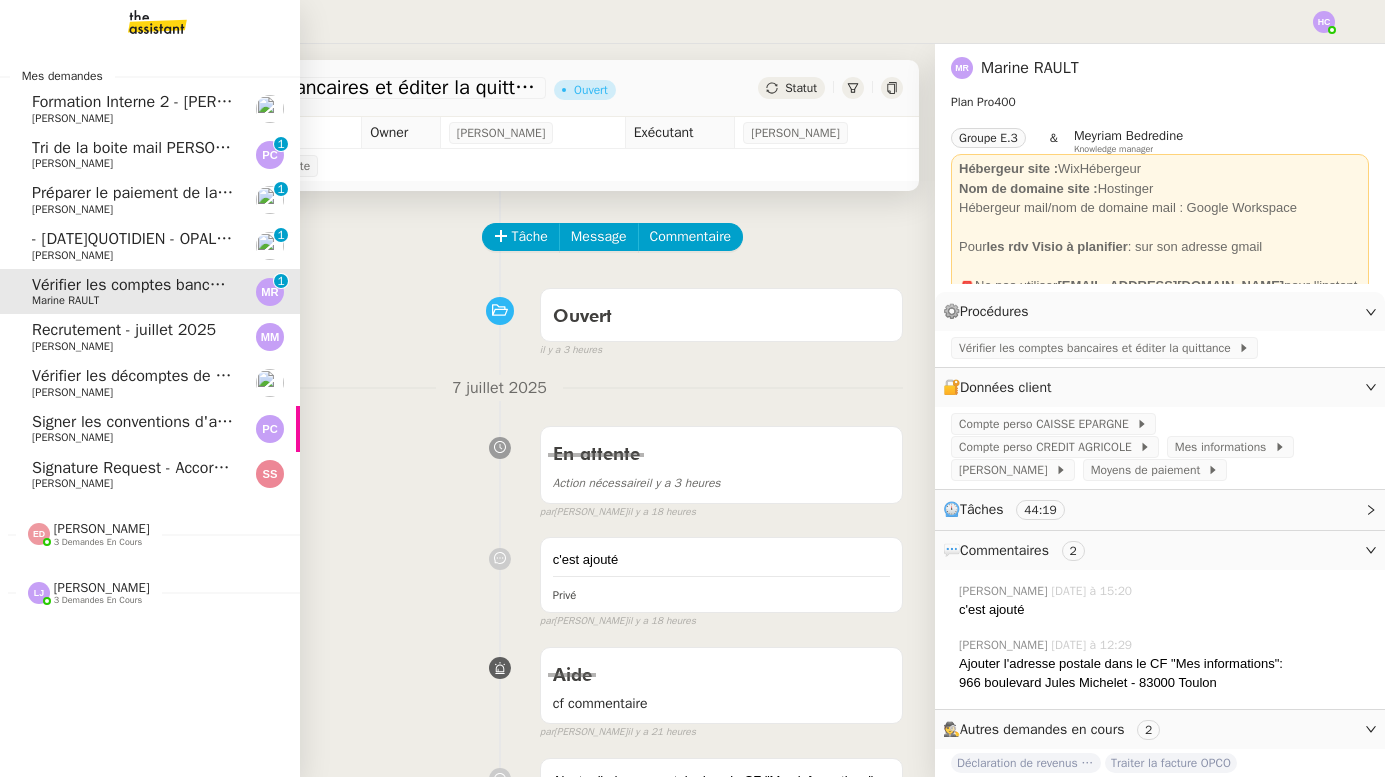 click on "[PERSON_NAME]" 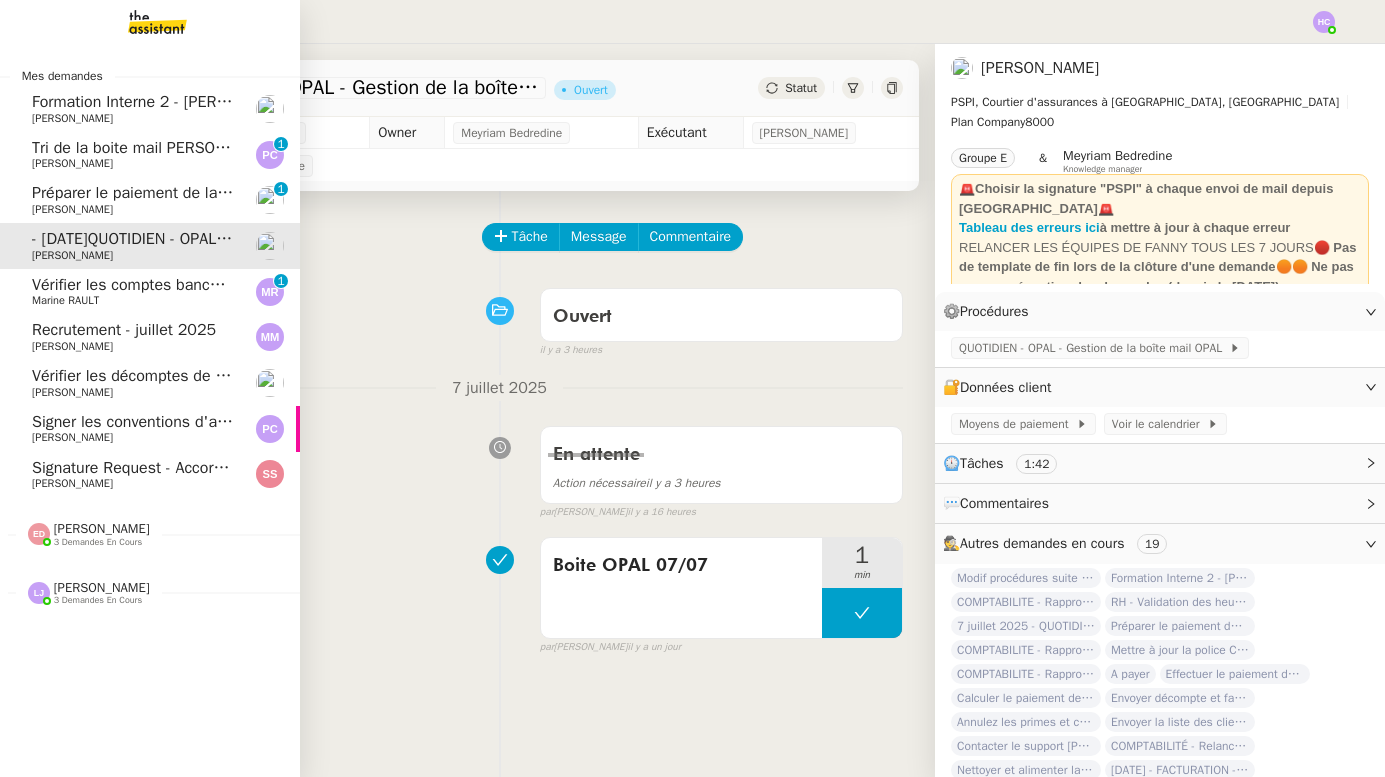click on "Préparer le paiement de la prime à Liberty" 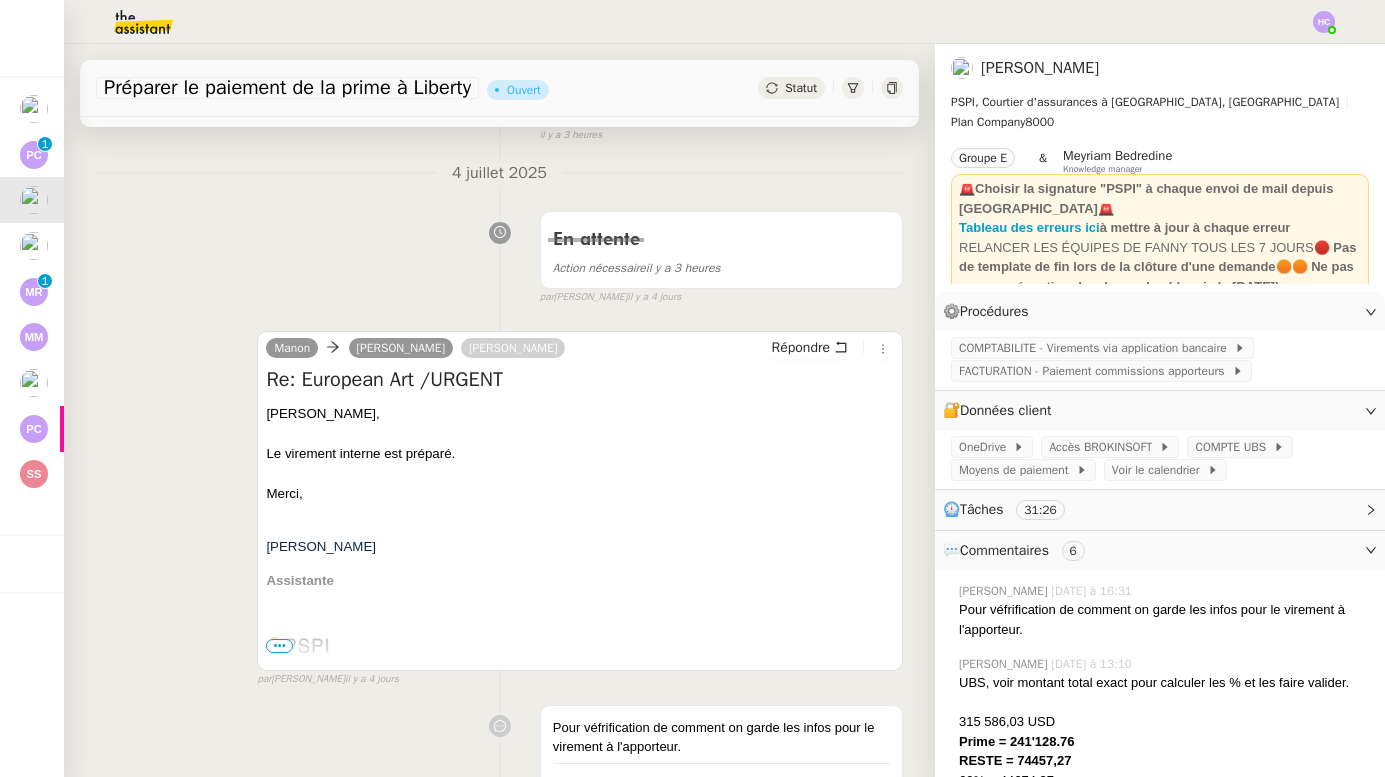 scroll, scrollTop: 0, scrollLeft: 0, axis: both 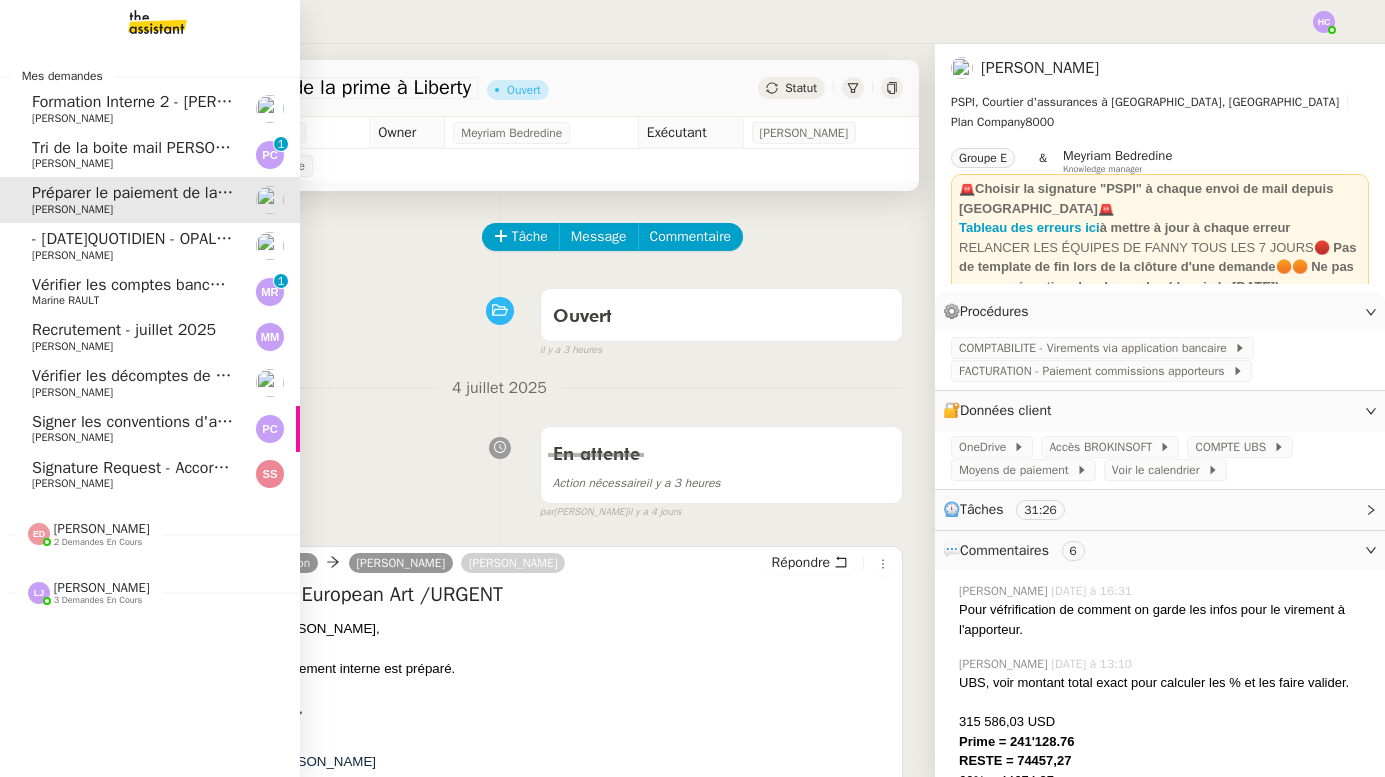 click on "Tri de la boite mail PERSO - [DATE]" 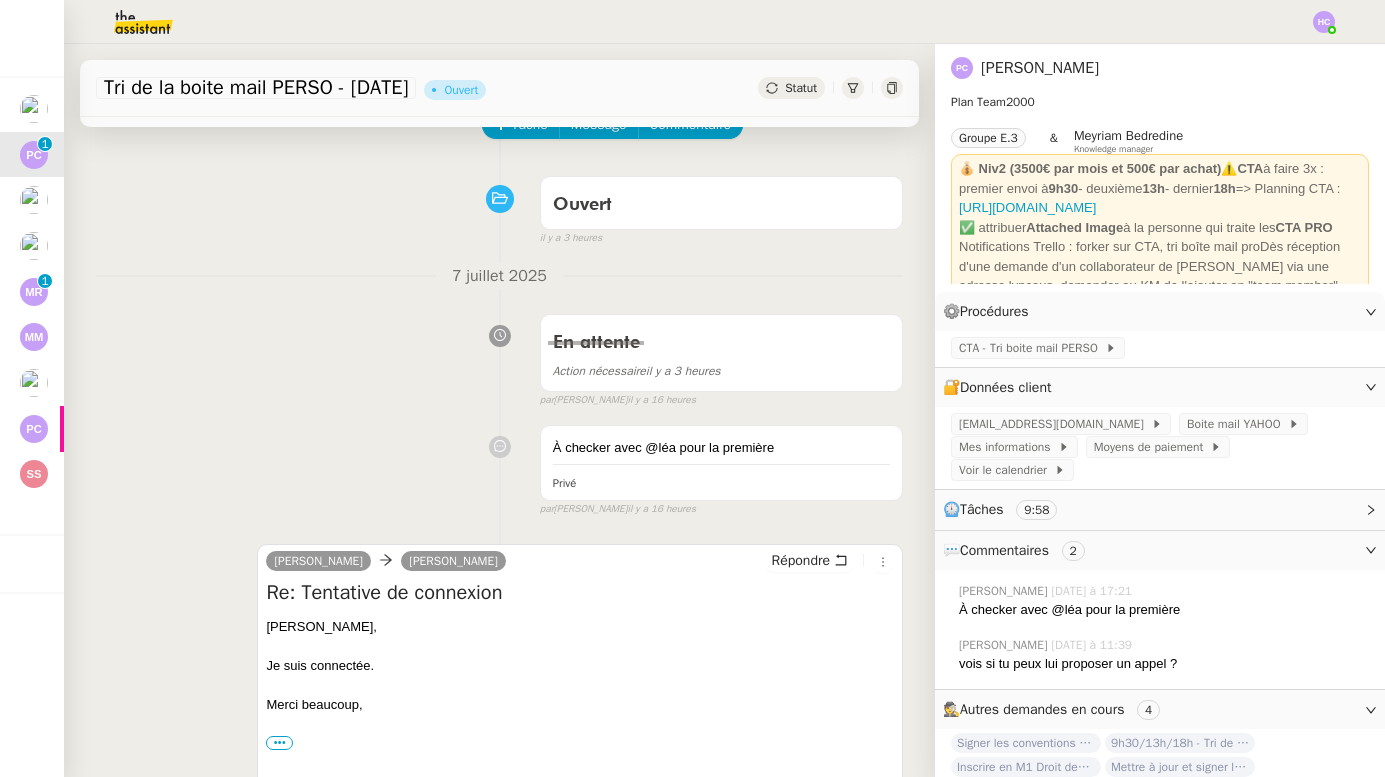 scroll, scrollTop: 0, scrollLeft: 0, axis: both 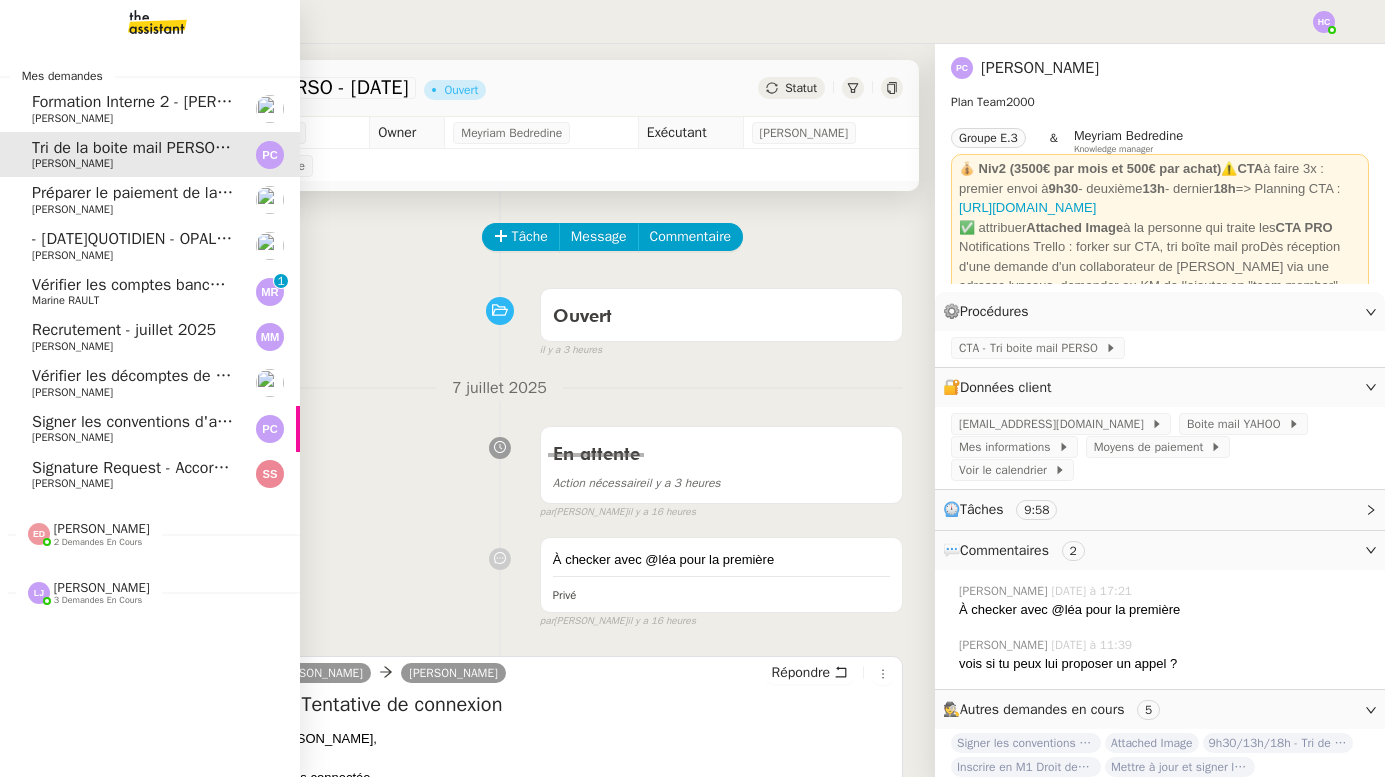 click on "[PERSON_NAME]" 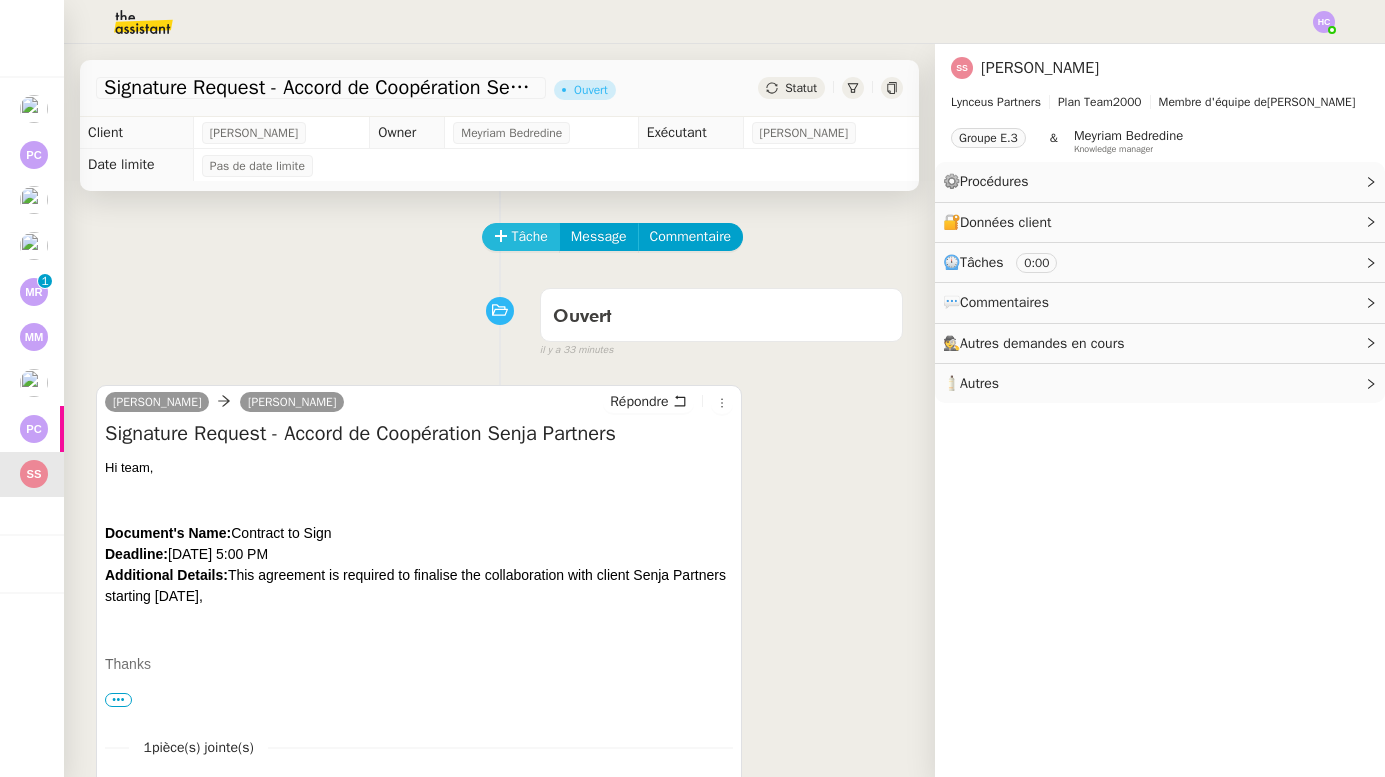click on "Tâche" 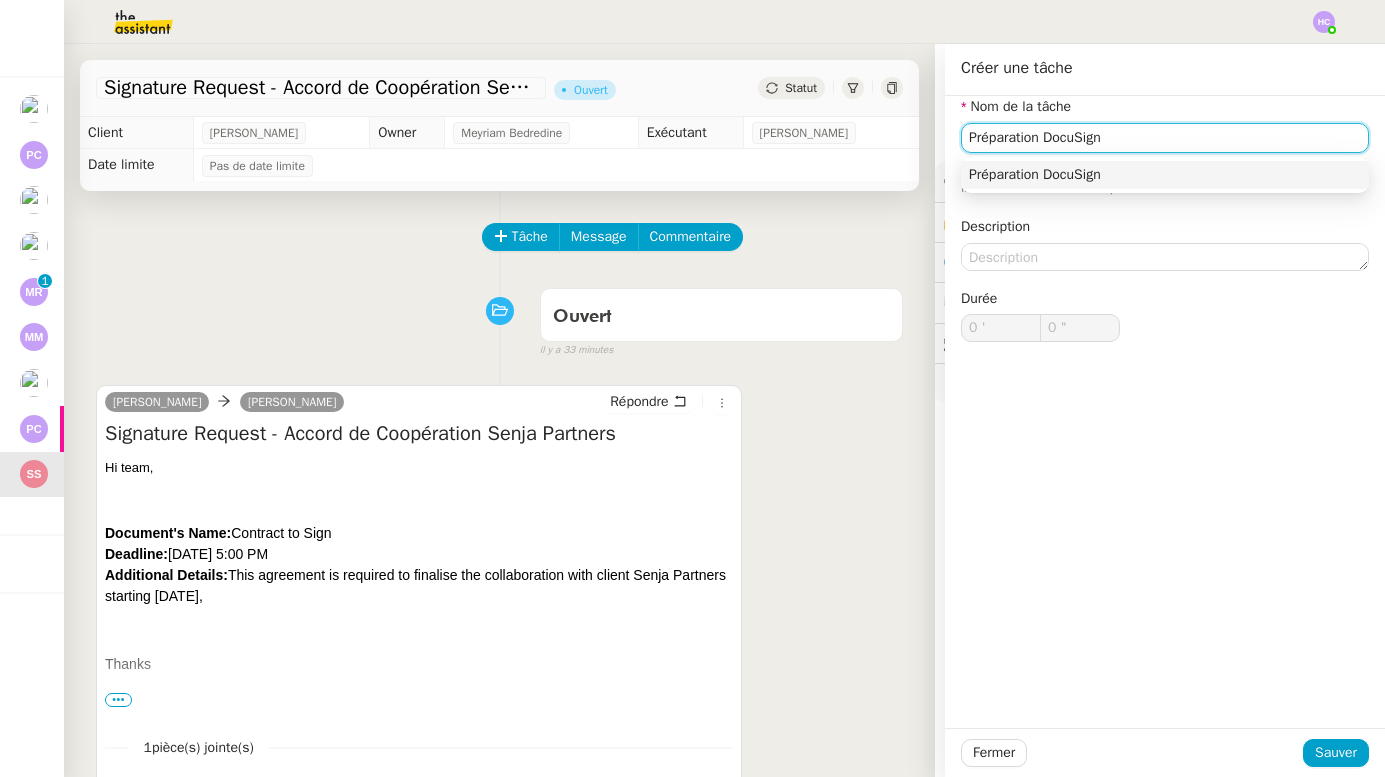 click on "Préparation DocuSign" at bounding box center [1165, 175] 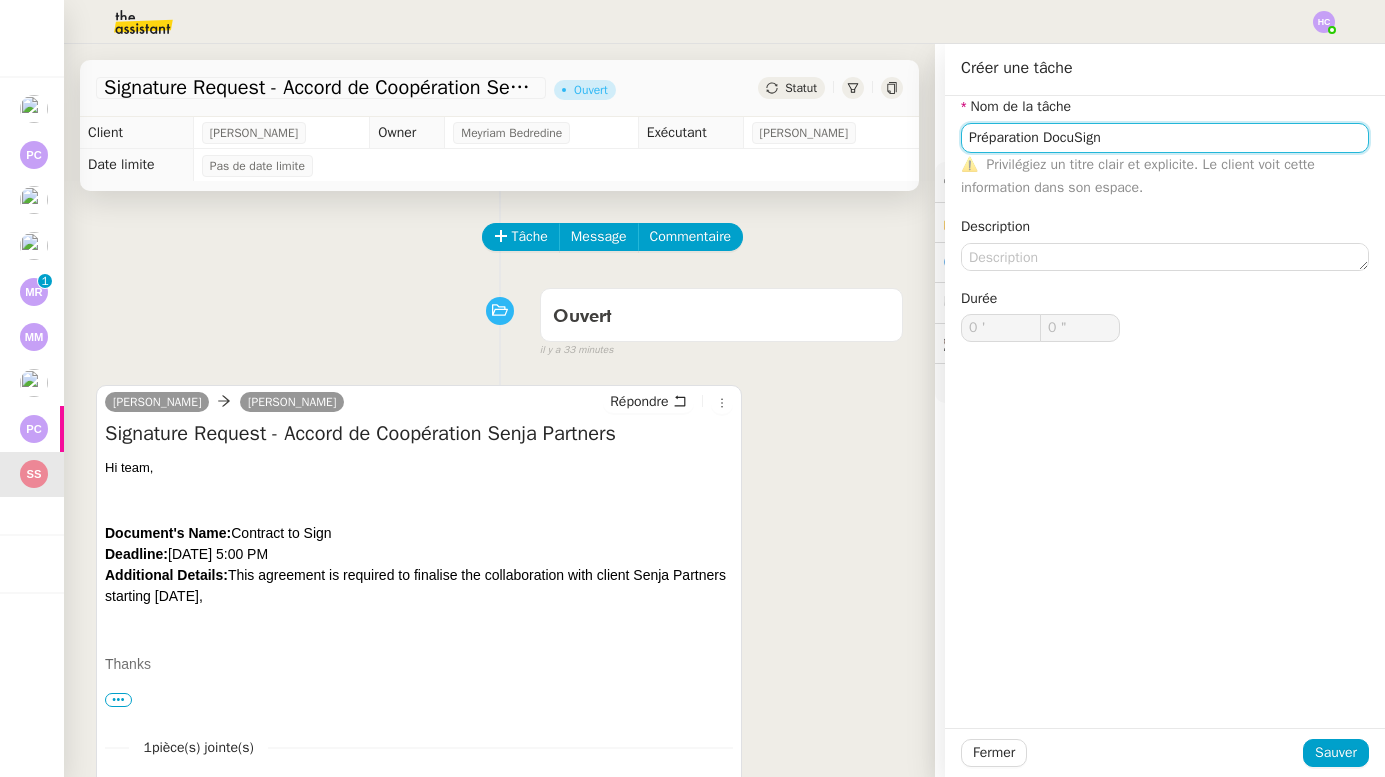 drag, startPoint x: 1161, startPoint y: 137, endPoint x: 854, endPoint y: 131, distance: 307.05862 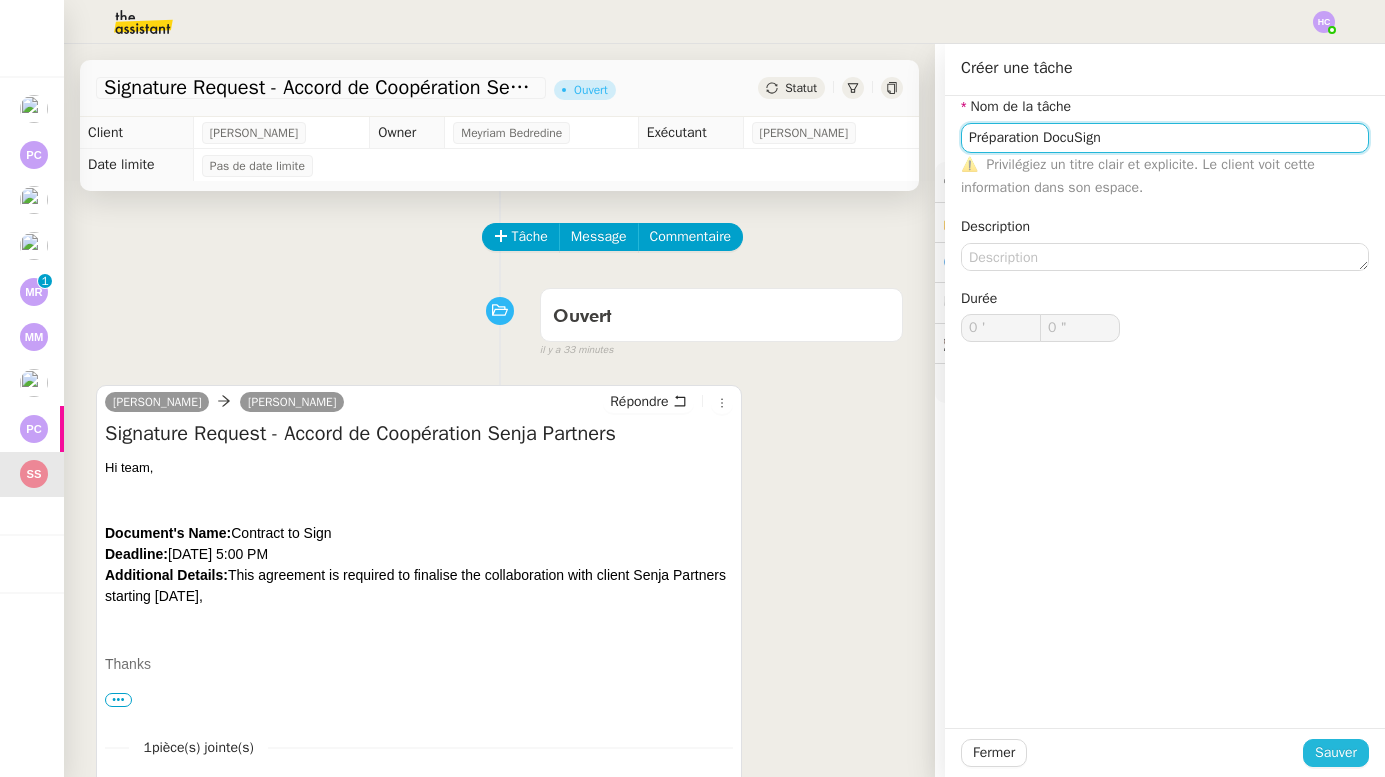 type on "Préparation DocuSign" 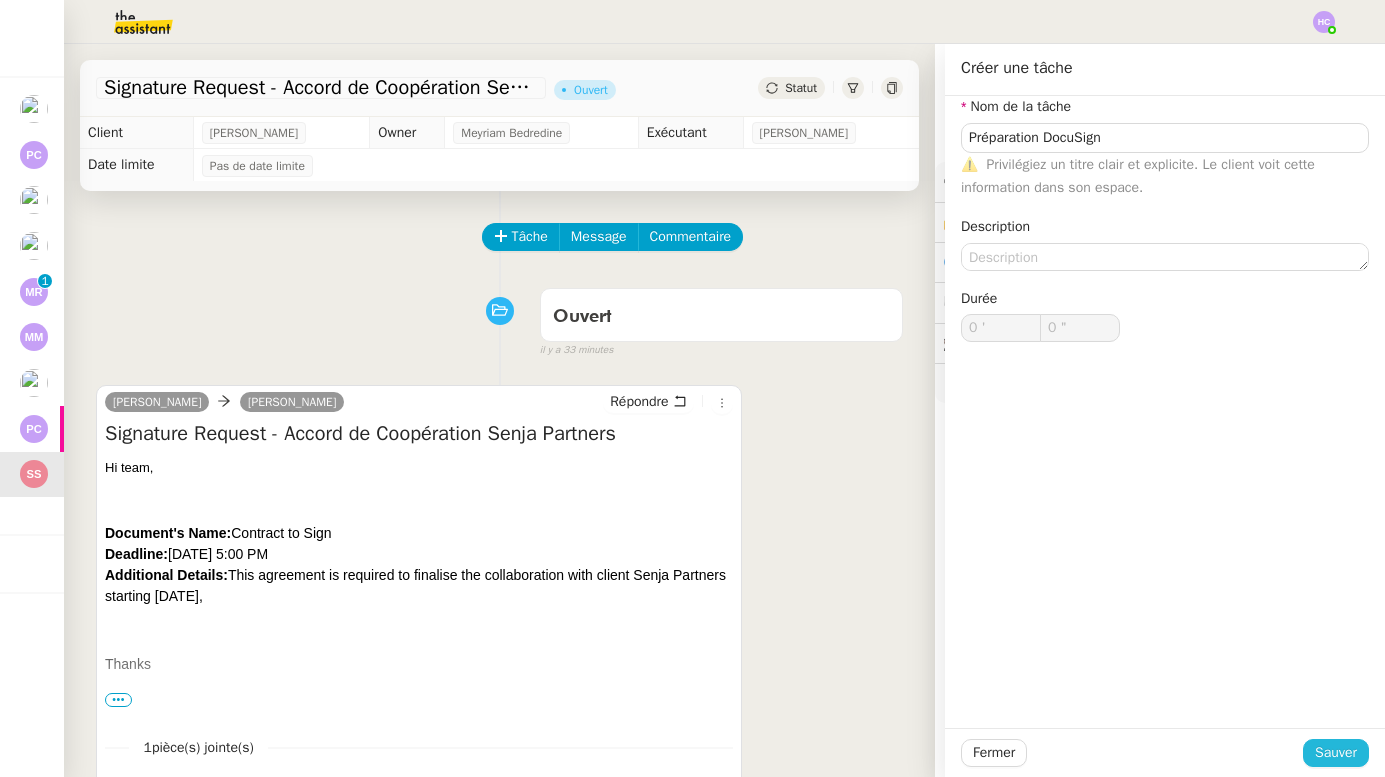 click on "Sauver" 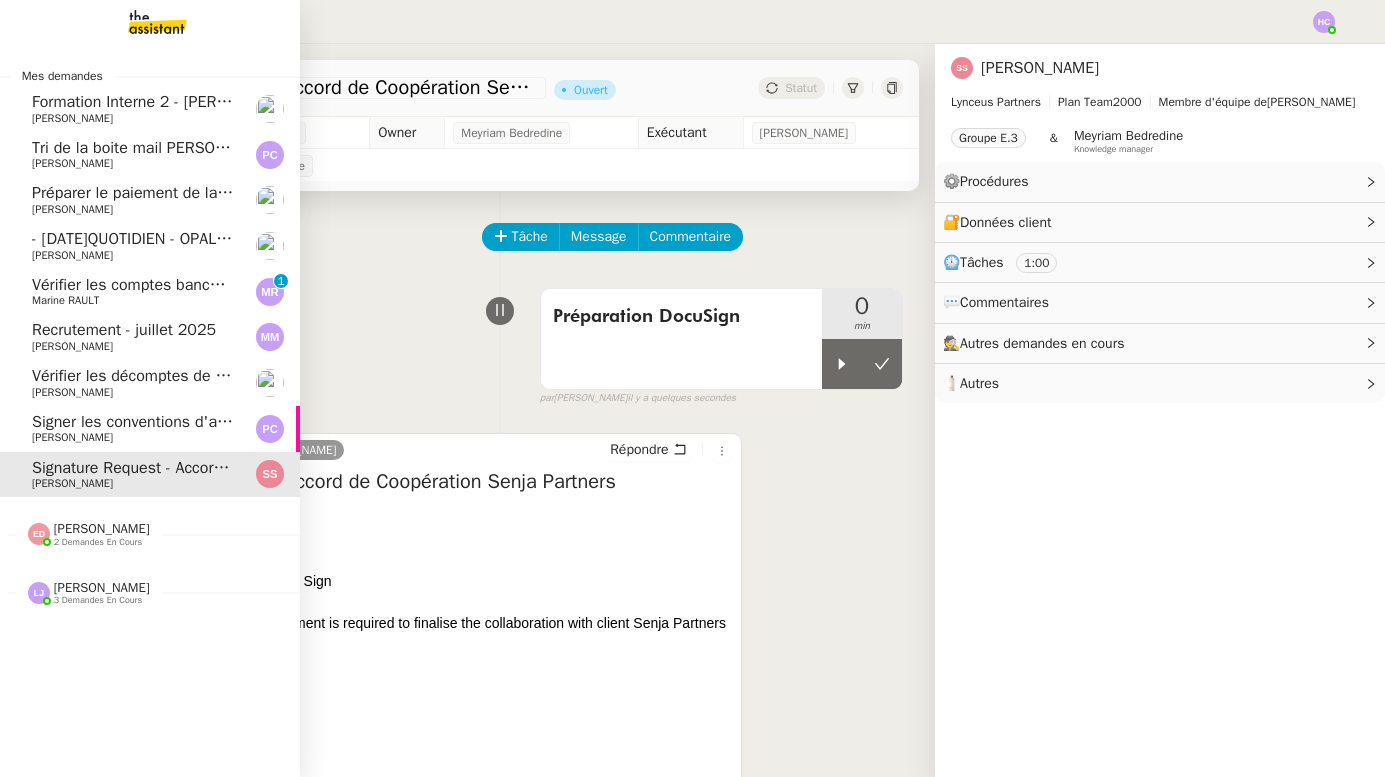 click on "Signer les conventions d'assistance" 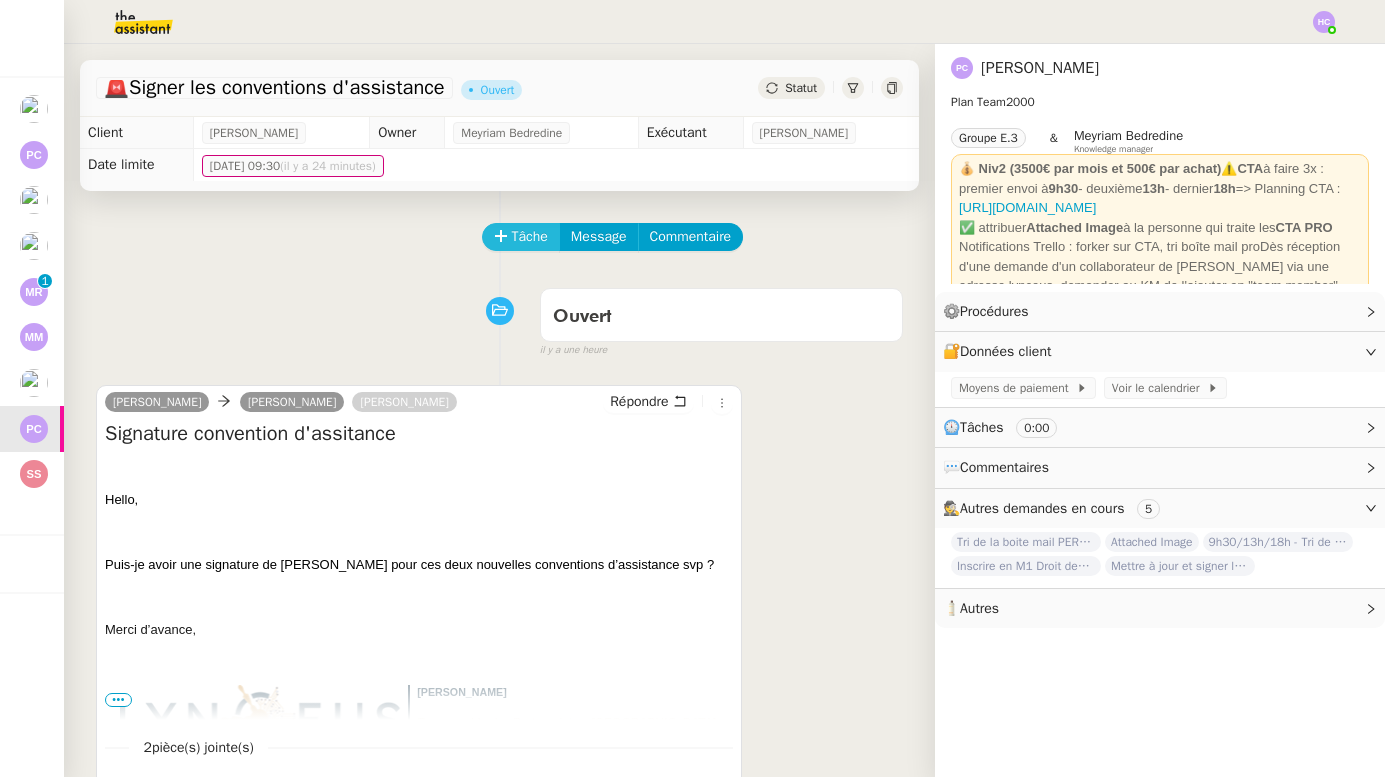 click on "Tâche" 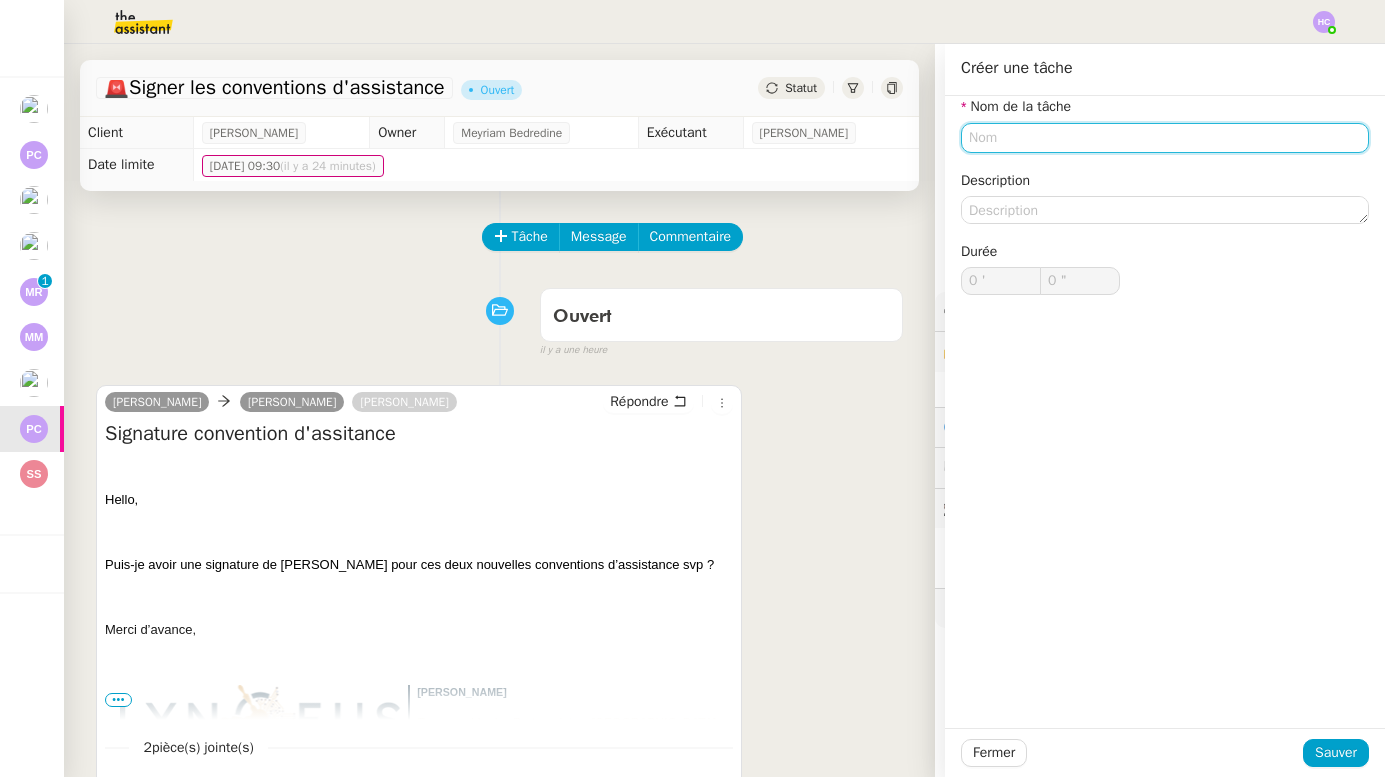 click 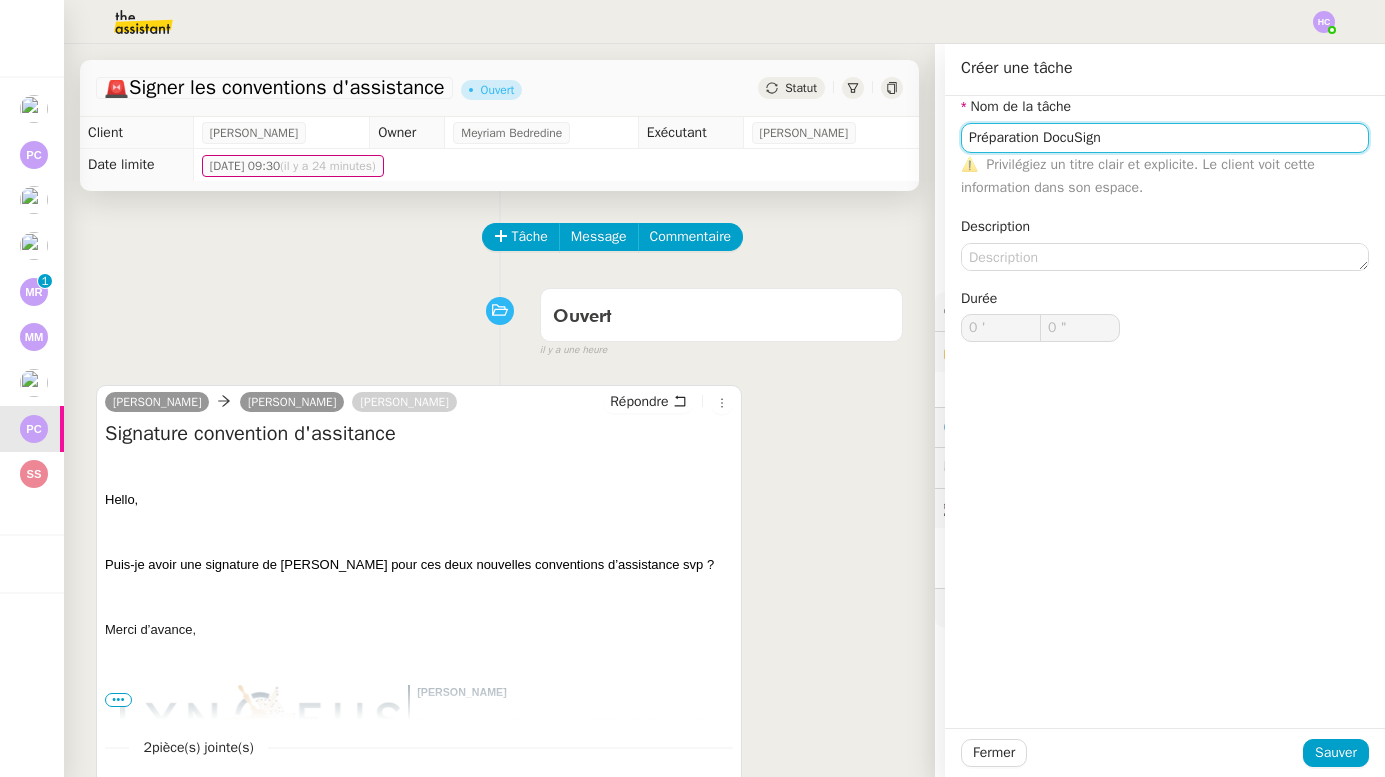 type on "Préparation DocuSign" 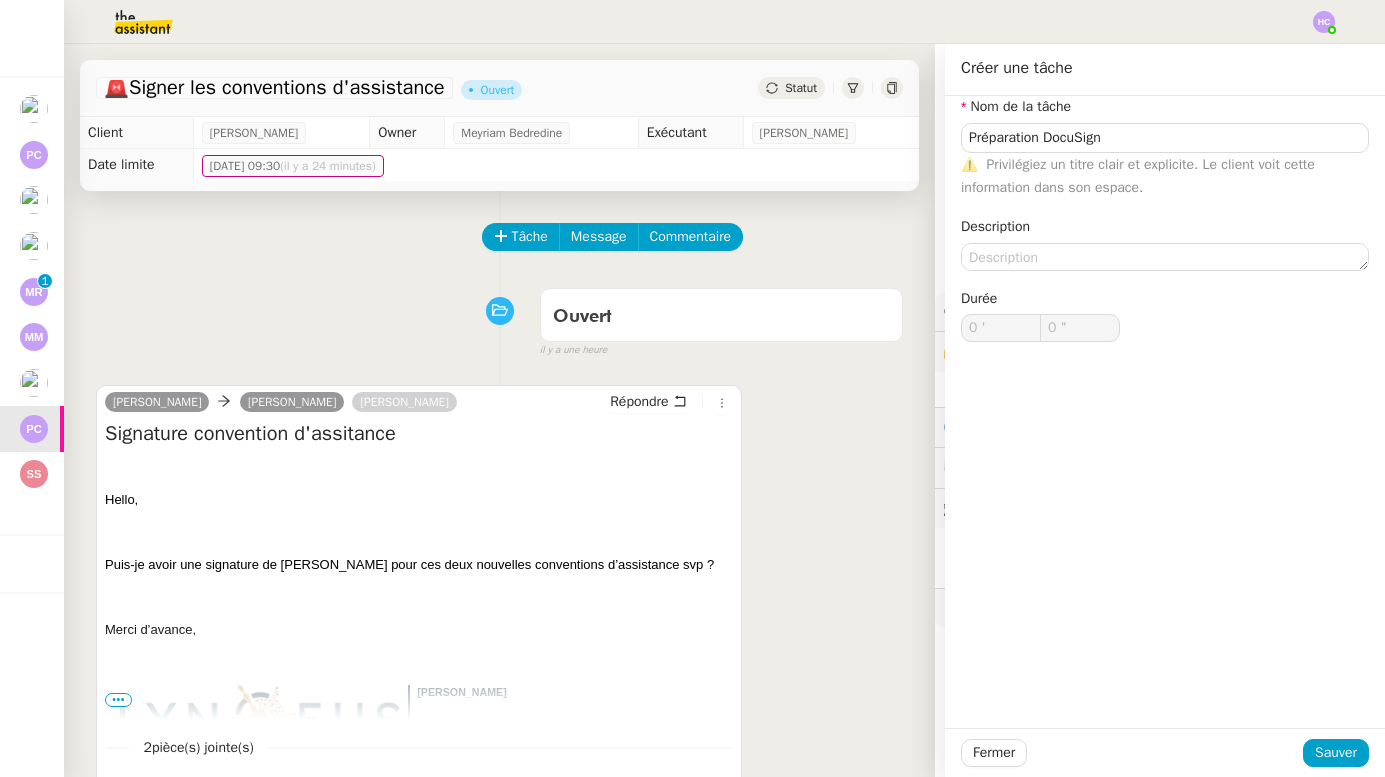 click on "Nom de la tâche Préparation DocuSign ⚠️    Privilégiez un titre clair et explicite. Le client voit cette information dans son espace. Description Durée 0 ' 0 "" 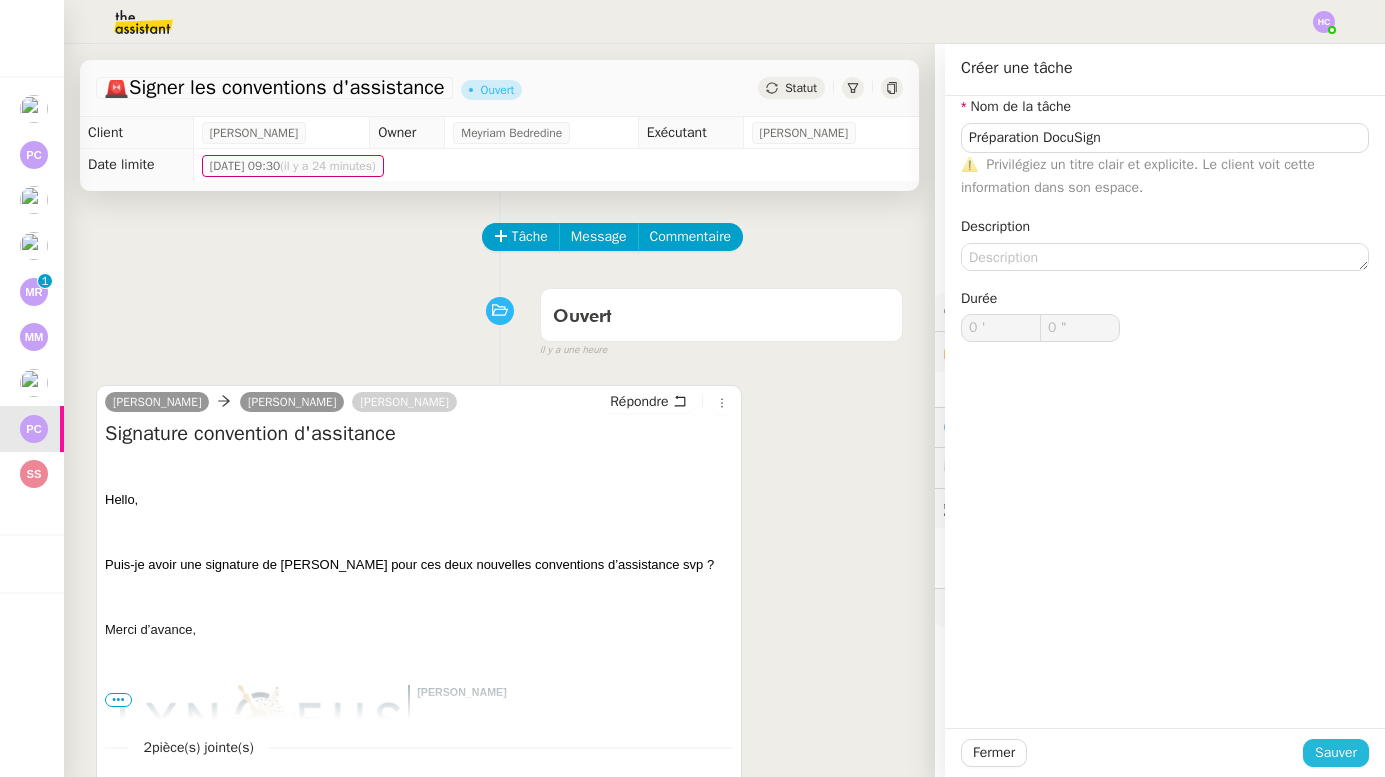 click on "Sauver" 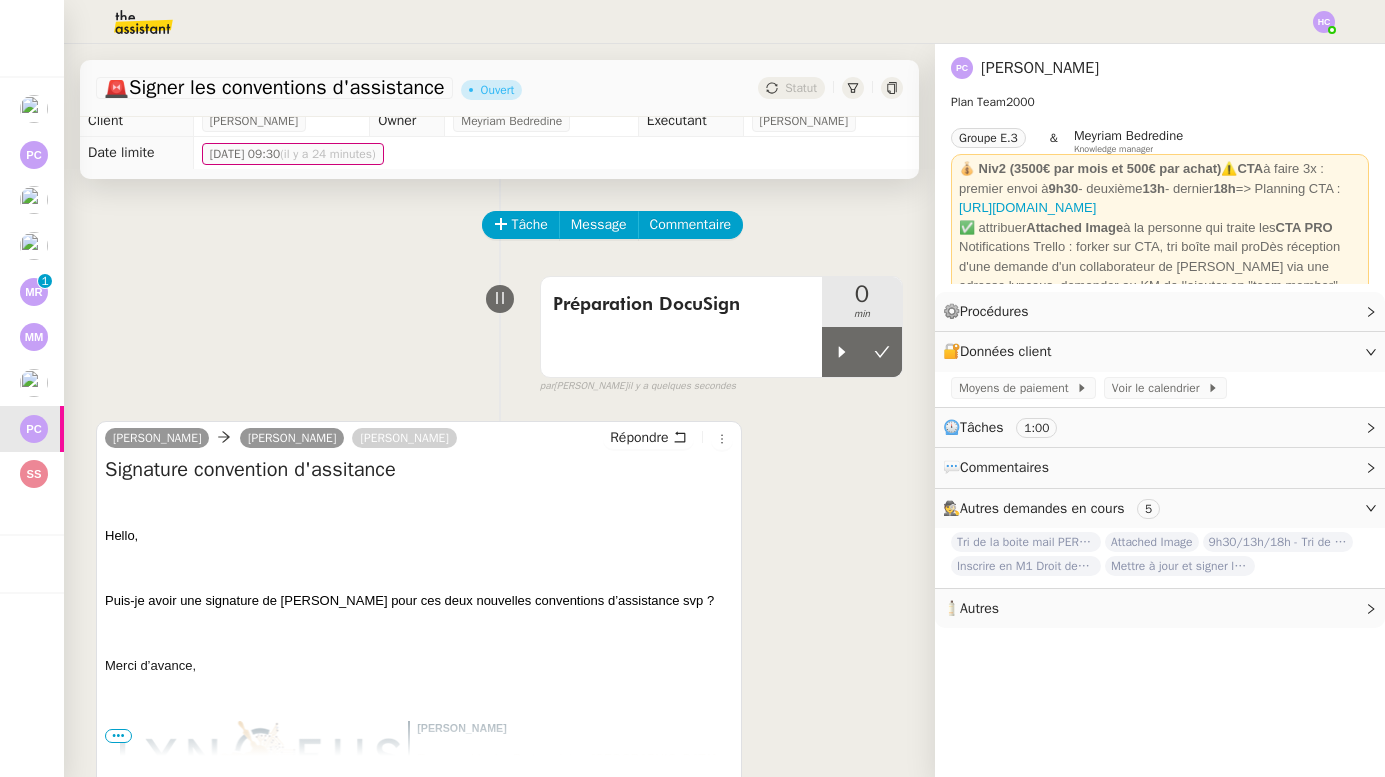 scroll, scrollTop: 0, scrollLeft: 0, axis: both 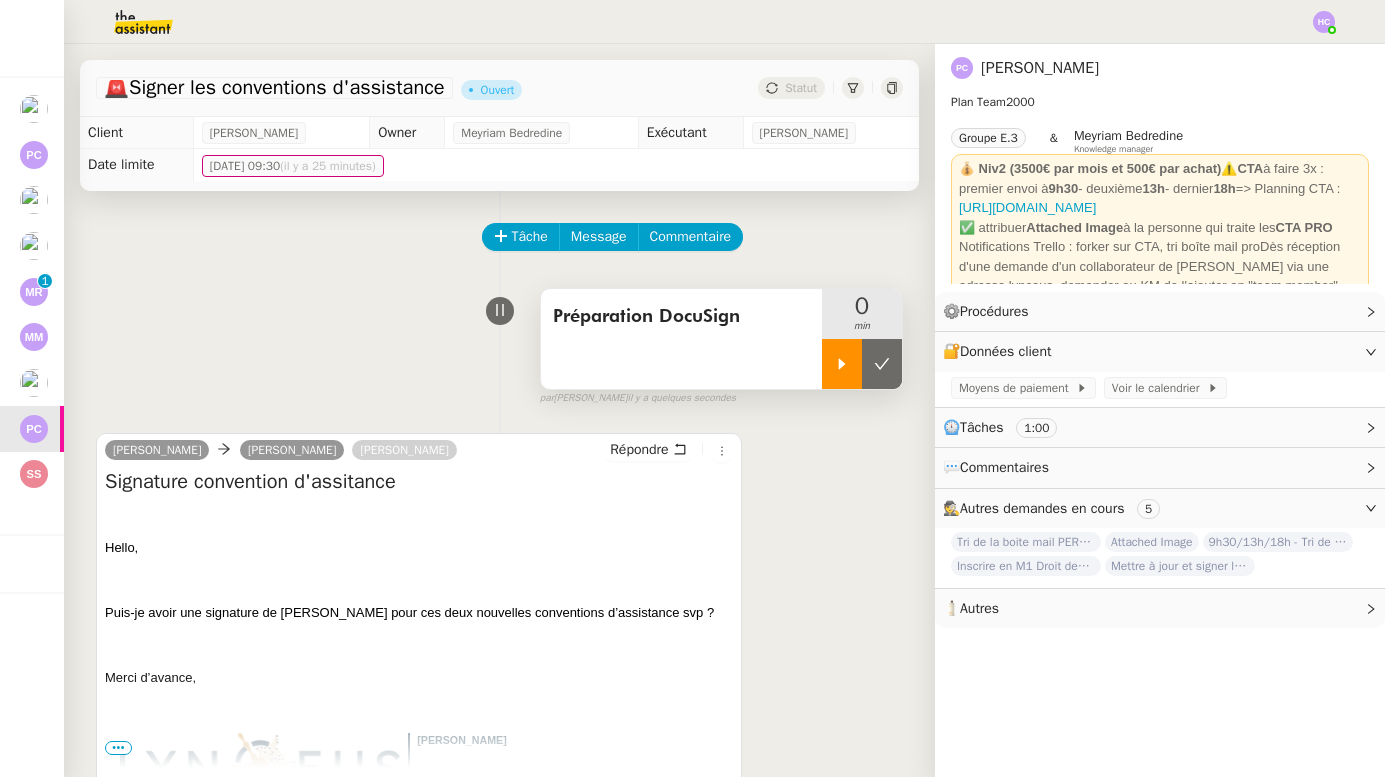click at bounding box center (842, 364) 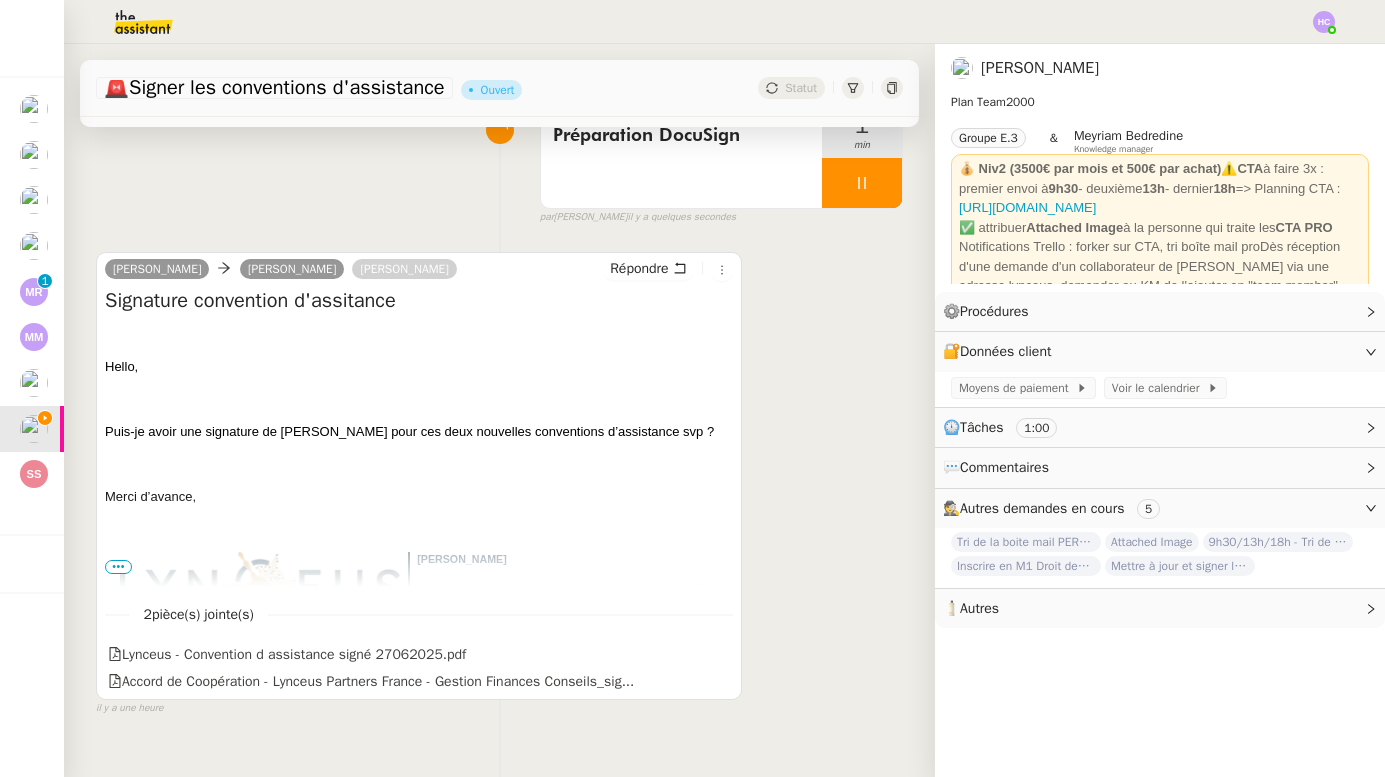 scroll, scrollTop: 238, scrollLeft: 0, axis: vertical 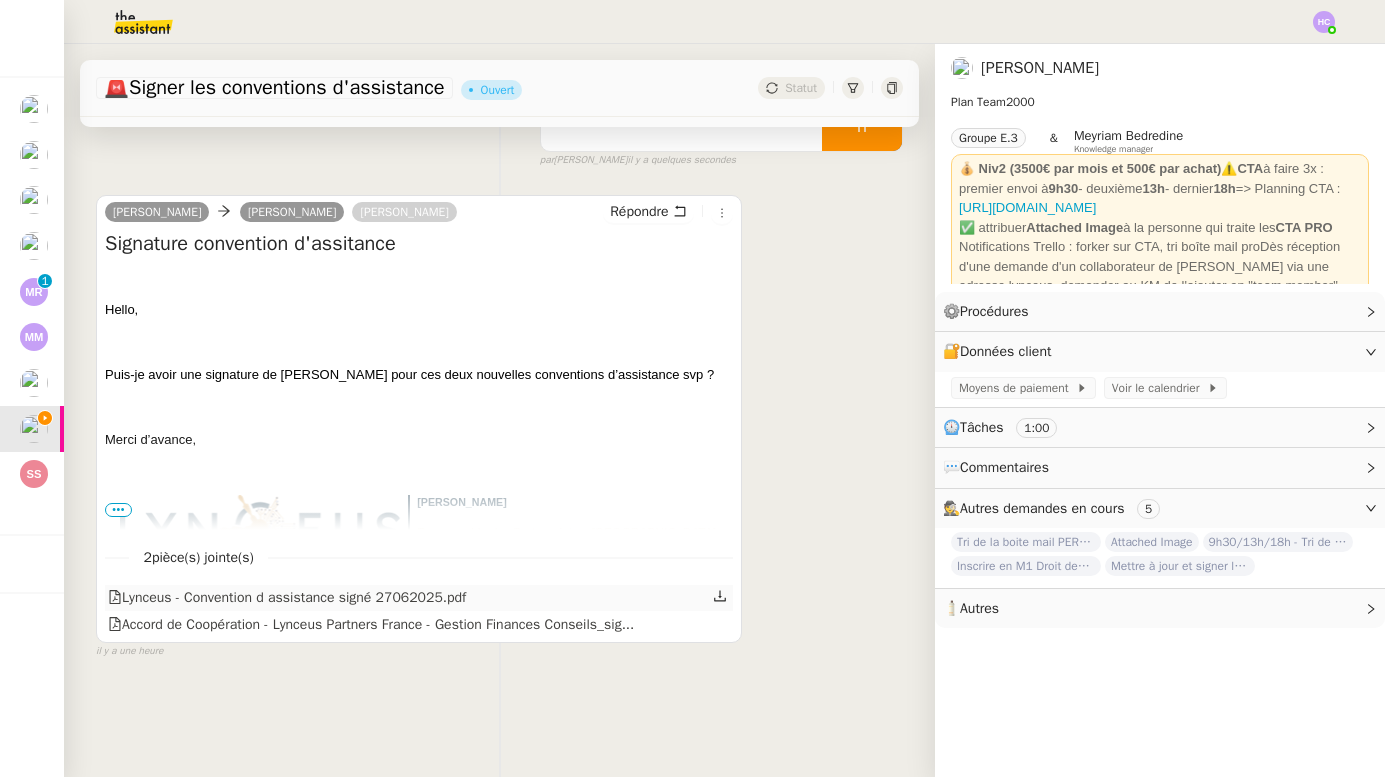 click 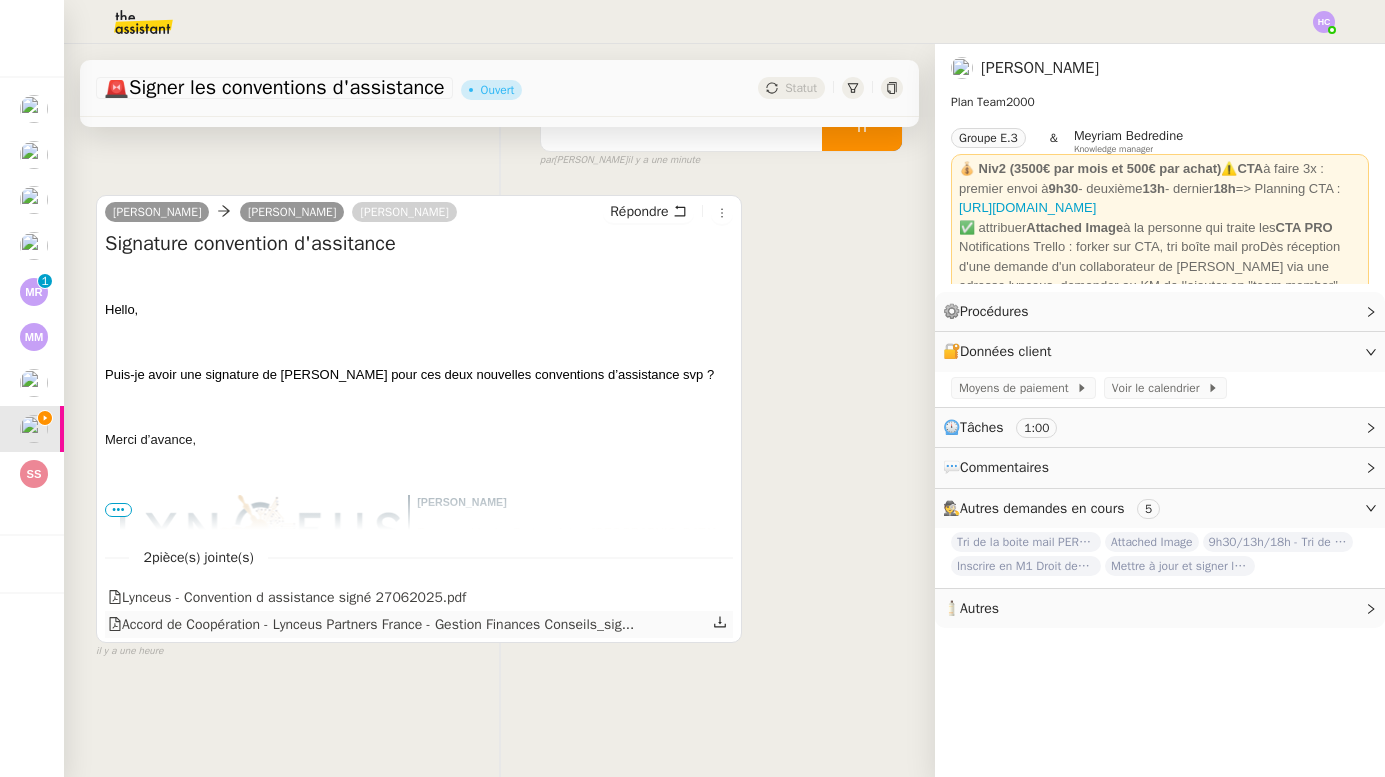 click 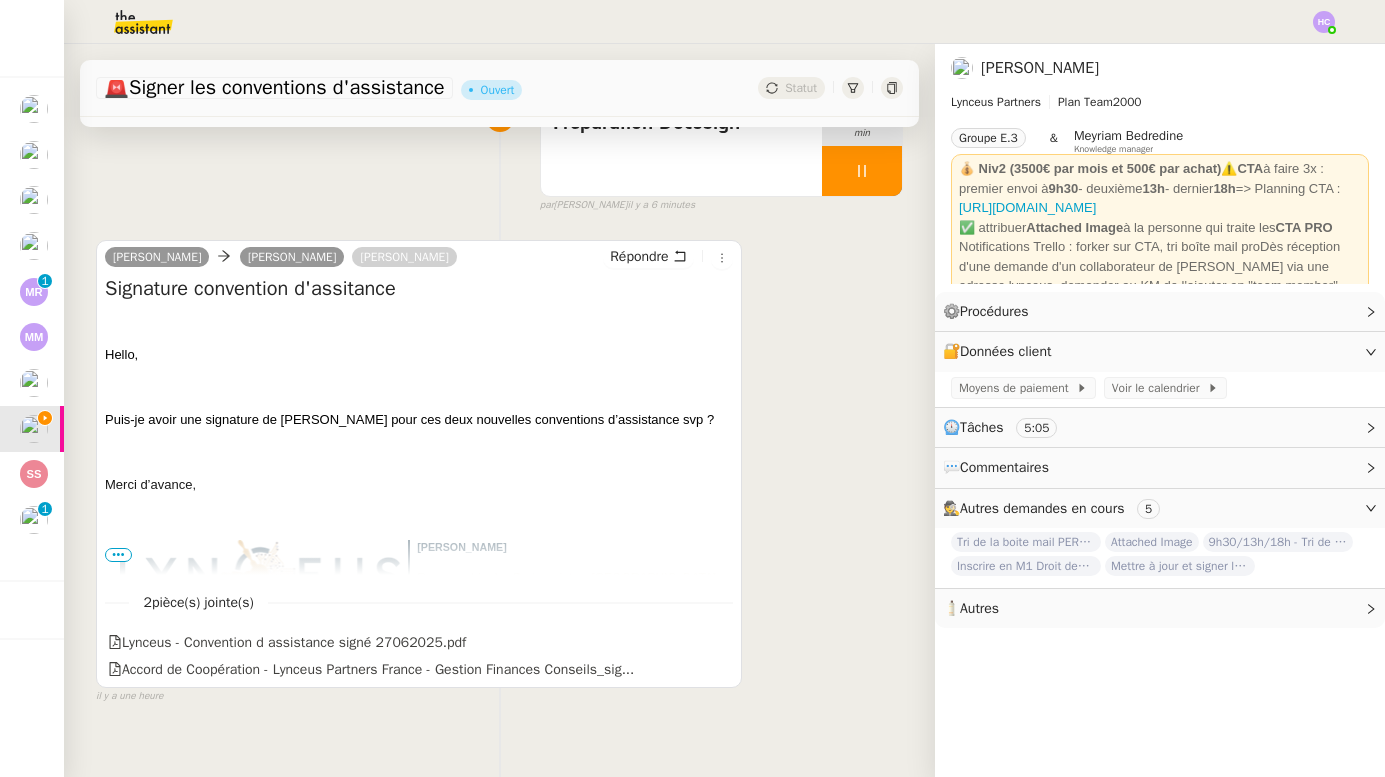 scroll, scrollTop: 192, scrollLeft: 0, axis: vertical 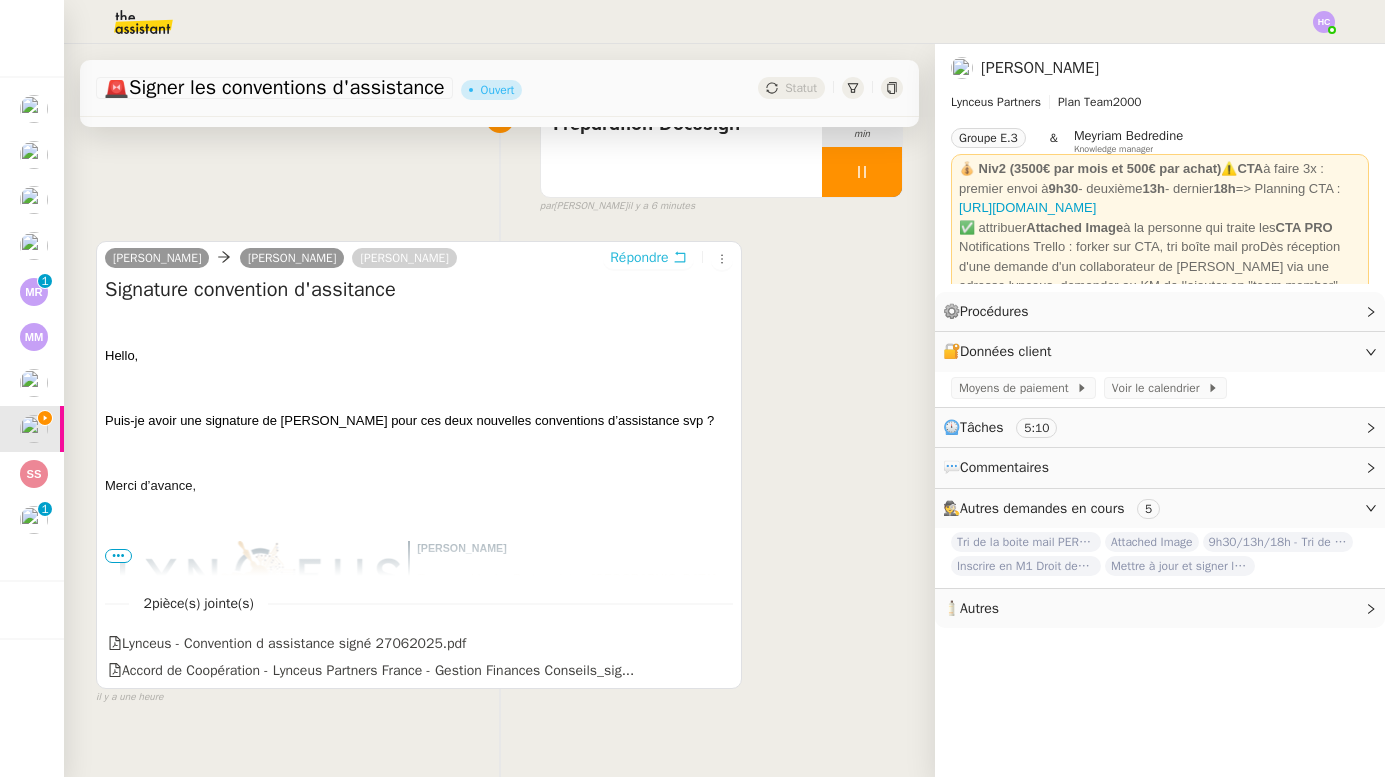 click on "Répondre" at bounding box center [639, 258] 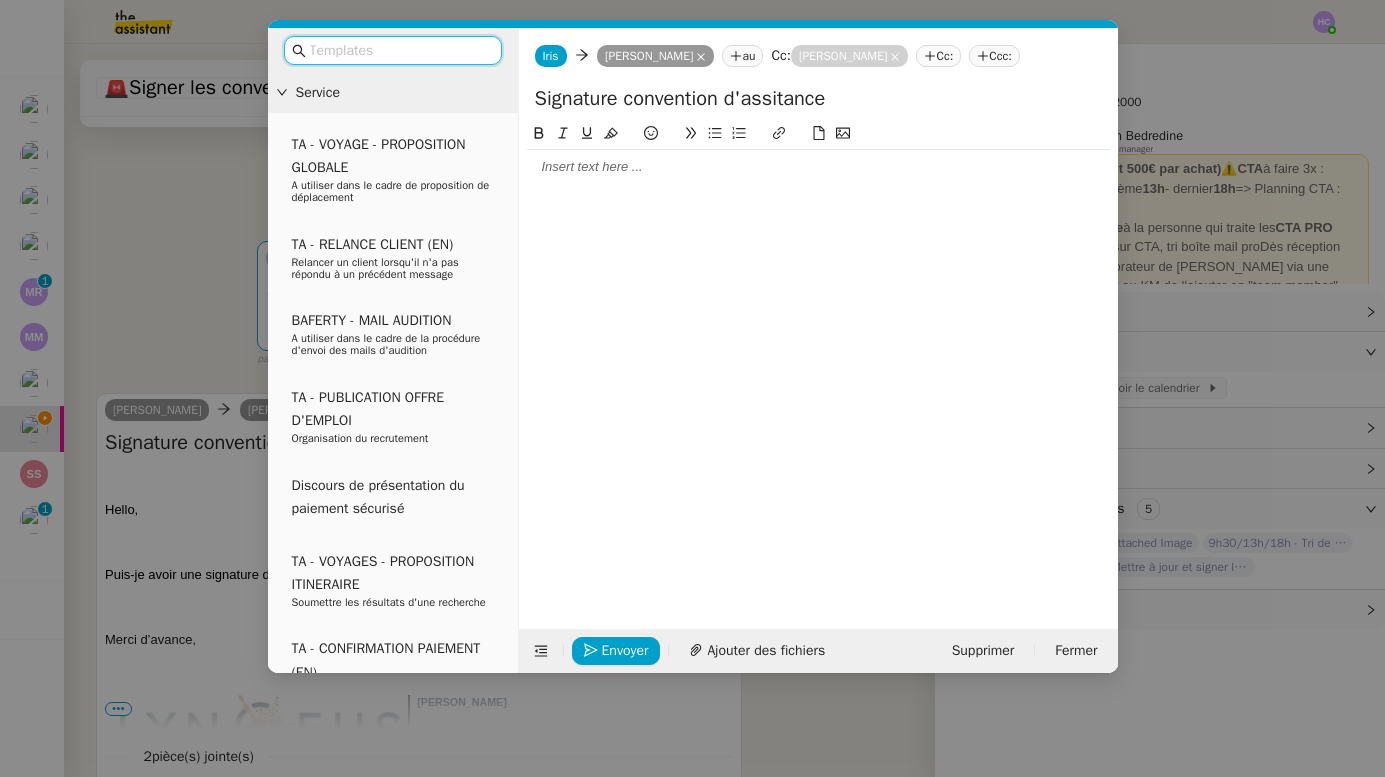click 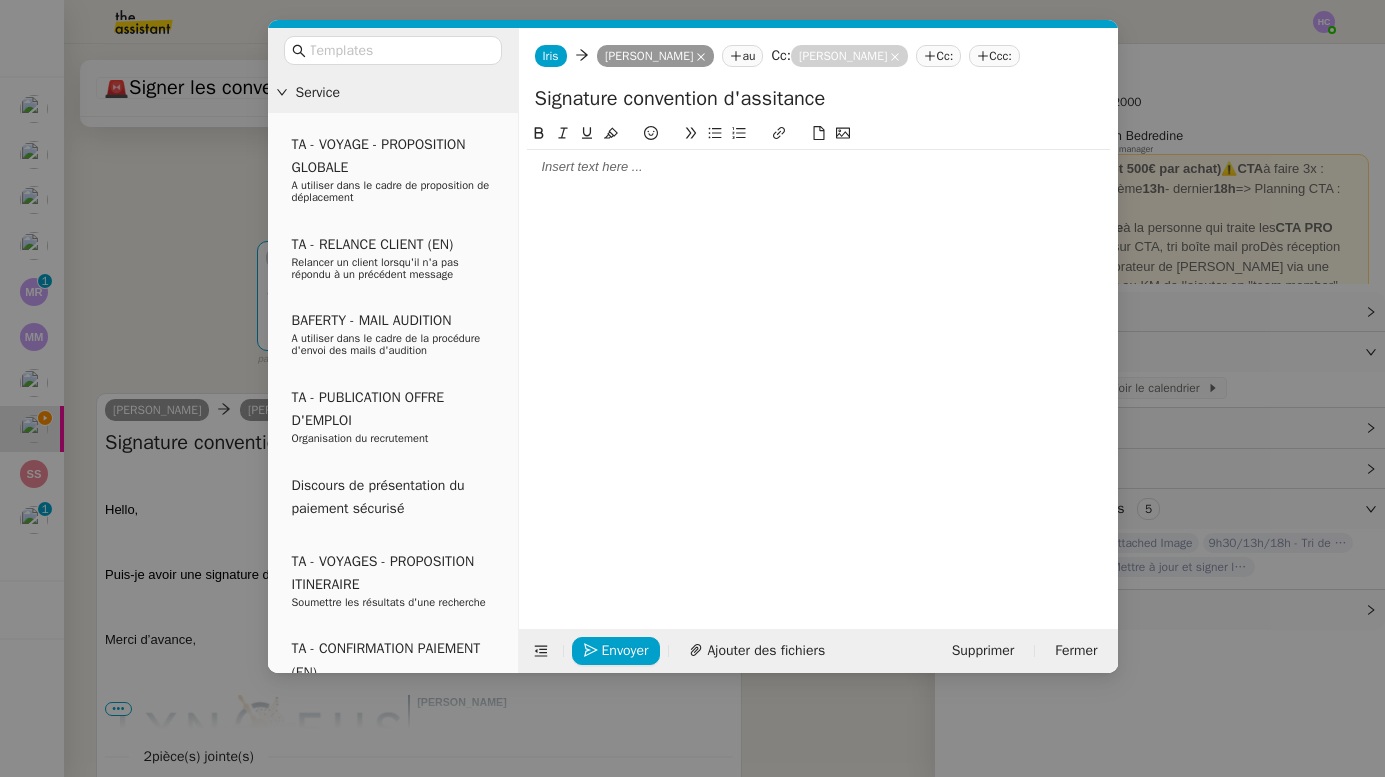 type 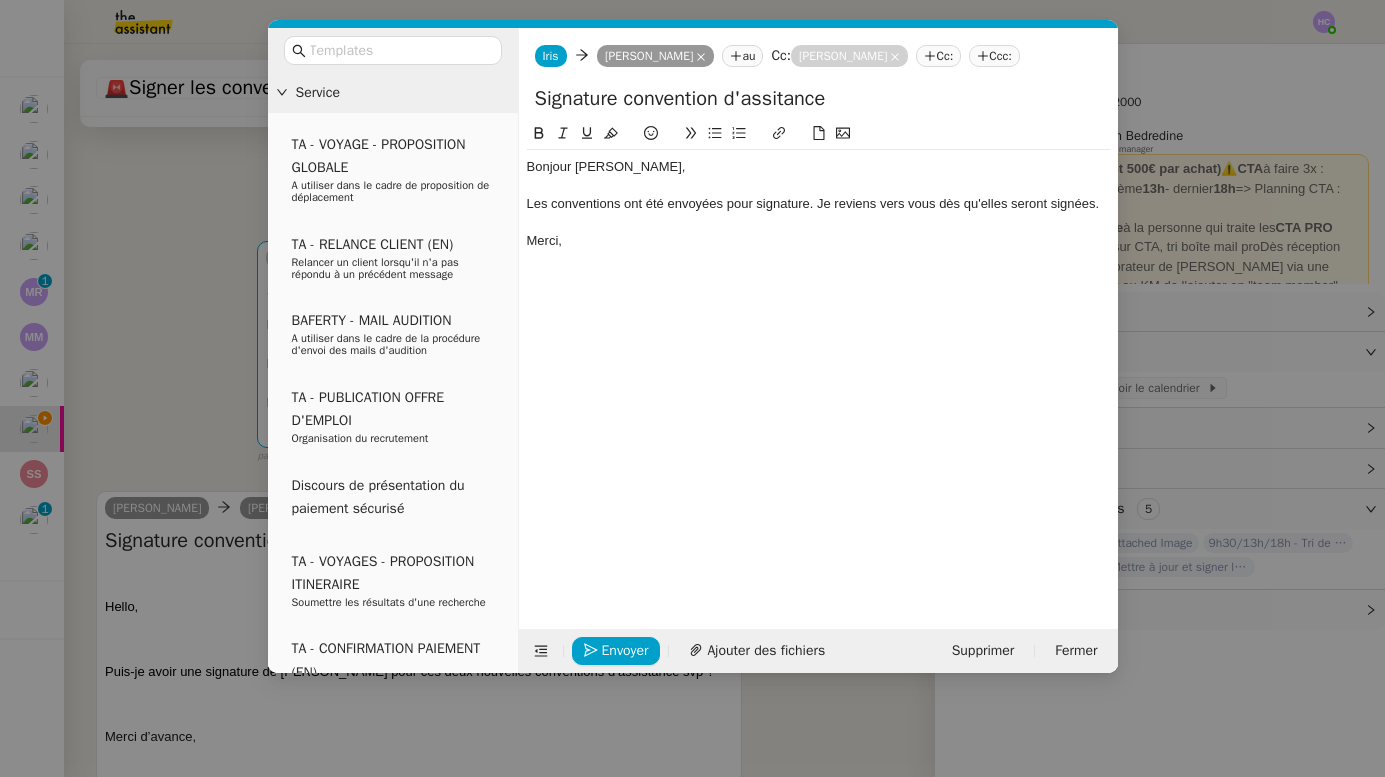 click 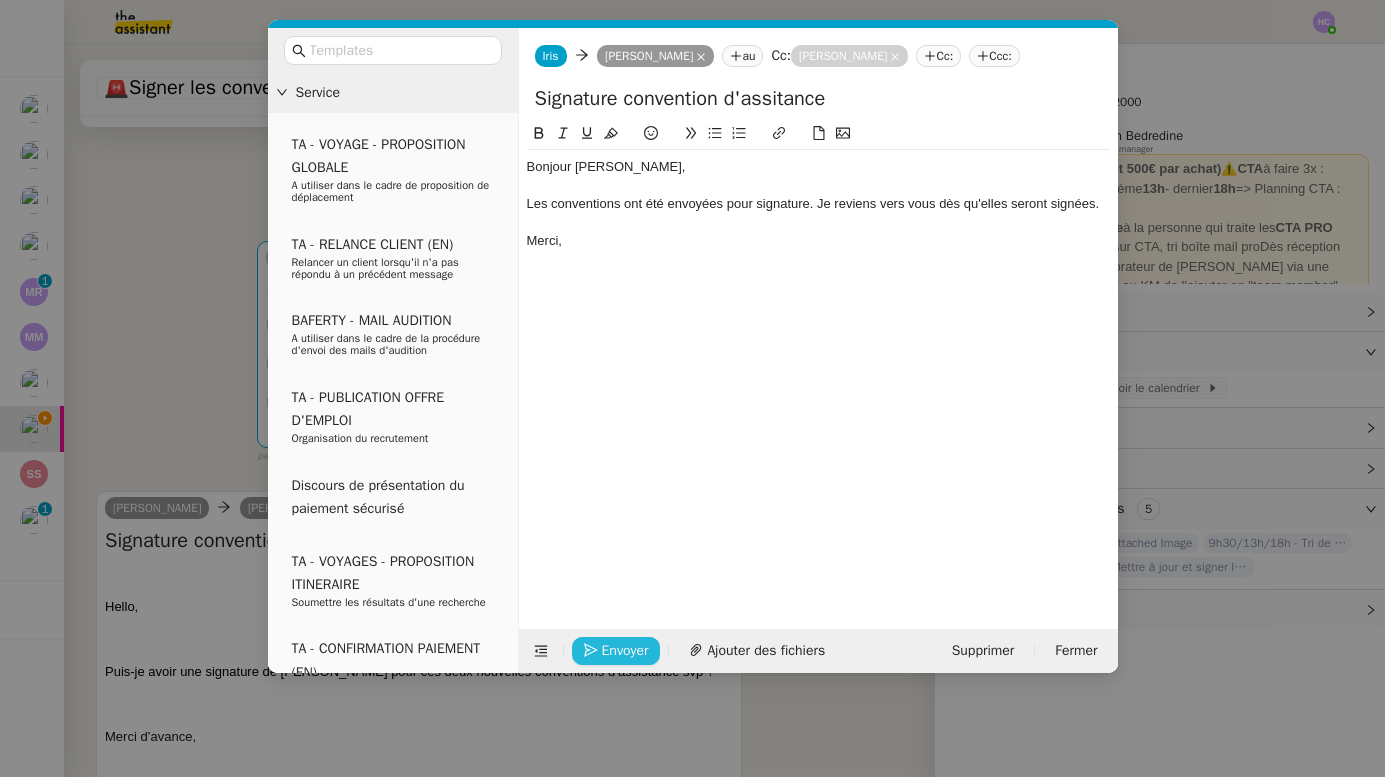 click on "Envoyer" 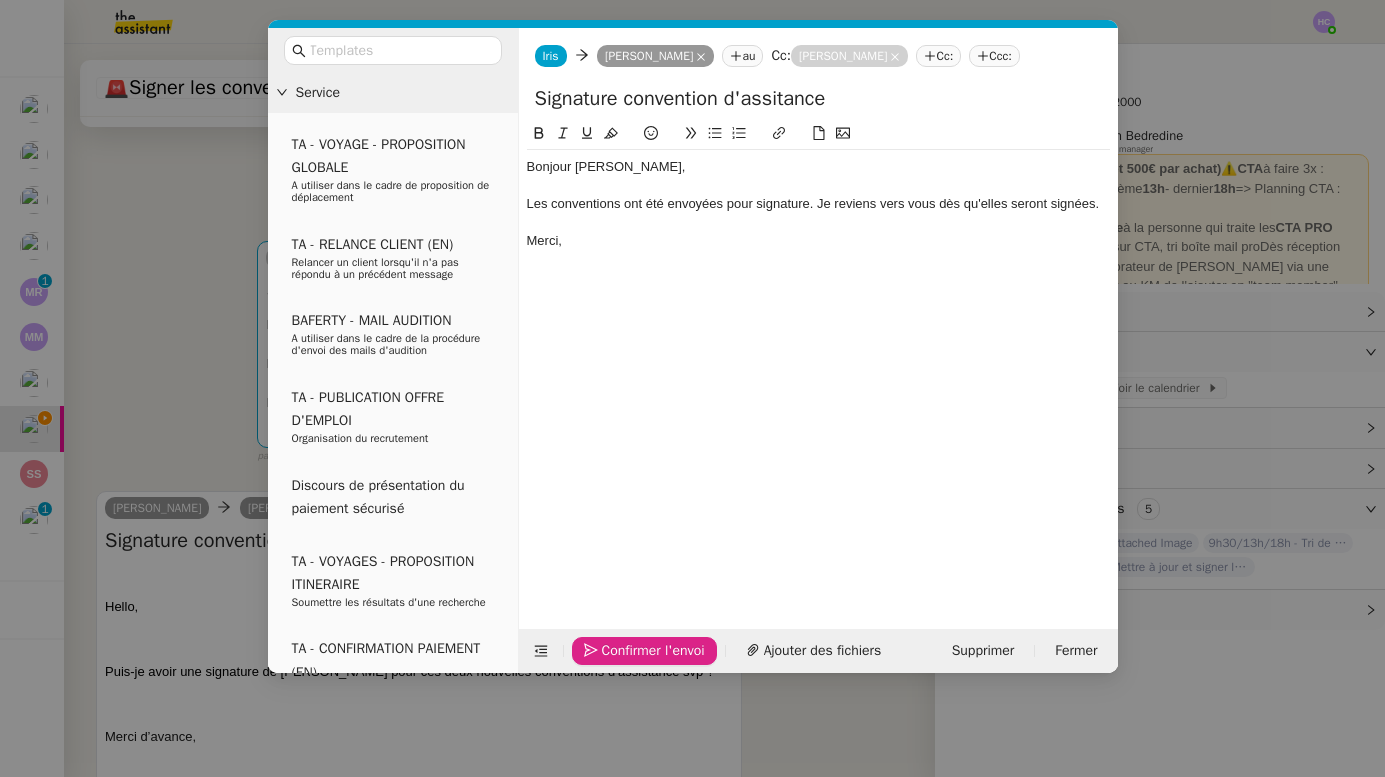 click on "Confirmer l'envoi" 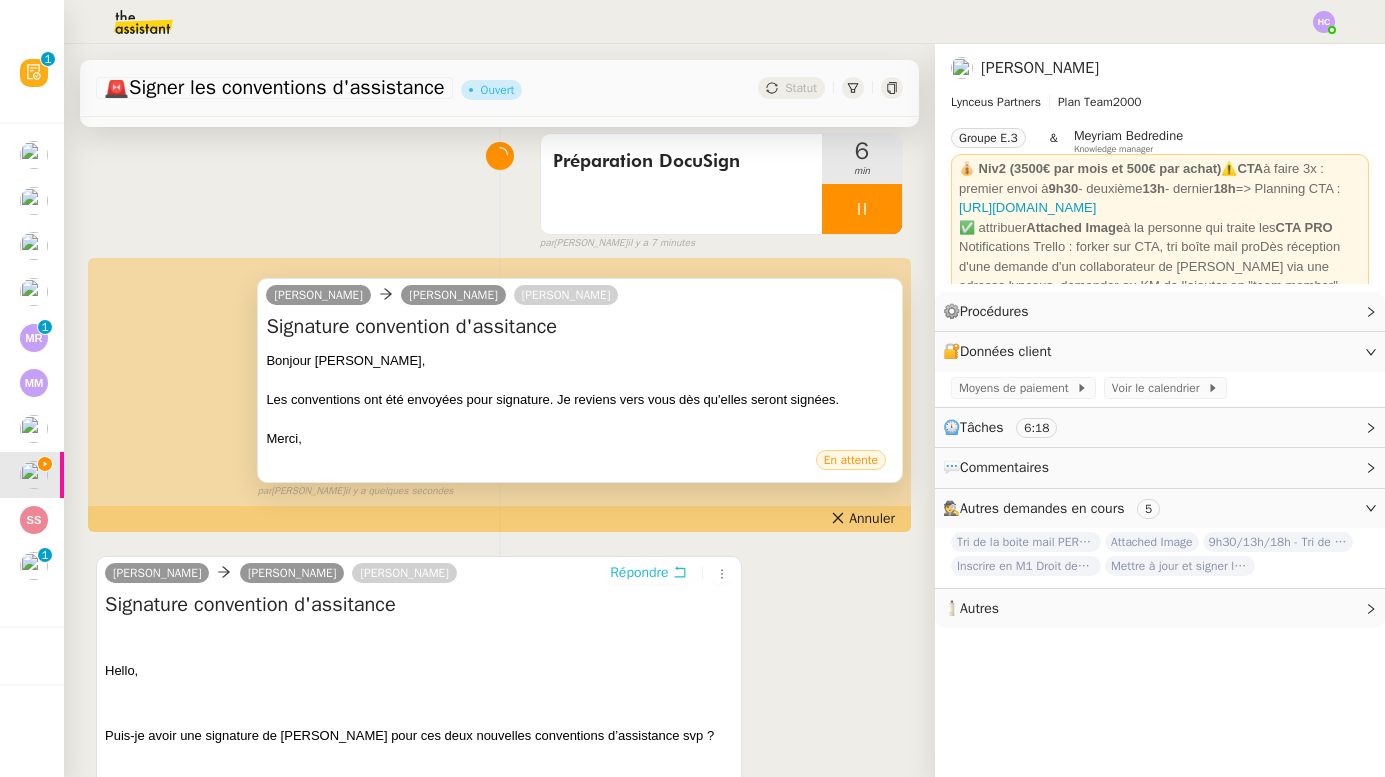 scroll, scrollTop: 150, scrollLeft: 0, axis: vertical 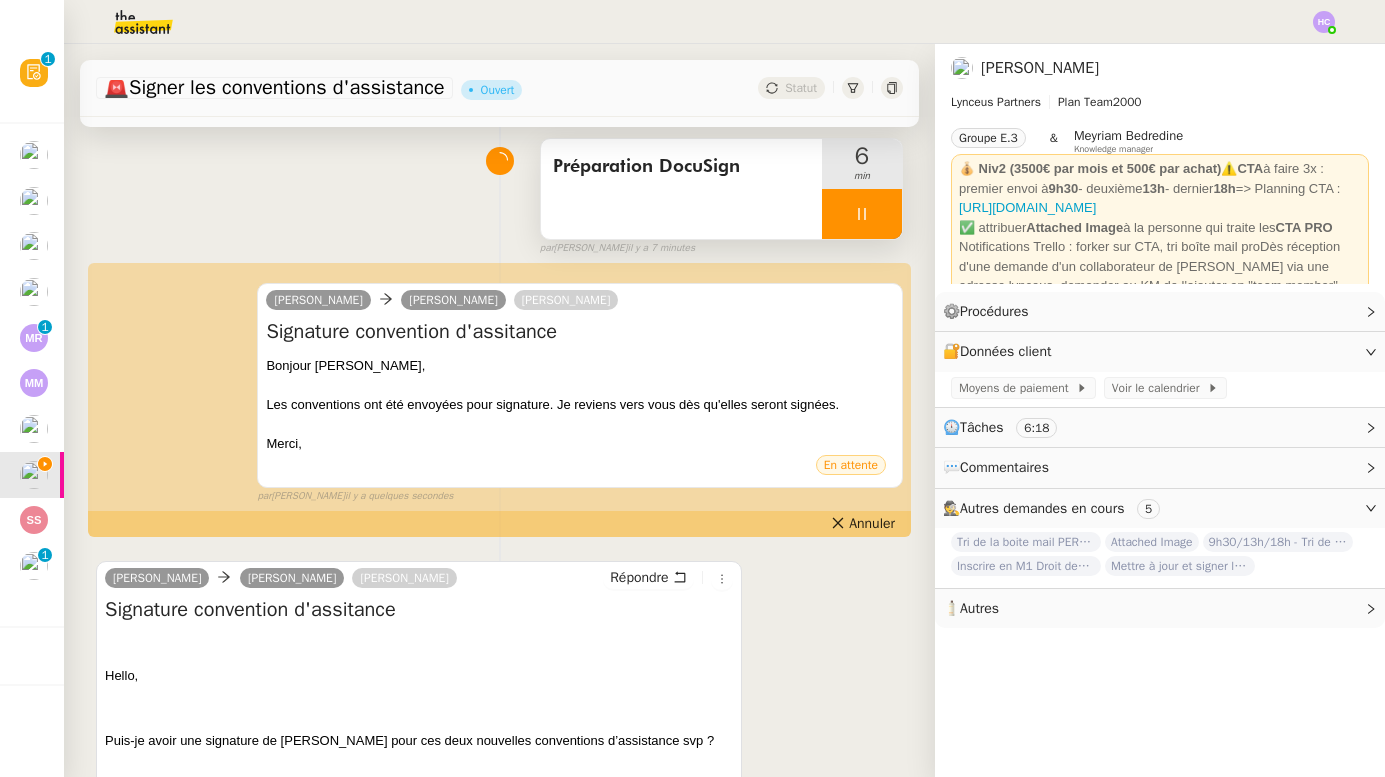 click 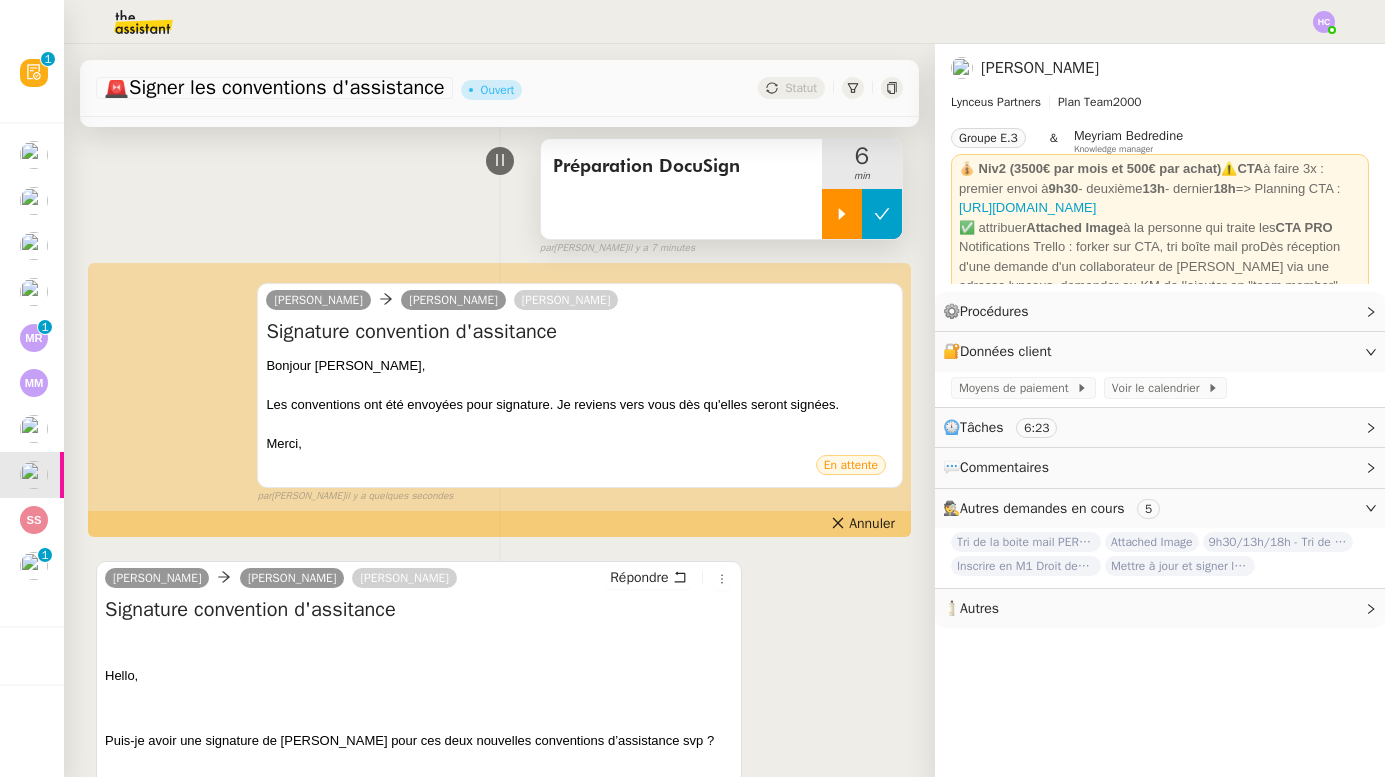 click 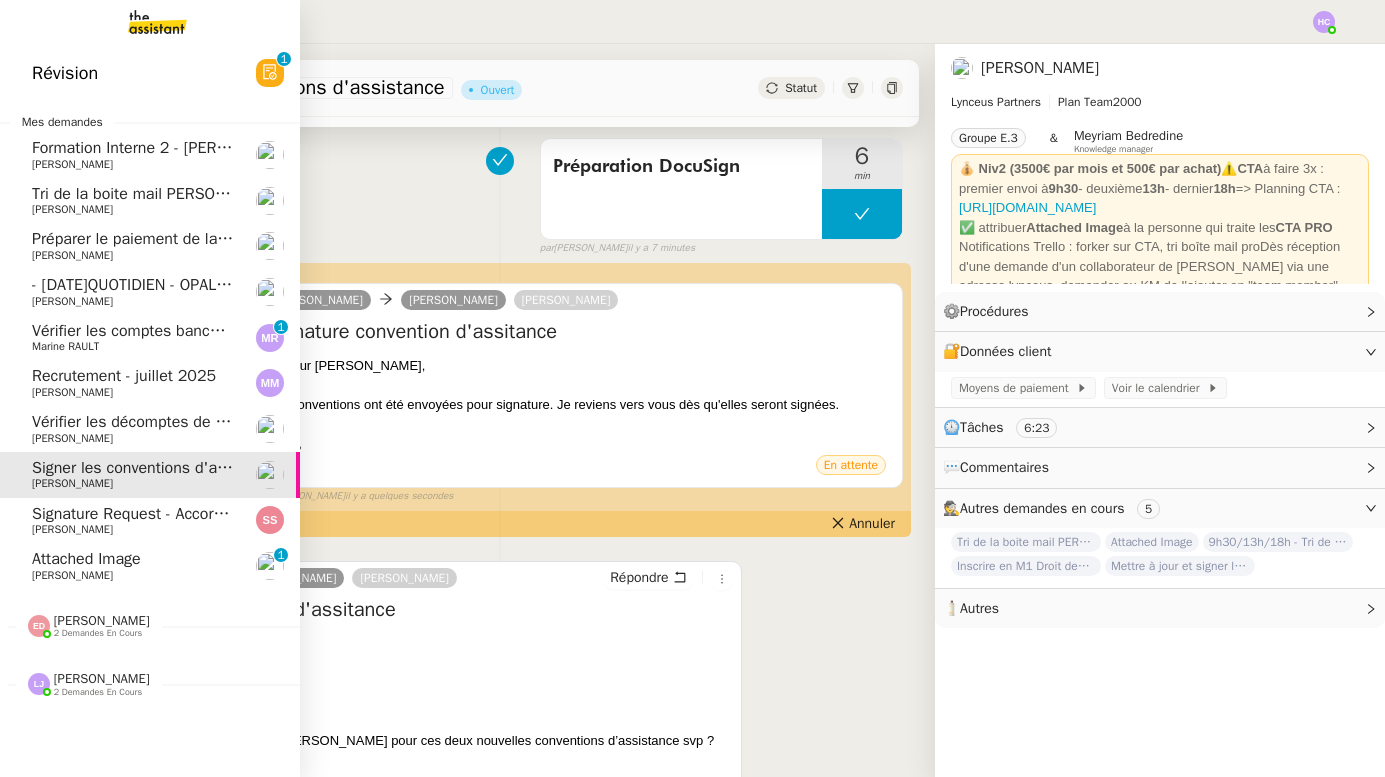 click on "Signature Request - Accord de Coopération Senja Partners" 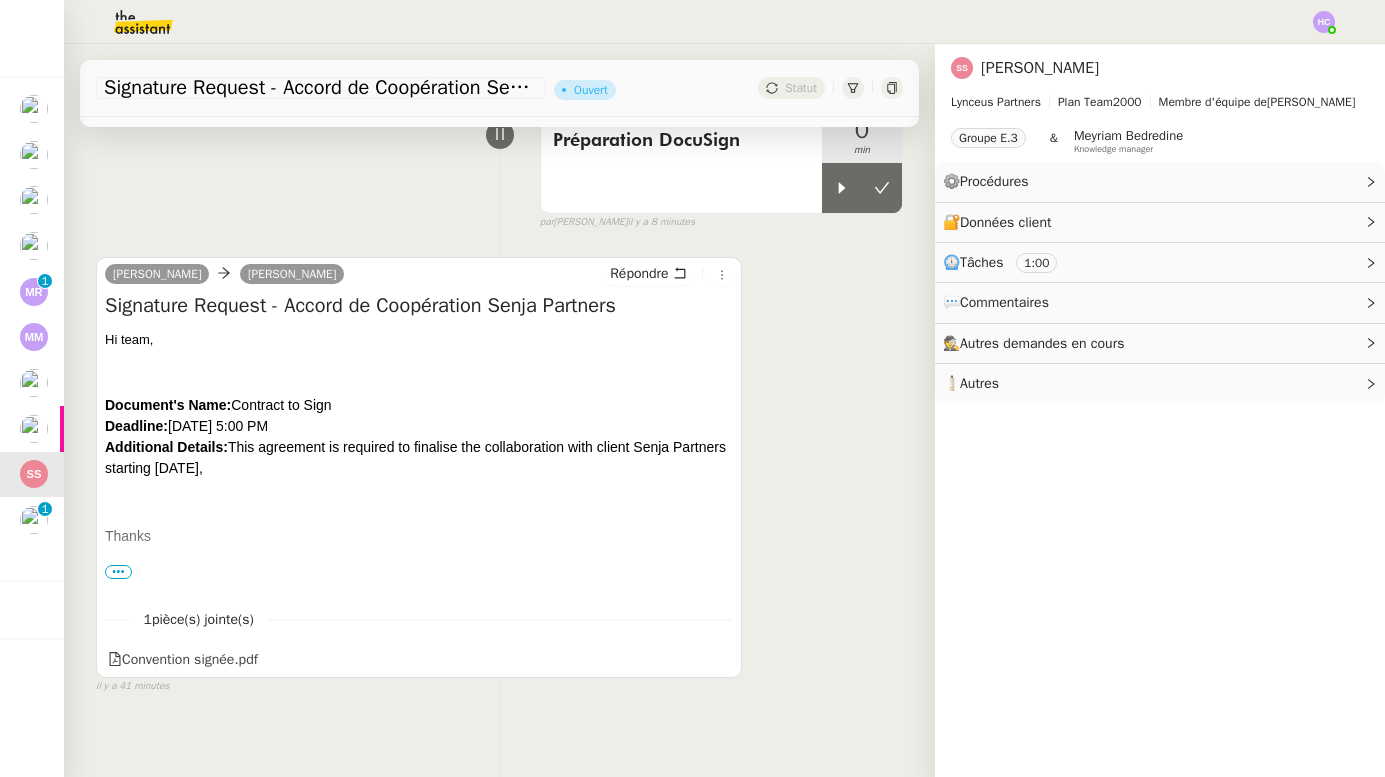 scroll, scrollTop: 175, scrollLeft: 0, axis: vertical 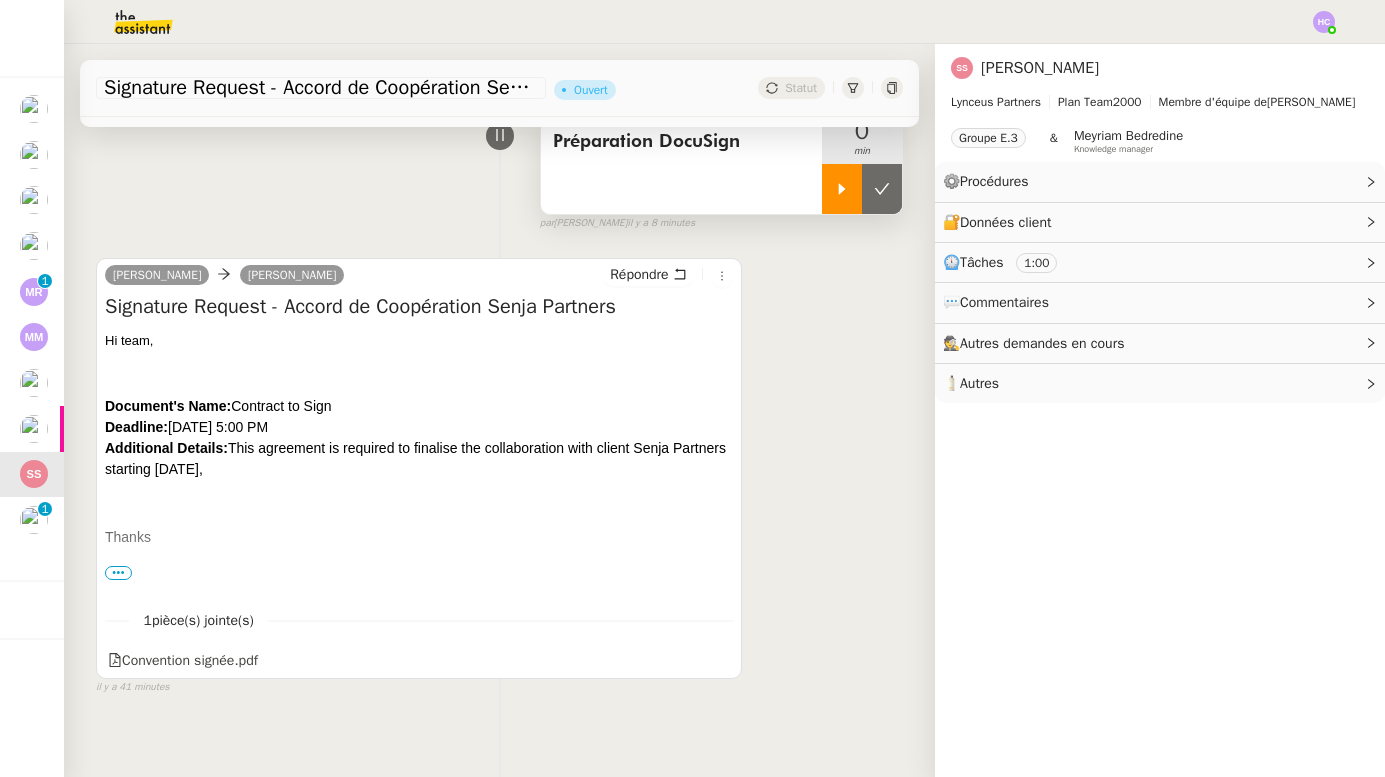 click 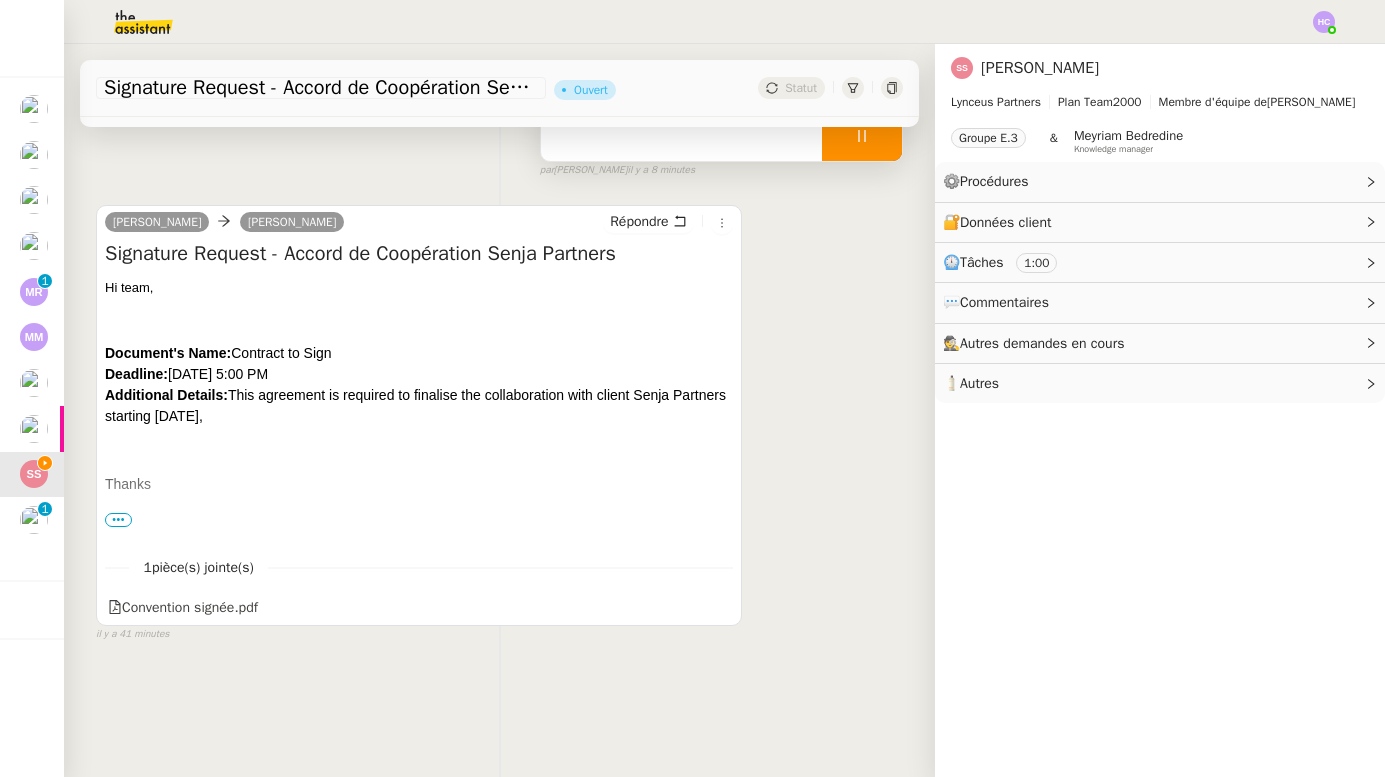 scroll, scrollTop: 231, scrollLeft: 0, axis: vertical 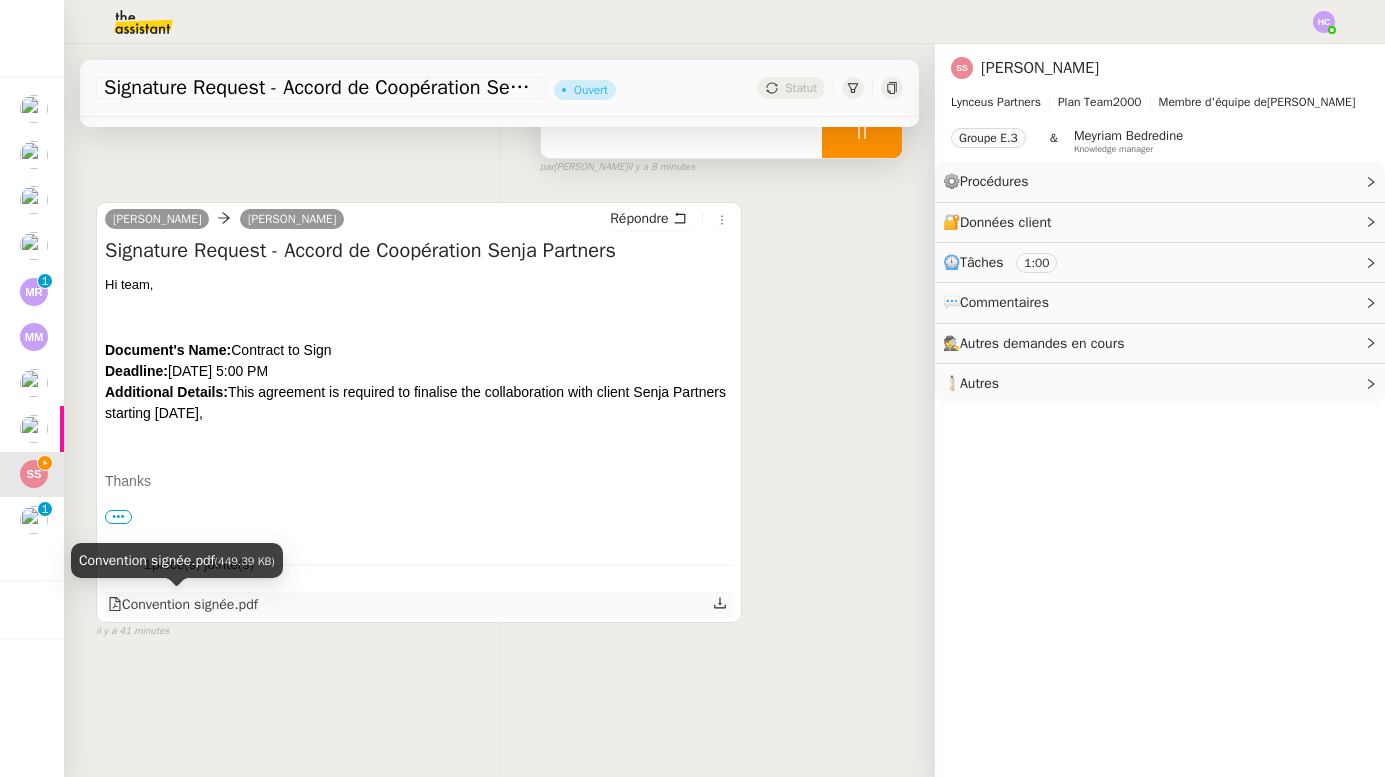 click on "Convention signée.pdf" 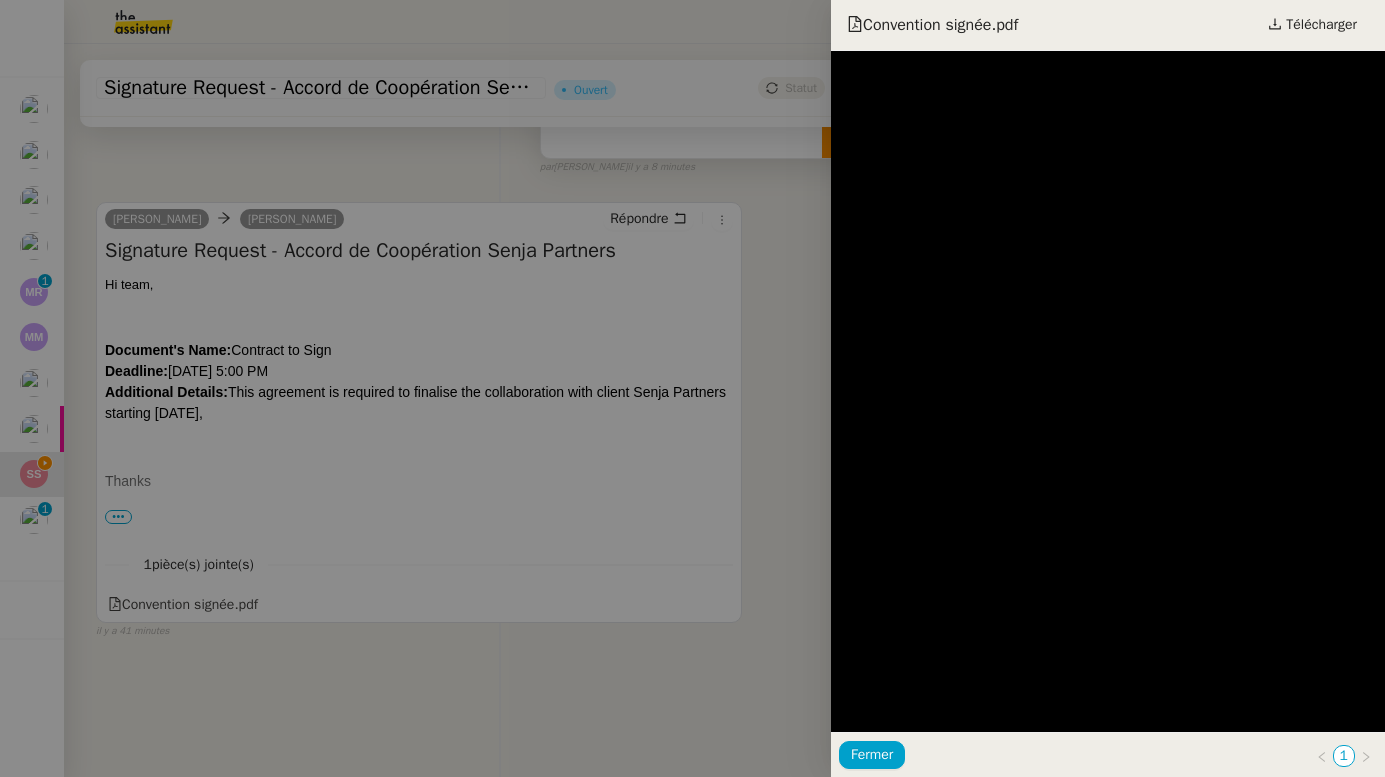 click at bounding box center [692, 388] 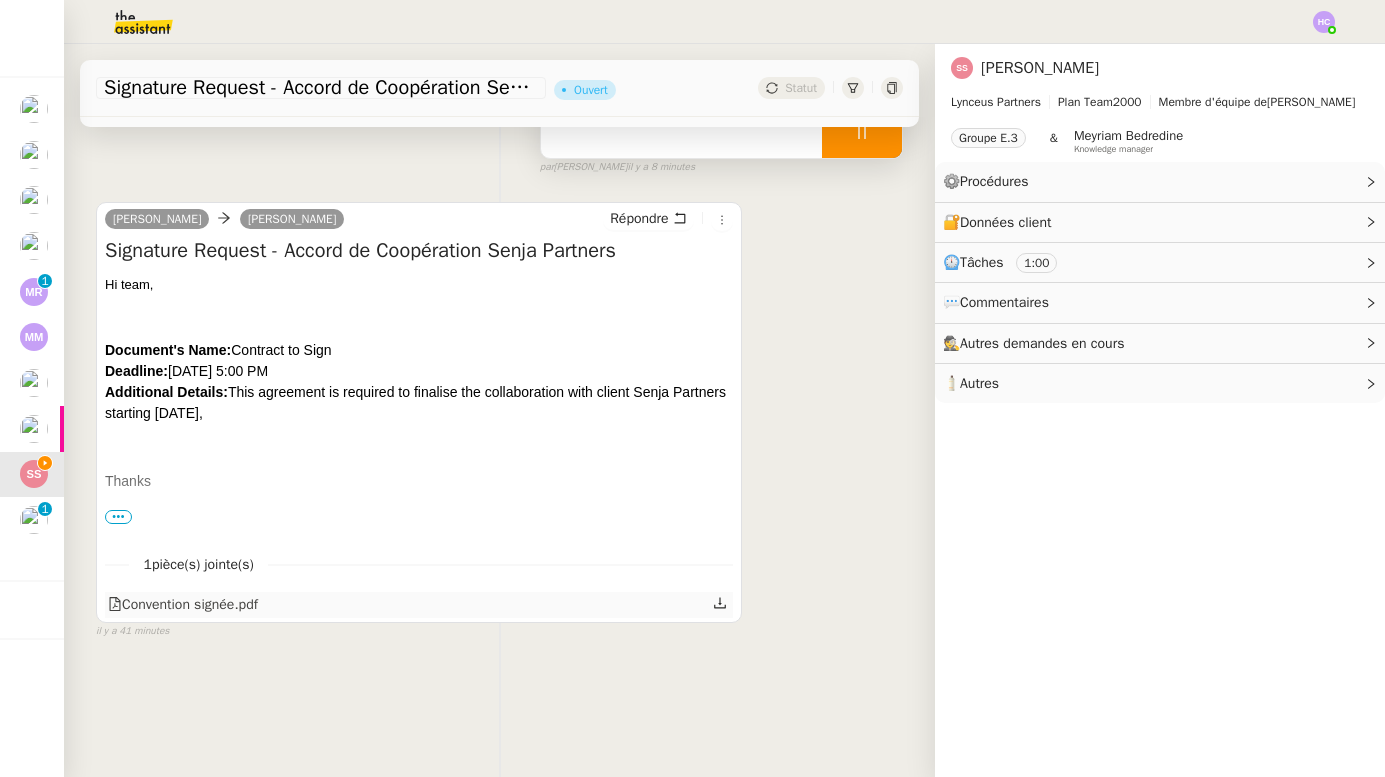 click 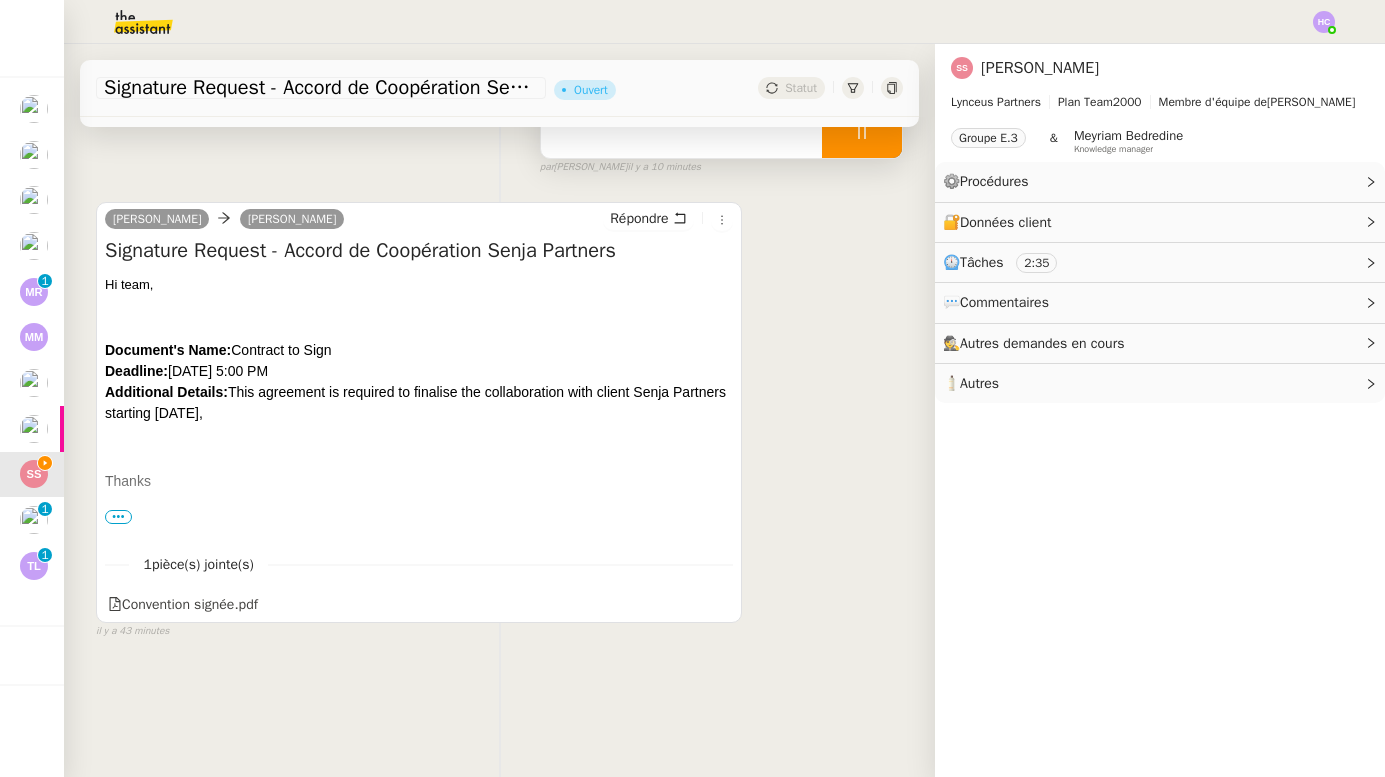 scroll, scrollTop: 246, scrollLeft: 0, axis: vertical 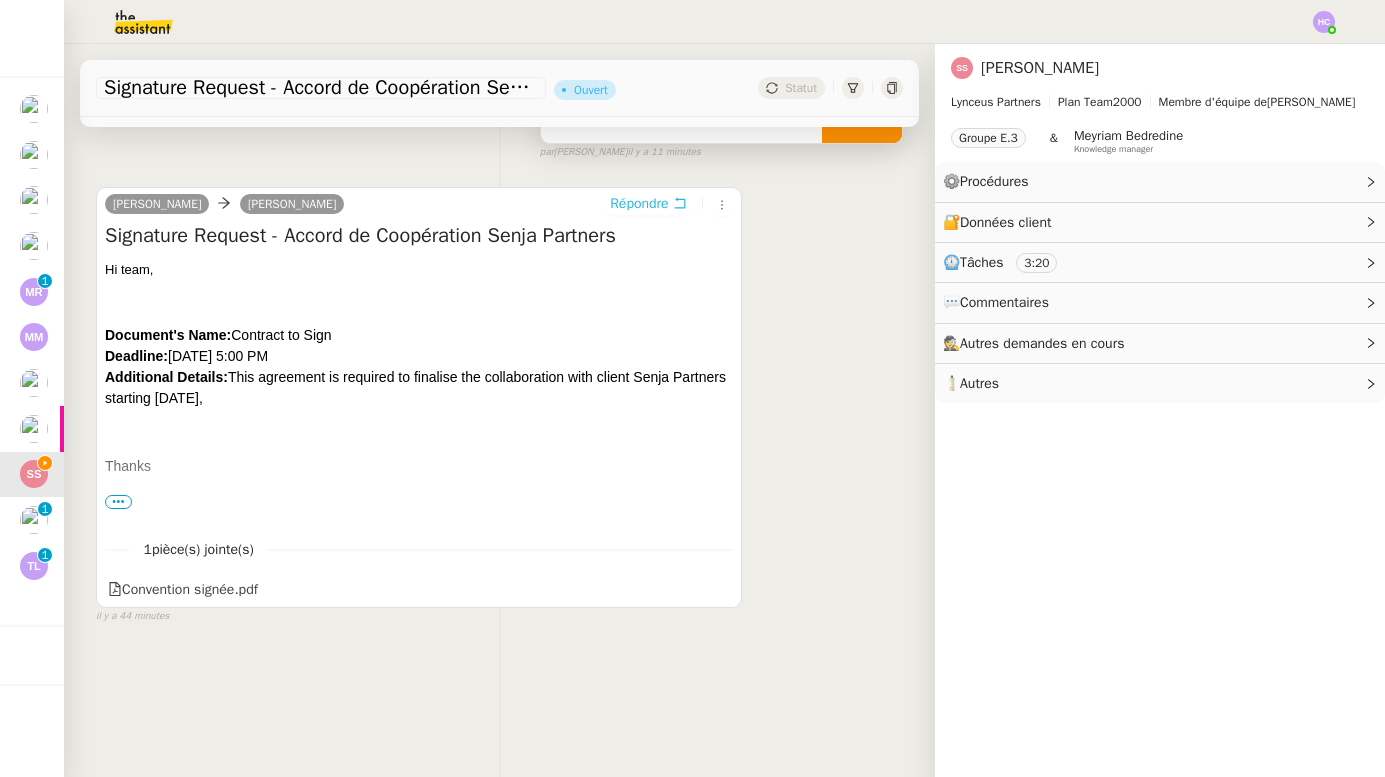 click on "Répondre" at bounding box center (639, 204) 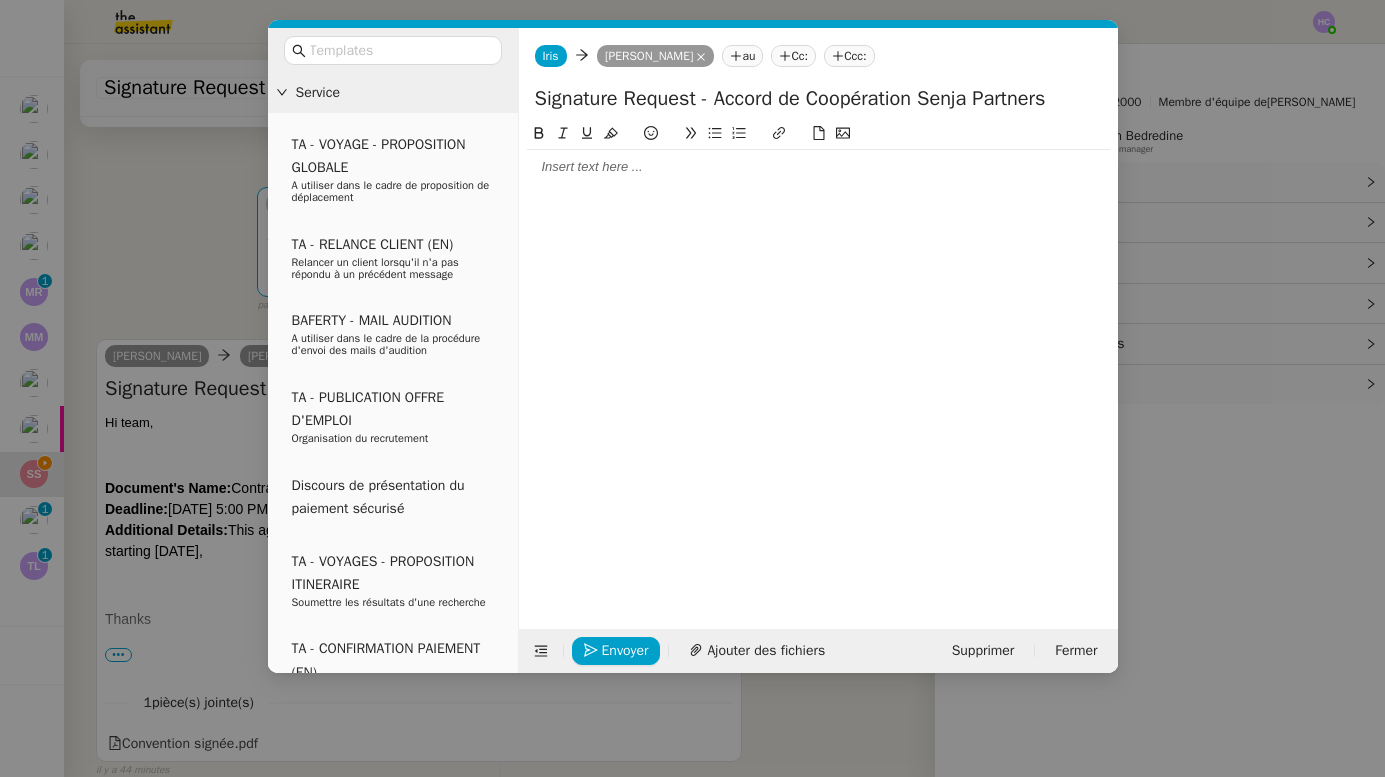 click 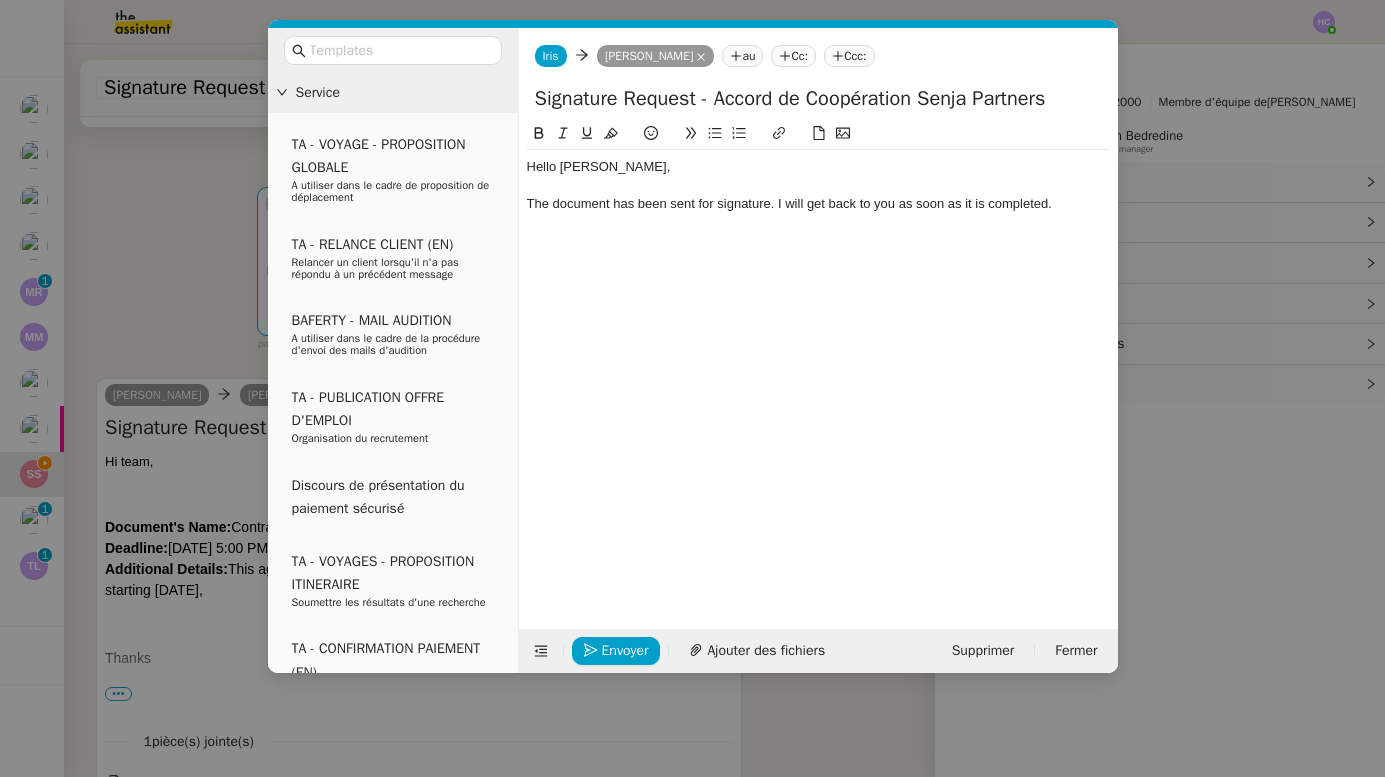 scroll, scrollTop: 0, scrollLeft: 0, axis: both 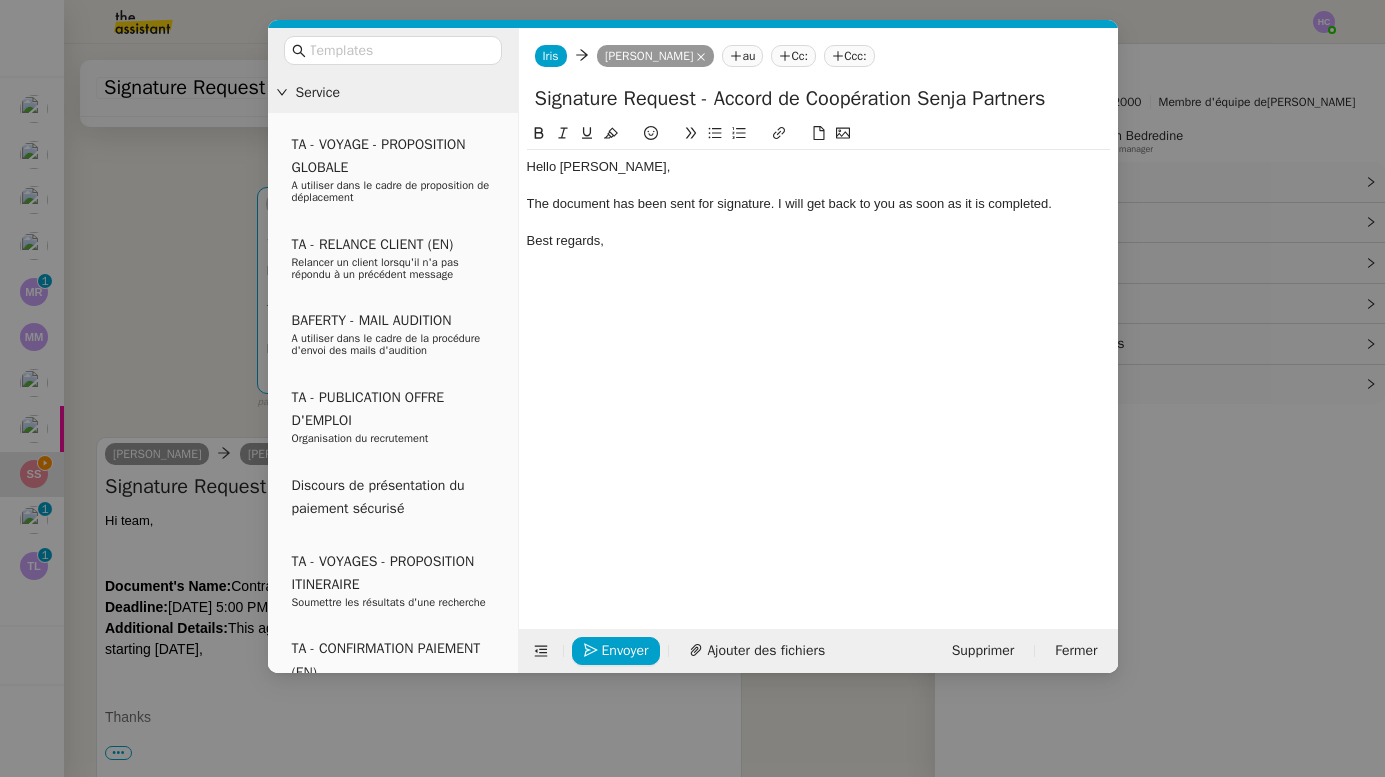 click on "Best regards," 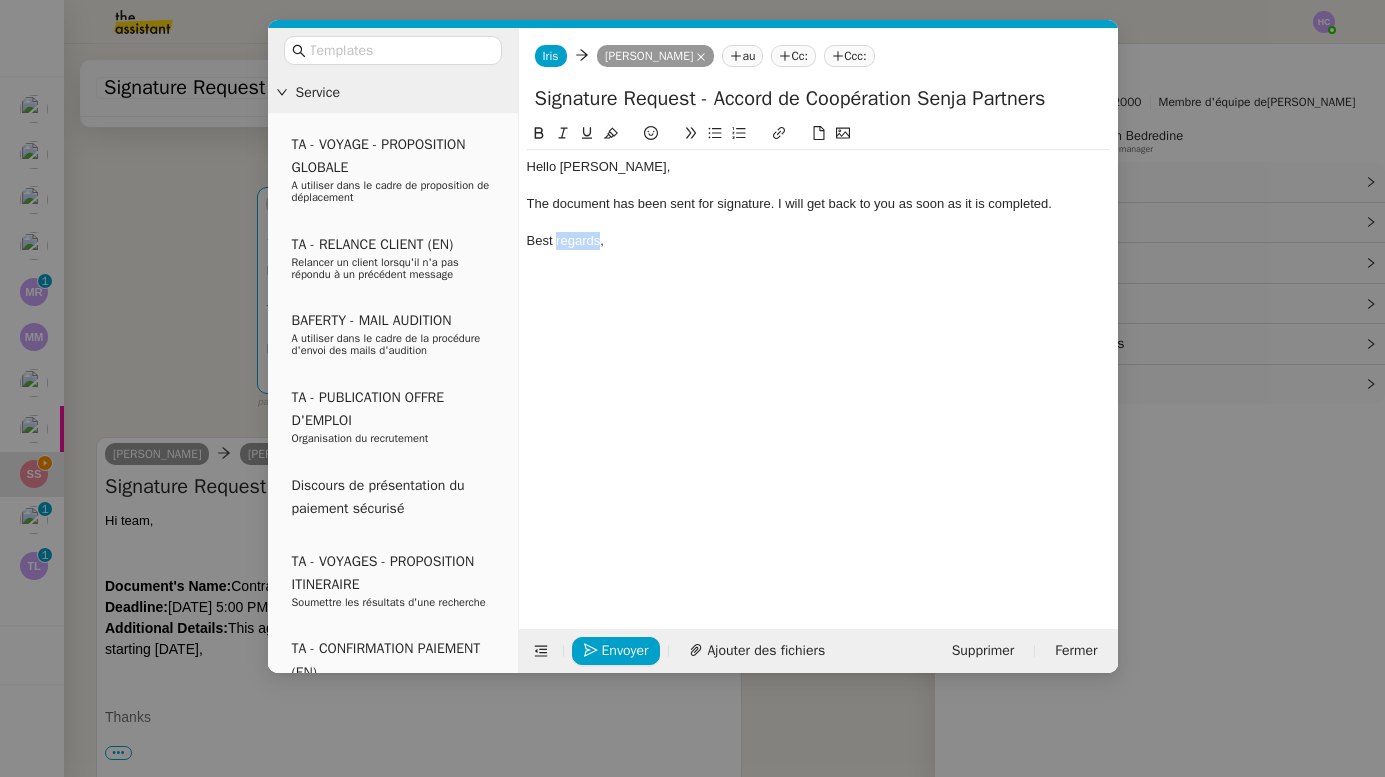 click on "Best regards," 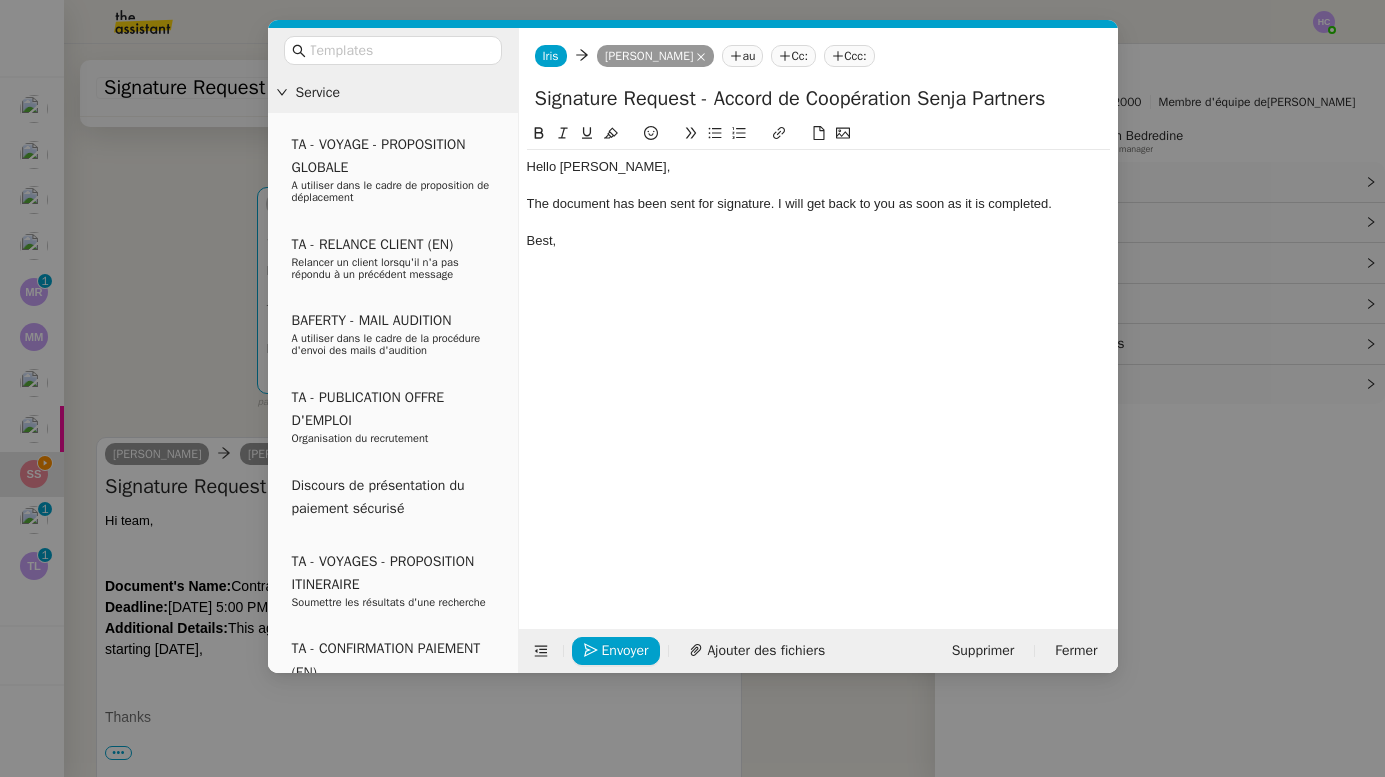 click on "Best," 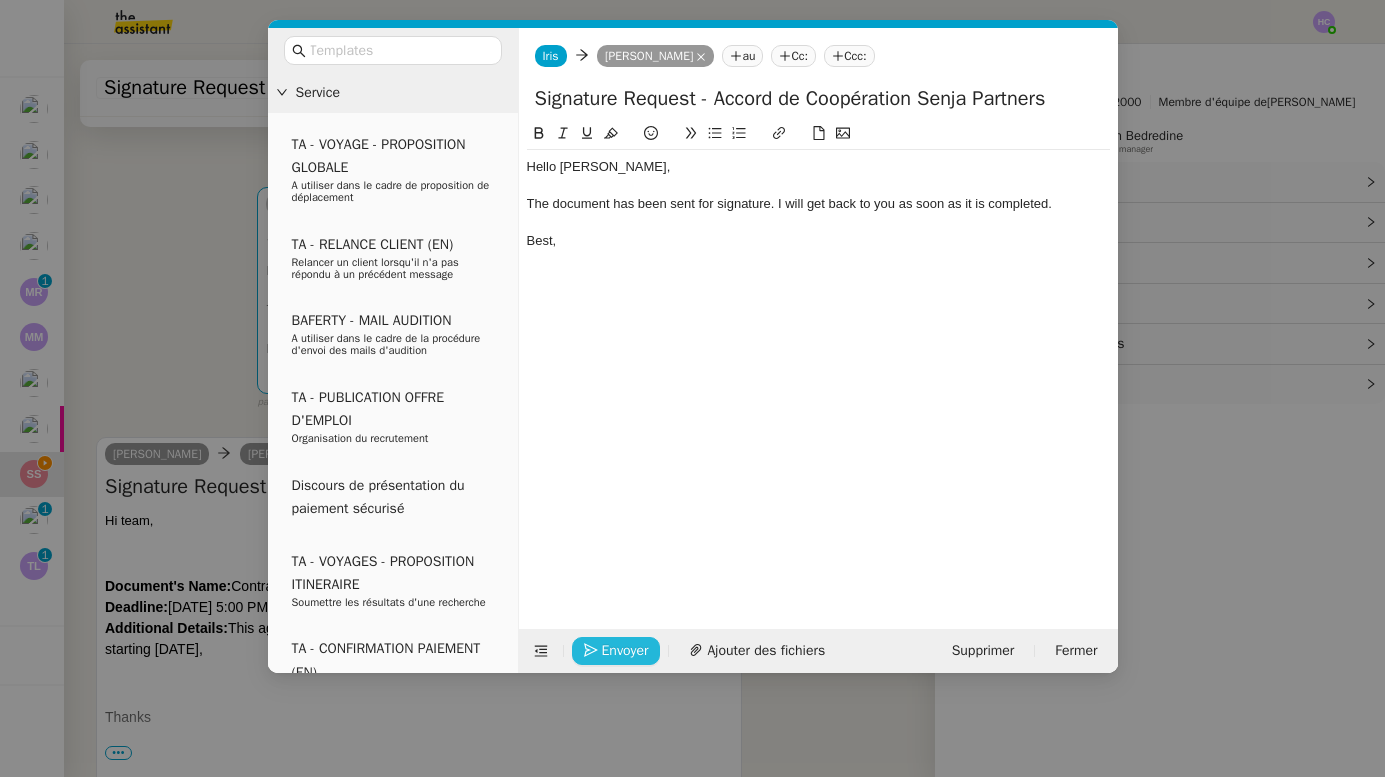 click on "Envoyer" 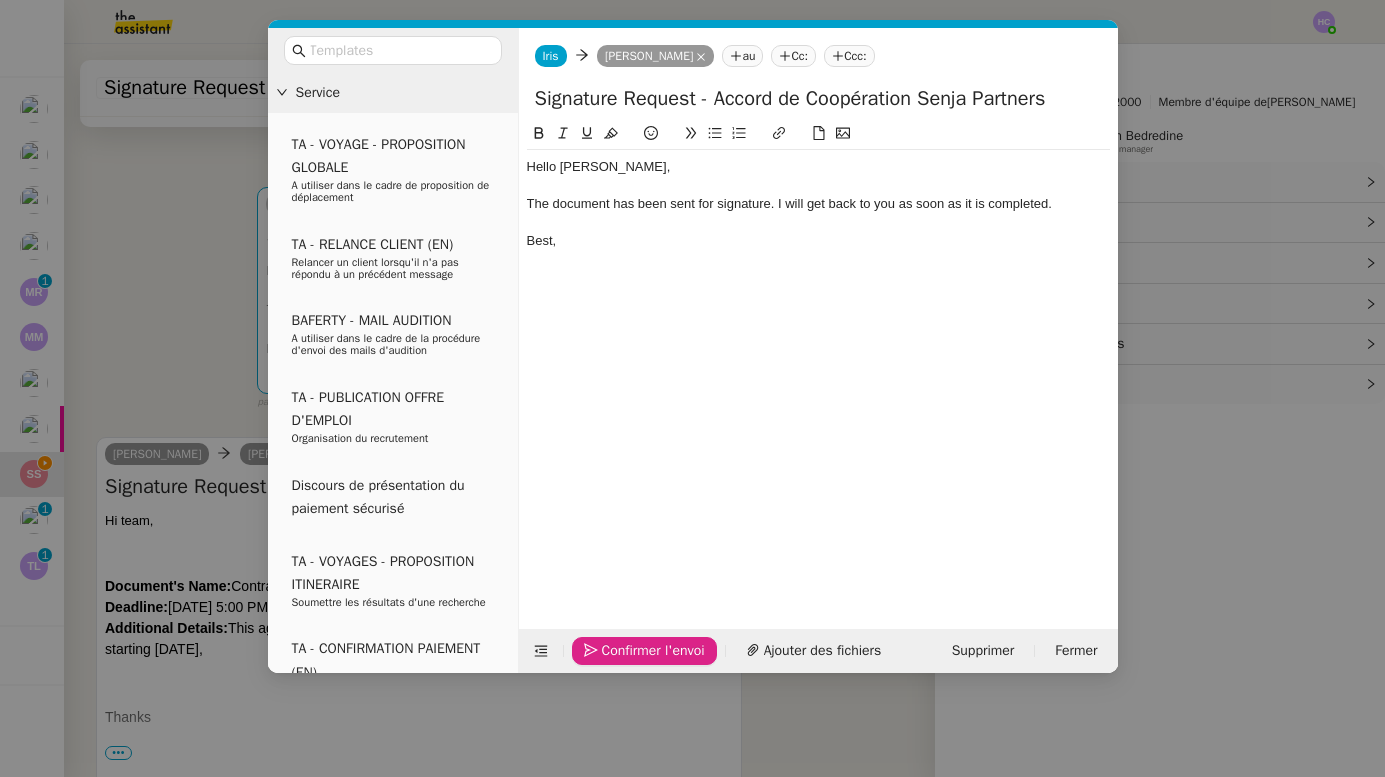 click on "Confirmer l'envoi" 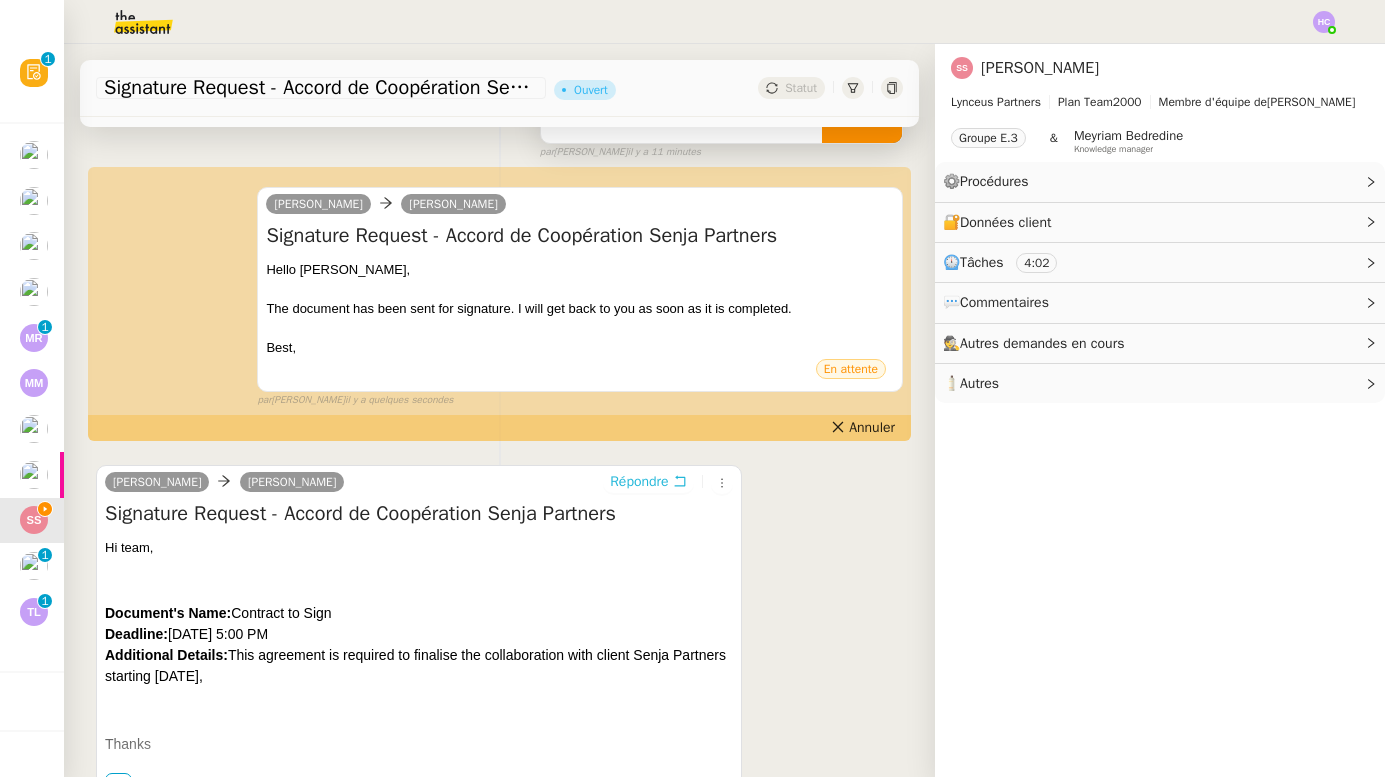 scroll, scrollTop: 27, scrollLeft: 0, axis: vertical 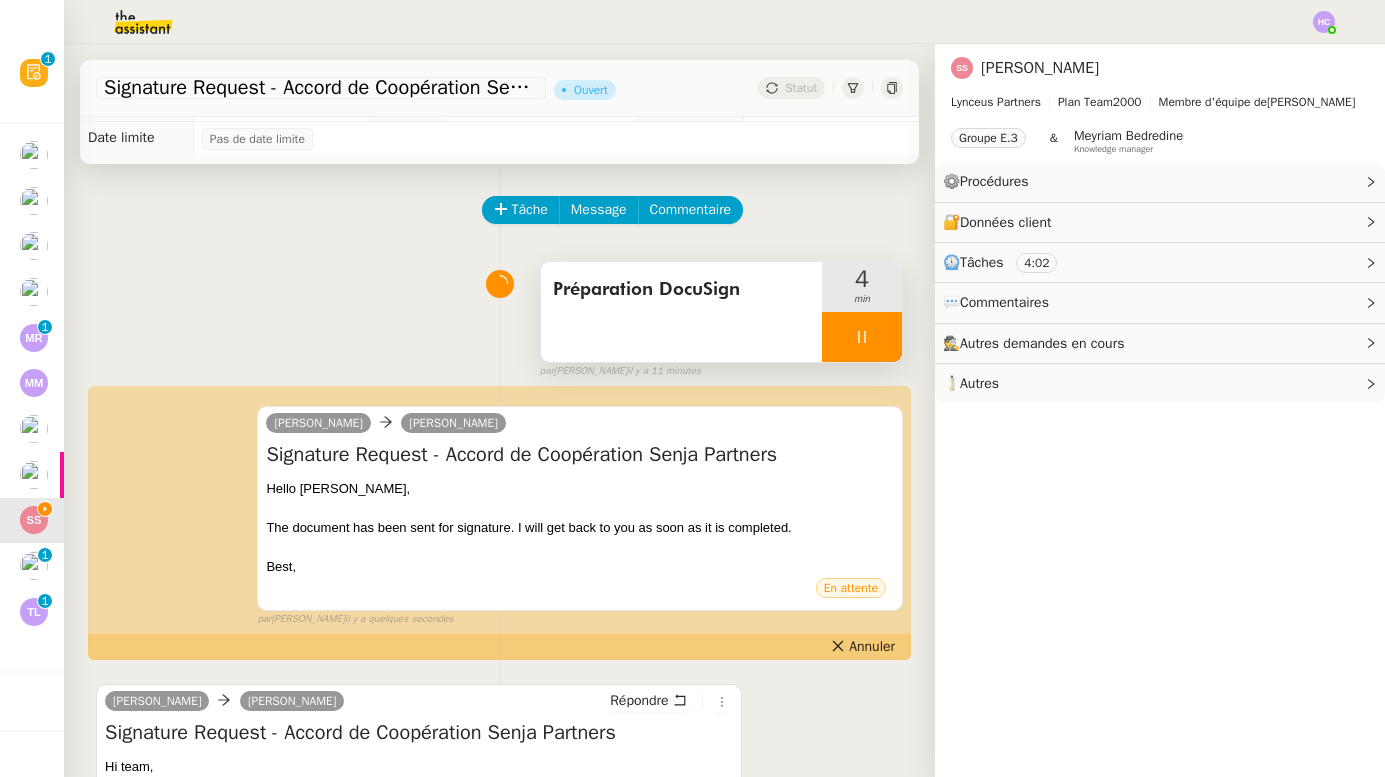 click at bounding box center [862, 337] 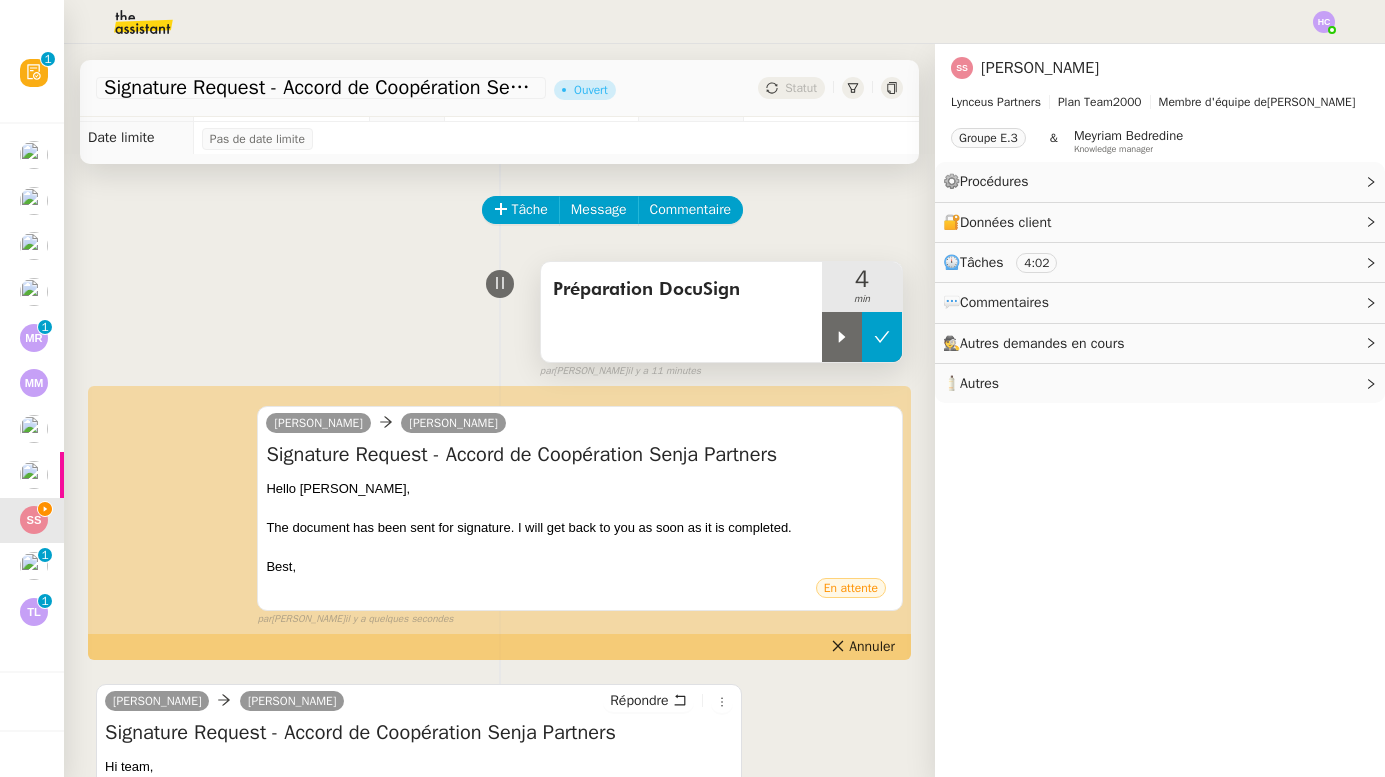 click 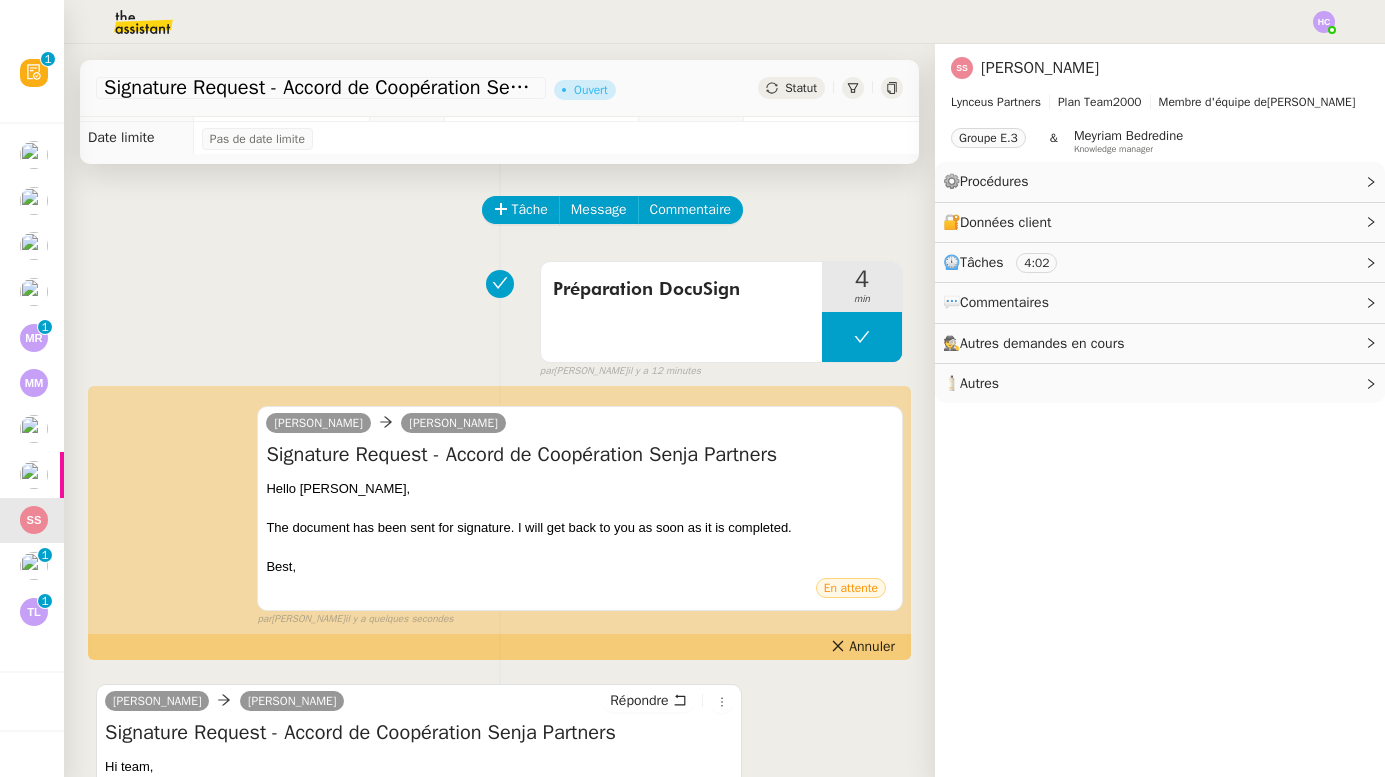 click on "Préparation DocuSign     4 min false par   [PERSON_NAME]   il y a 12 minutes" at bounding box center [499, 316] 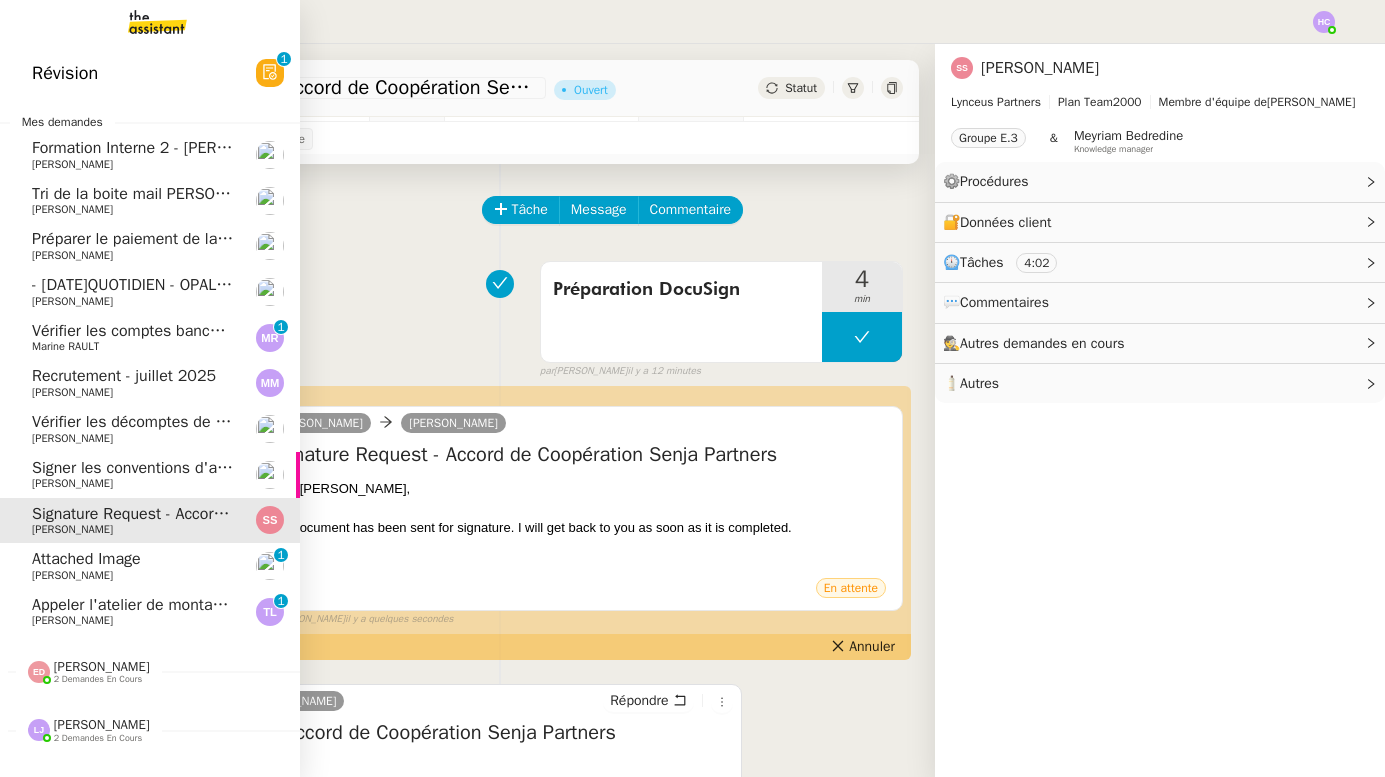 click on "Appeler l'atelier de montage [PERSON_NAME]" 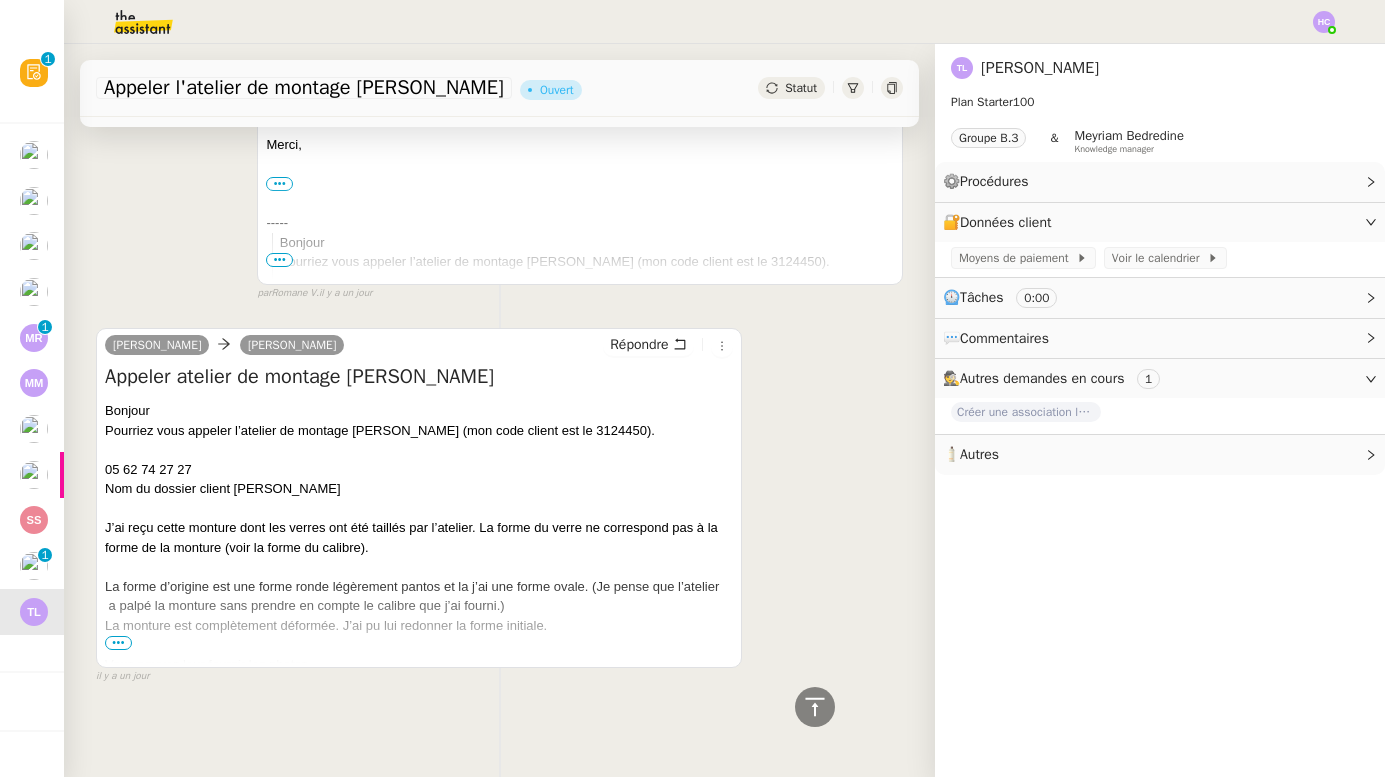 scroll, scrollTop: 649, scrollLeft: 0, axis: vertical 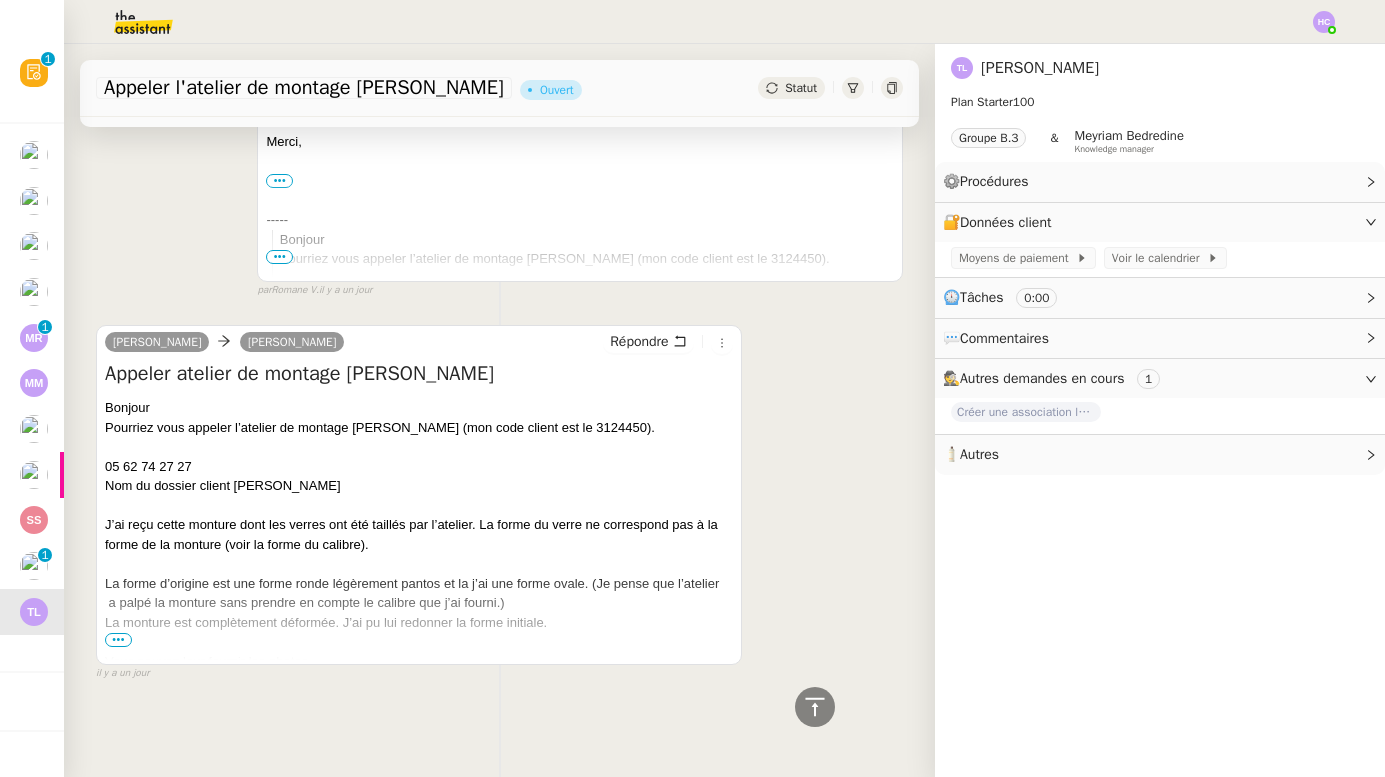 click on "•••" at bounding box center (118, 640) 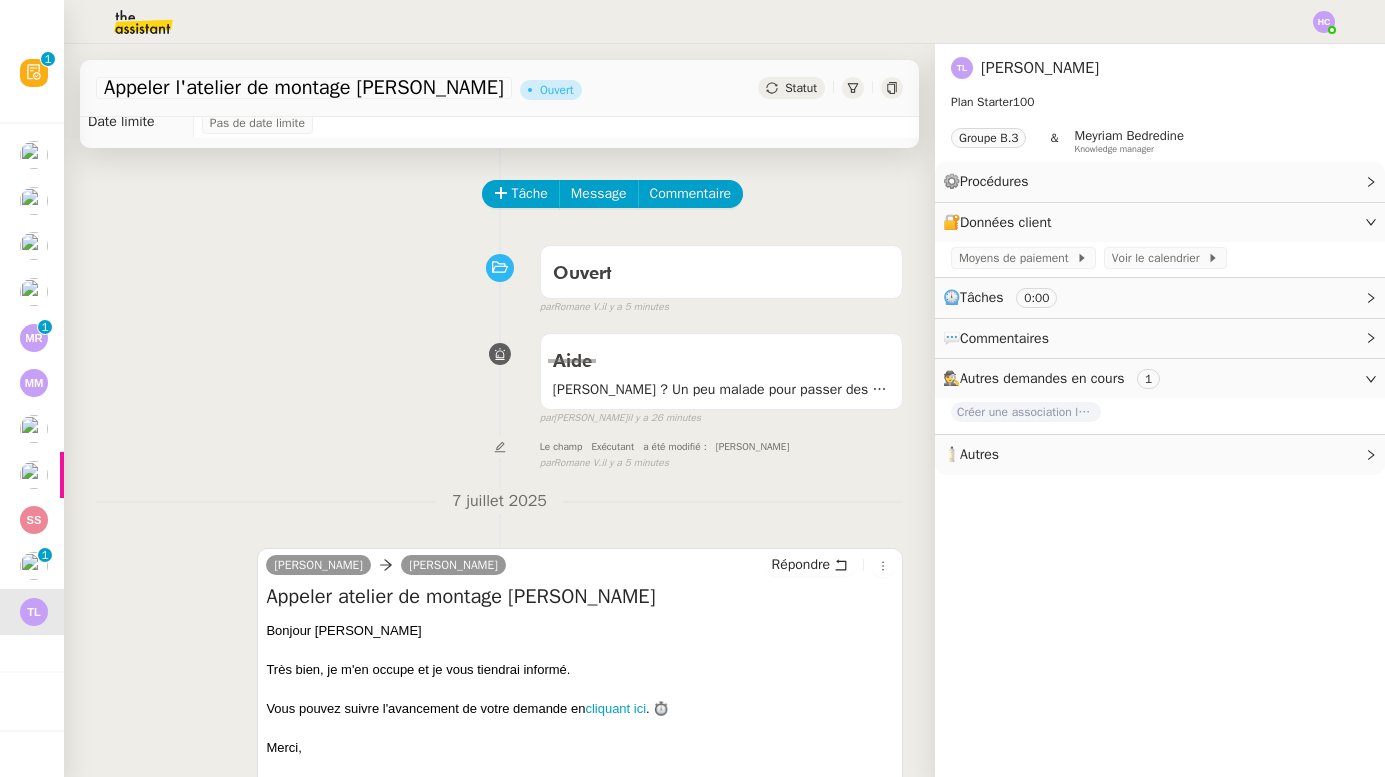 scroll, scrollTop: 0, scrollLeft: 0, axis: both 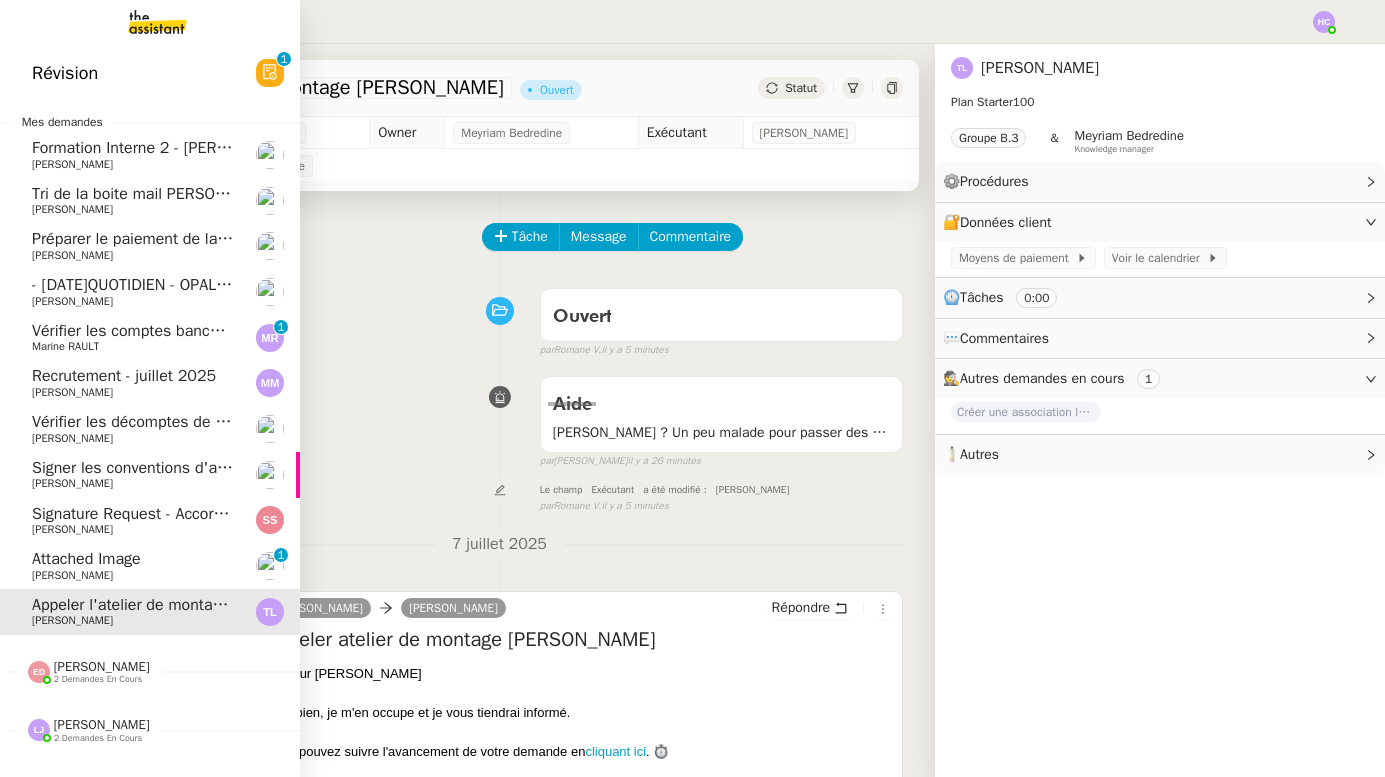 click on "Attached Image" 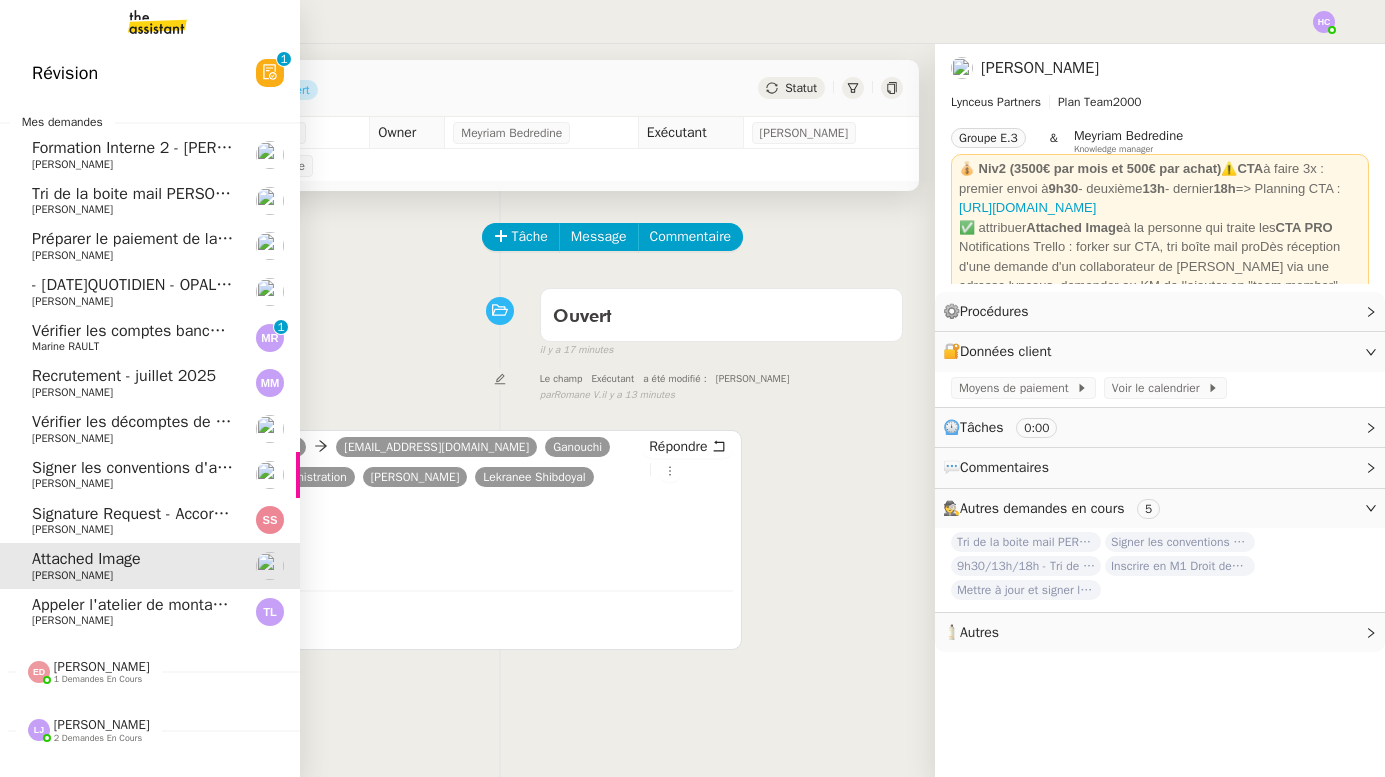 click on "Vérifier les comptes bancaires et éditer la quittance   - 1 juillet 2025" 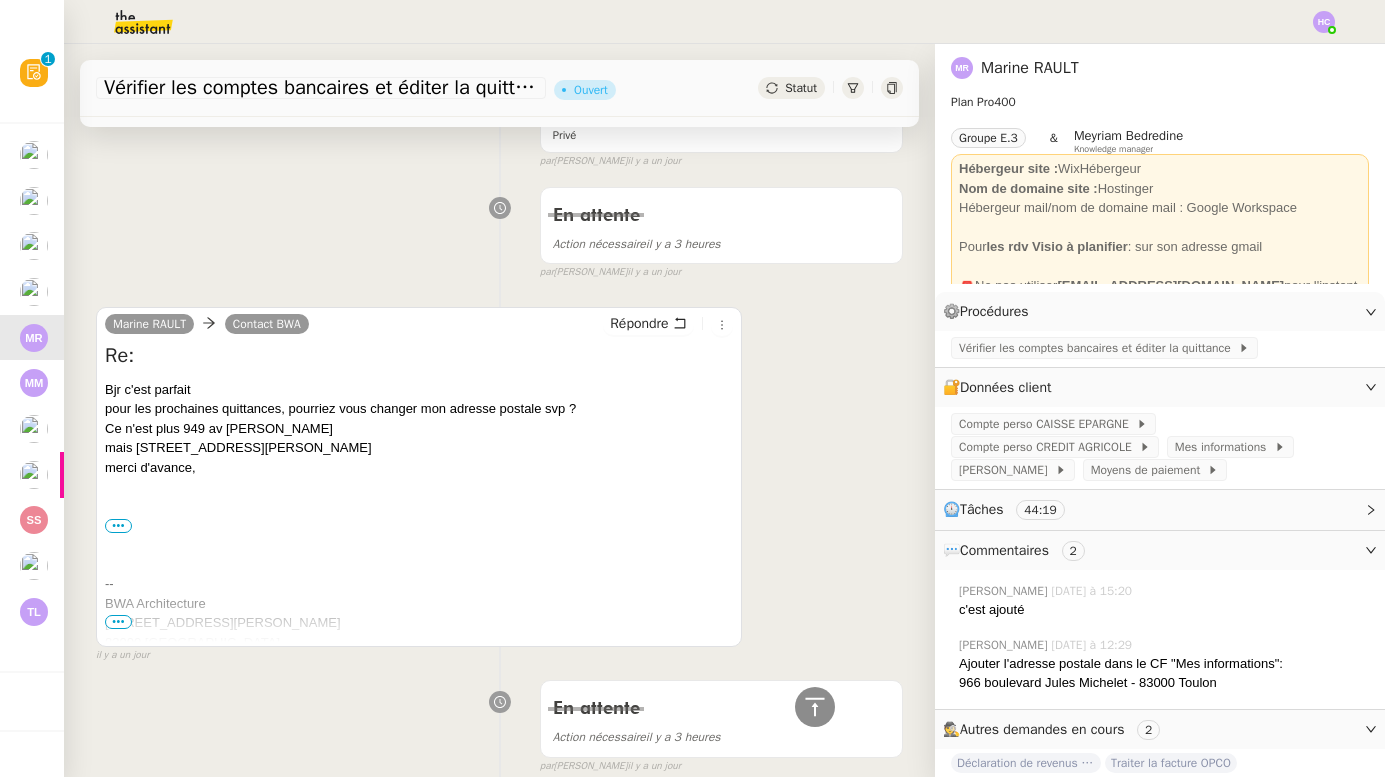 scroll, scrollTop: 699, scrollLeft: 0, axis: vertical 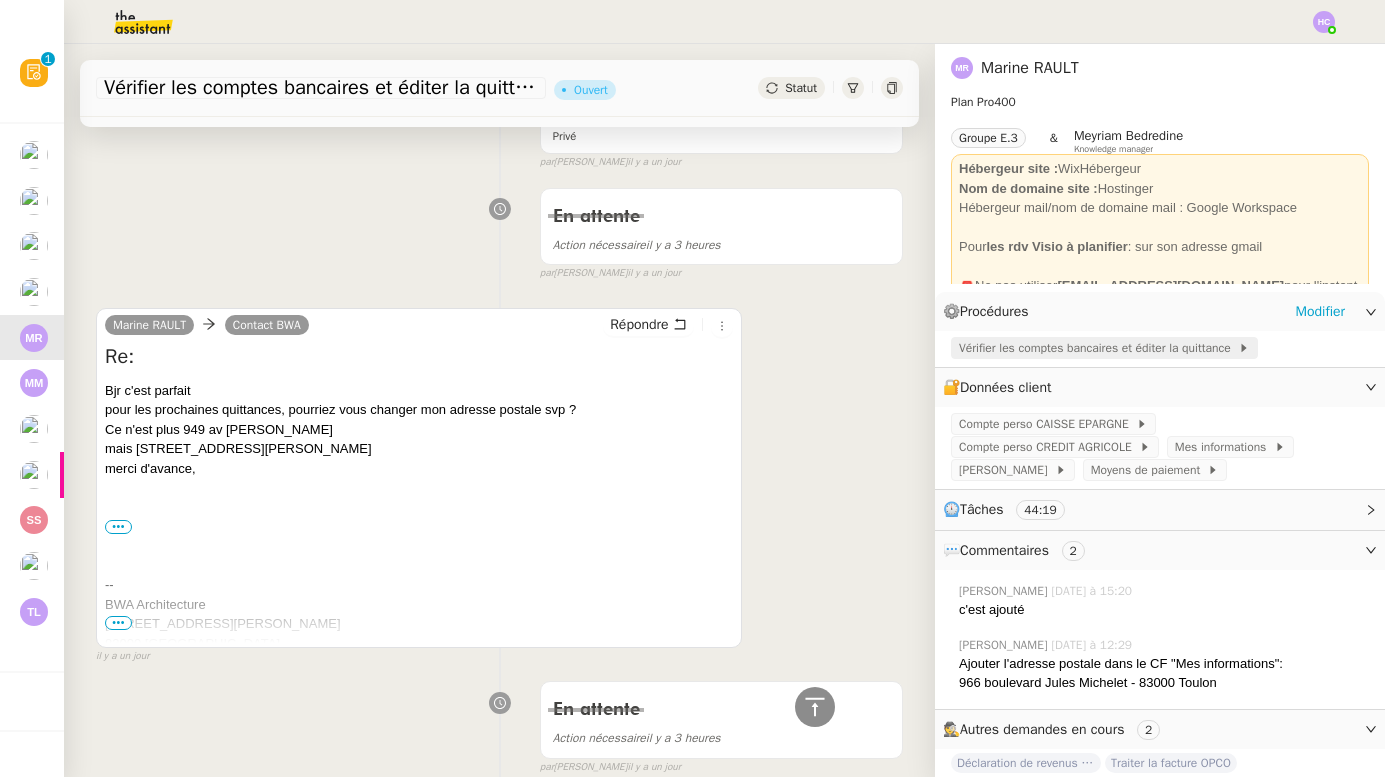 click on "Vérifier les comptes bancaires et éditer la quittance" 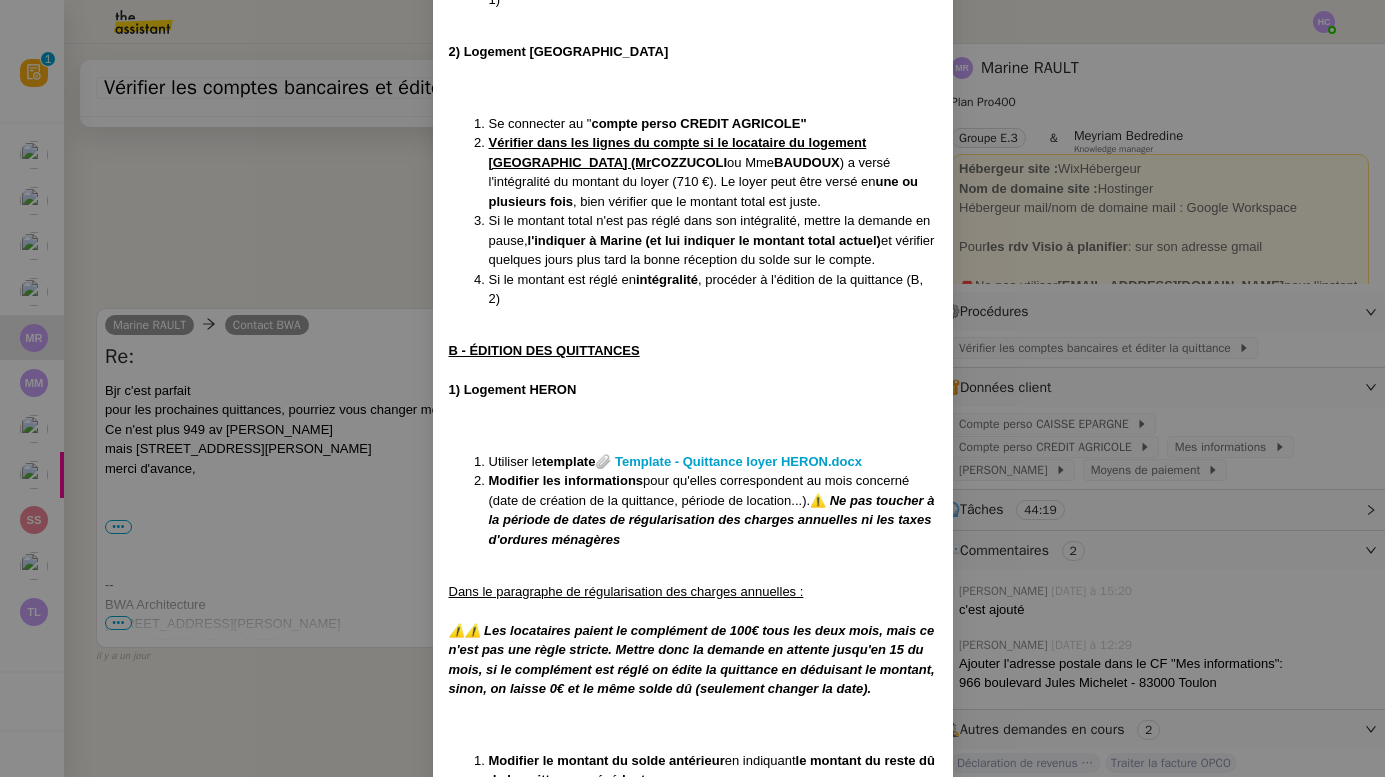 scroll, scrollTop: 831, scrollLeft: 0, axis: vertical 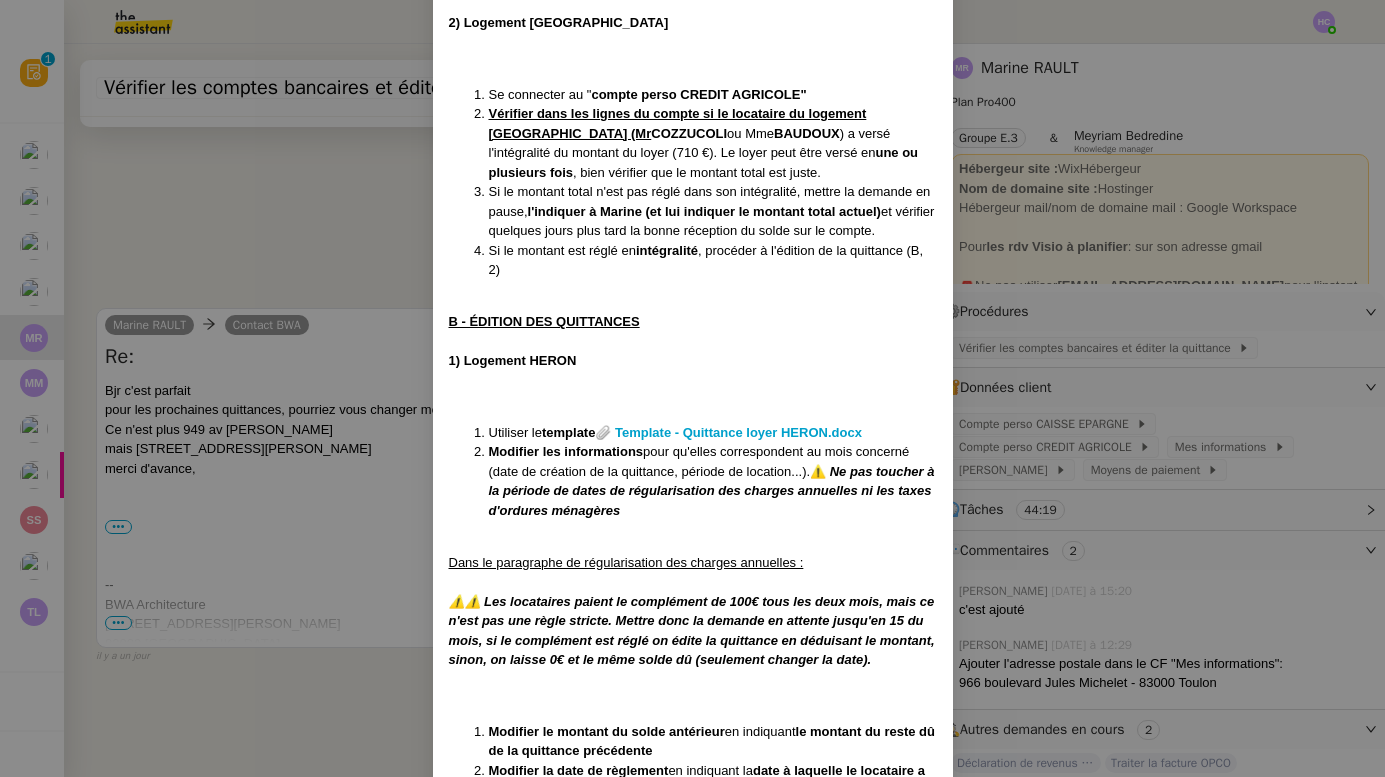 click on "Créée le [DATE] Modifiée le [DATE] Contexte :  Chaque mois, la cliente souhaite que nous vérifions sur ses comptes en banque la bonne réception des loyers de la part de ses locataires, depuis ses deux appartements. Une fois que les loyers sont perçus intégralement, nous devons éditer les quittances et les envoyer à Marine. ⚠️ Donnée pour l'équipe  : Pour voir où on en est d'un mois sur l'autre, voici le  Drive  (accès interne uniquement) qui regroupe les dernières quittances. Récurrence  :  Tous les 1er du mois Déclenchement  :  Automatique PROCÉDURE A - CONNEXION AUX COMPTES BANCAIRES Les accès sont dans le CF. 1) Logement HERON Se connecter au  "compte perso CAISSE D'EPARGNE" Vérifier dans les lignes du compte si le locataire du logement HERON (Mr [PERSON_NAME] ou TURICEANU ) a versé l'intégralité du montant du loyer ( 1 050€ ). Le loyer peut être versé en  une ou plusieurs fois , bien vérifier que le montant total est juste. Si le montant est réglé en  intégralité" at bounding box center (692, 388) 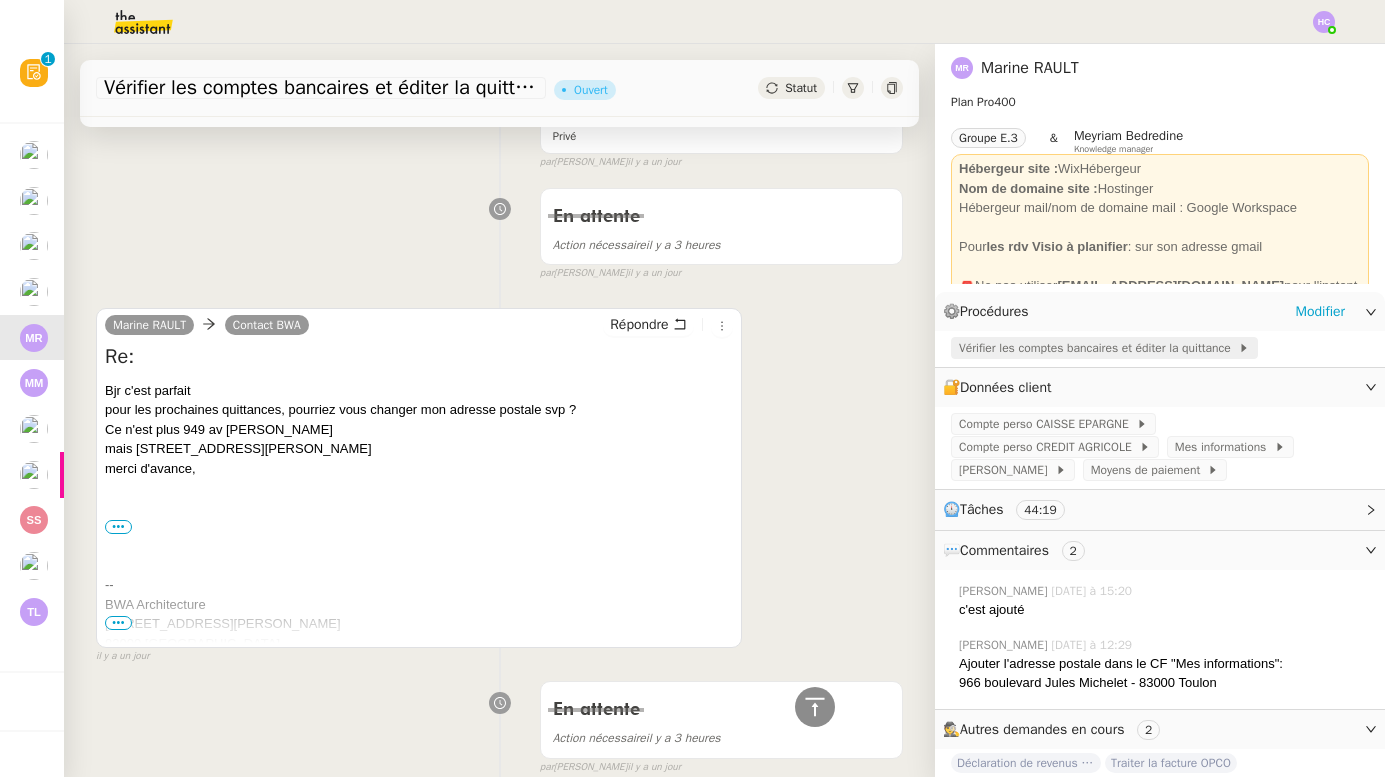 click on "Vérifier les comptes bancaires et éditer la quittance" 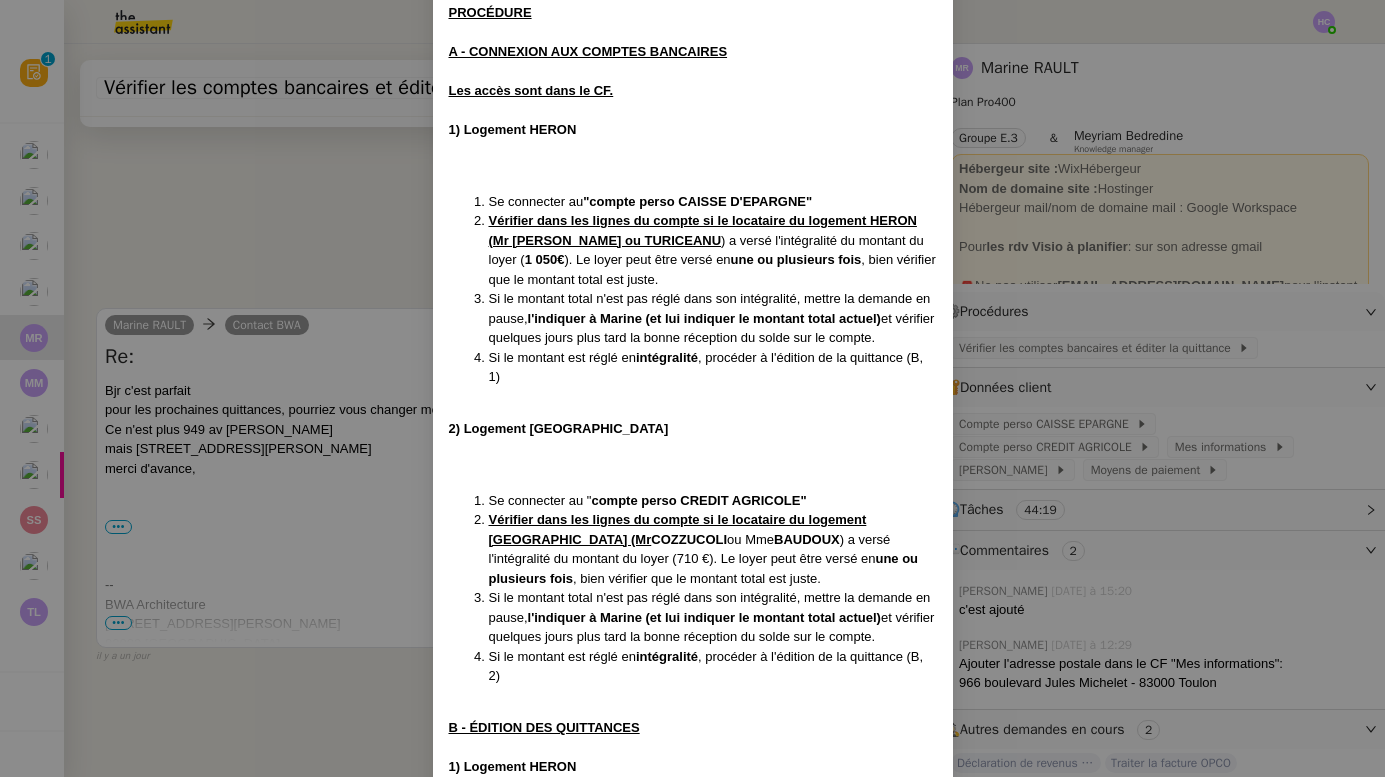 scroll, scrollTop: 298, scrollLeft: 0, axis: vertical 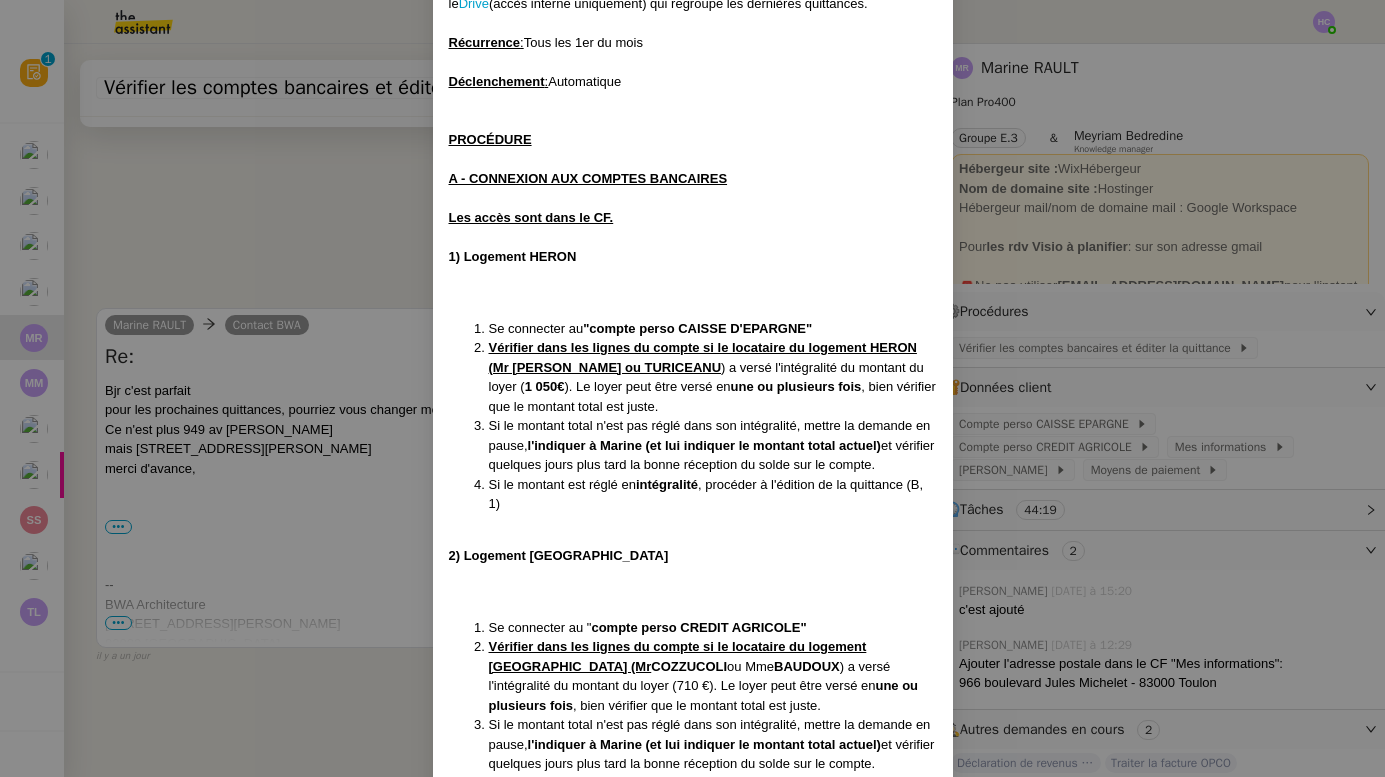click on "Créée le [DATE] Modifiée le [DATE] Contexte :  Chaque mois, la cliente souhaite que nous vérifions sur ses comptes en banque la bonne réception des loyers de la part de ses locataires, depuis ses deux appartements. Une fois que les loyers sont perçus intégralement, nous devons éditer les quittances et les envoyer à Marine. ⚠️ Donnée pour l'équipe  : Pour voir où on en est d'un mois sur l'autre, voici le  Drive  (accès interne uniquement) qui regroupe les dernières quittances. Récurrence  :  Tous les 1er du mois Déclenchement  :  Automatique PROCÉDURE A - CONNEXION AUX COMPTES BANCAIRES Les accès sont dans le CF. 1) Logement HERON Se connecter au  "compte perso CAISSE D'EPARGNE" Vérifier dans les lignes du compte si le locataire du logement HERON (Mr [PERSON_NAME] ou TURICEANU ) a versé l'intégralité du montant du loyer ( 1 050€ ). Le loyer peut être versé en  une ou plusieurs fois , bien vérifier que le montant total est juste. Si le montant est réglé en  intégralité" at bounding box center (692, 388) 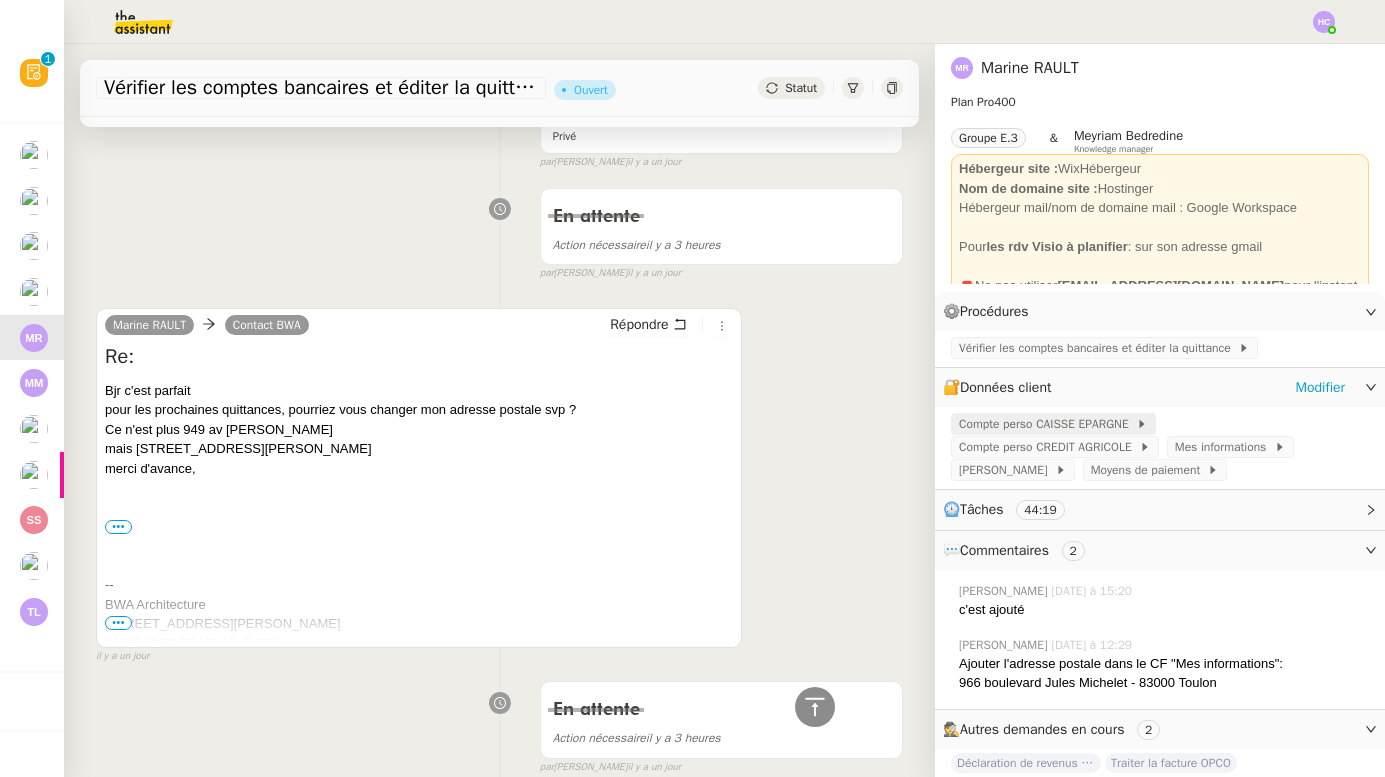 click on "Compte perso CAISSE EPARGNE" 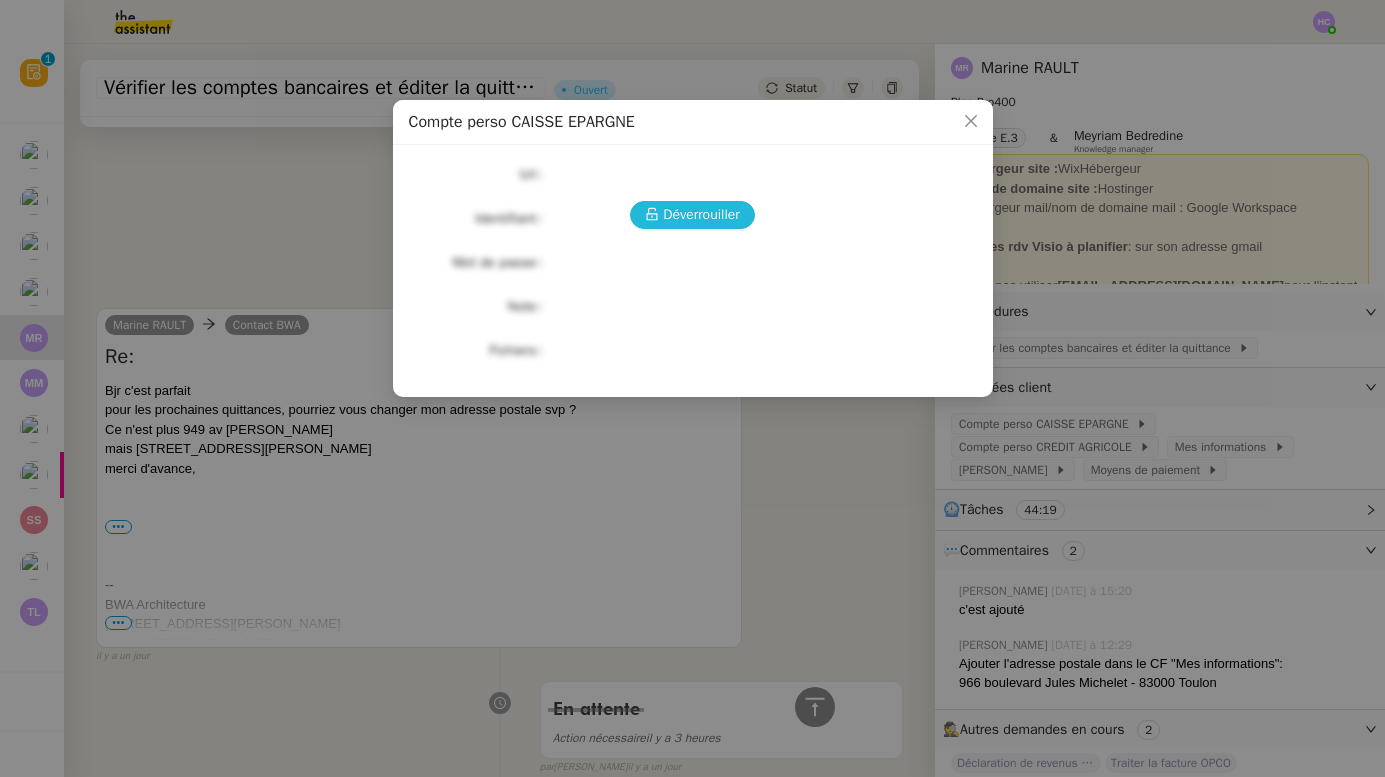 click on "Déverrouiller" at bounding box center [701, 214] 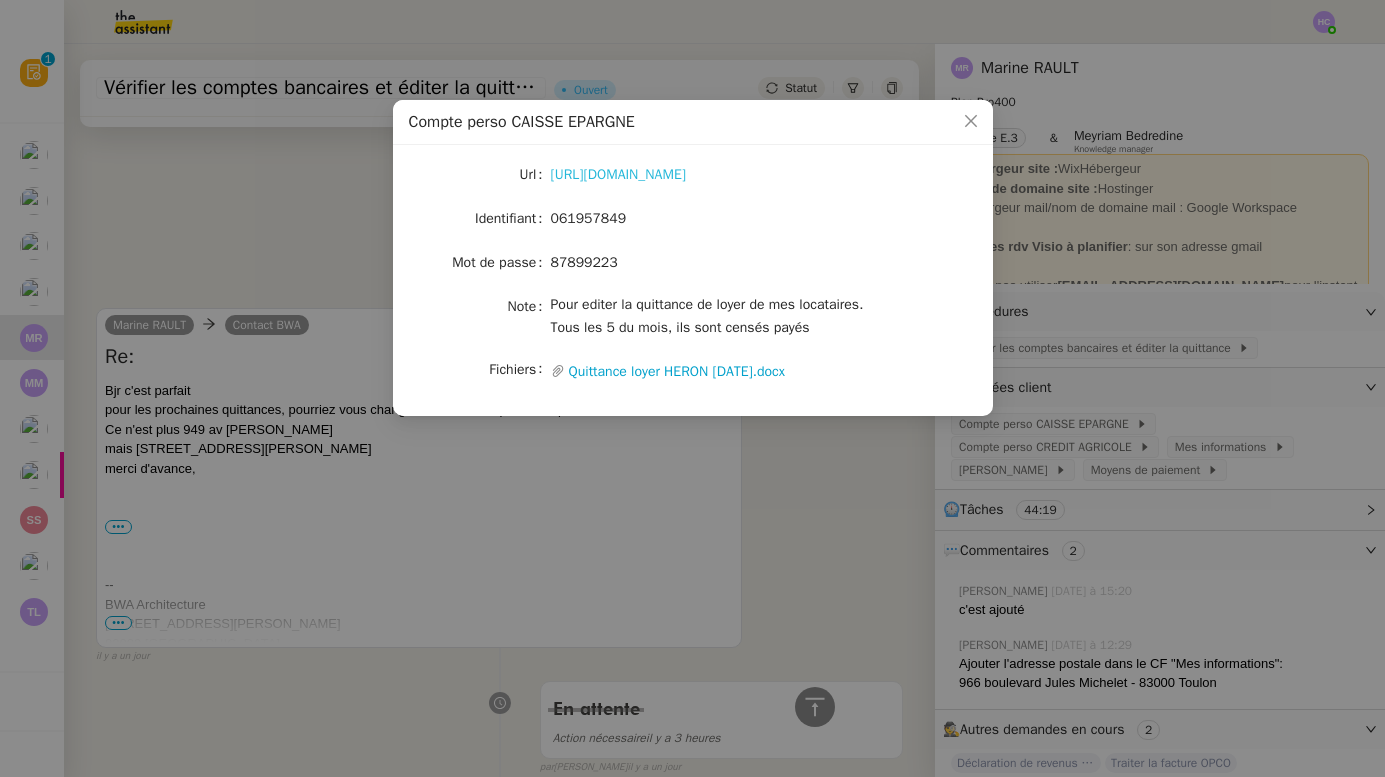 click on "[URL][DOMAIN_NAME]" 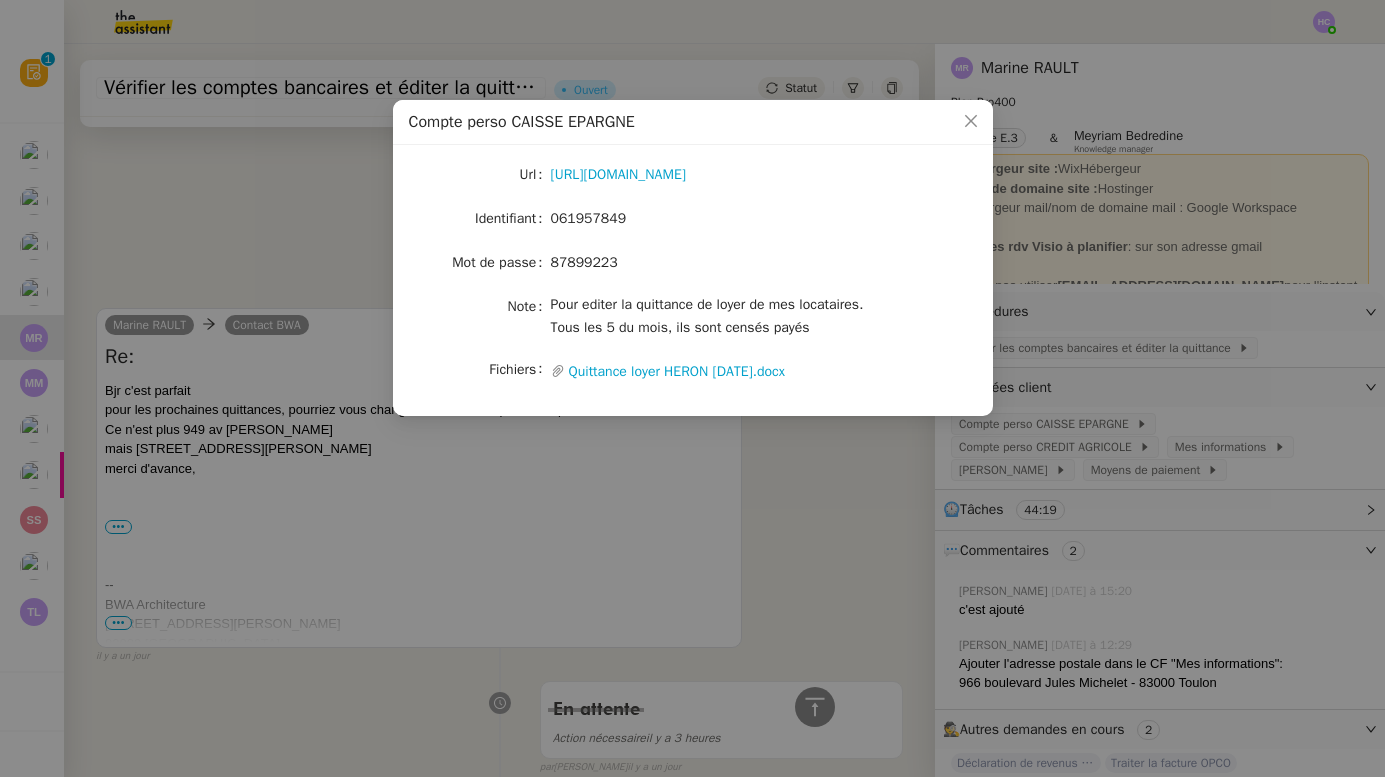 click on "Compte perso CAISSE EPARGNE Url [URL][DOMAIN_NAME]    Identifiant 061957849 Mot de passe [SECURITY_DATA] Note Pour editer la quittance de loyer de mes locataires. Tous les 5 du mois, ils sont censés payés Fichiers Upload  Quittance loyer HERON [DATE].docx" at bounding box center (692, 388) 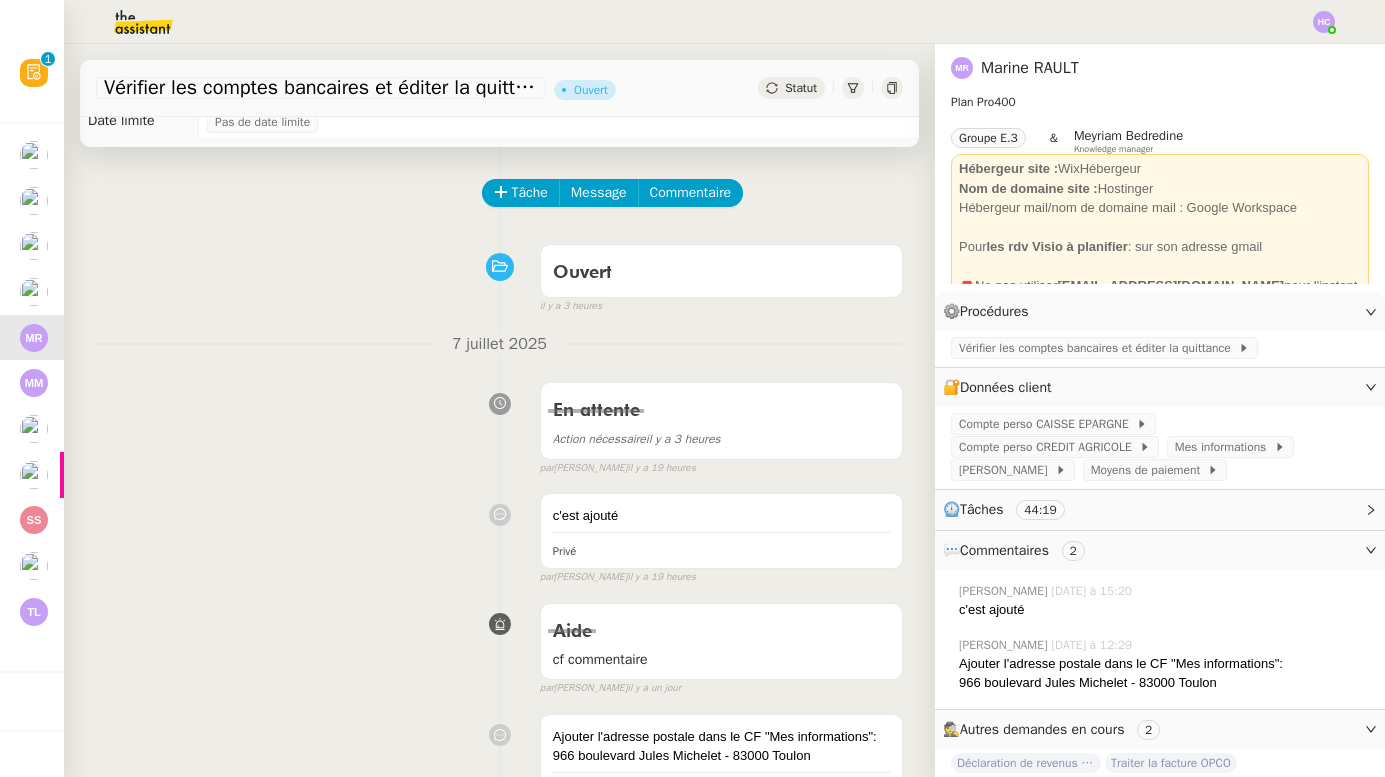 scroll, scrollTop: 0, scrollLeft: 0, axis: both 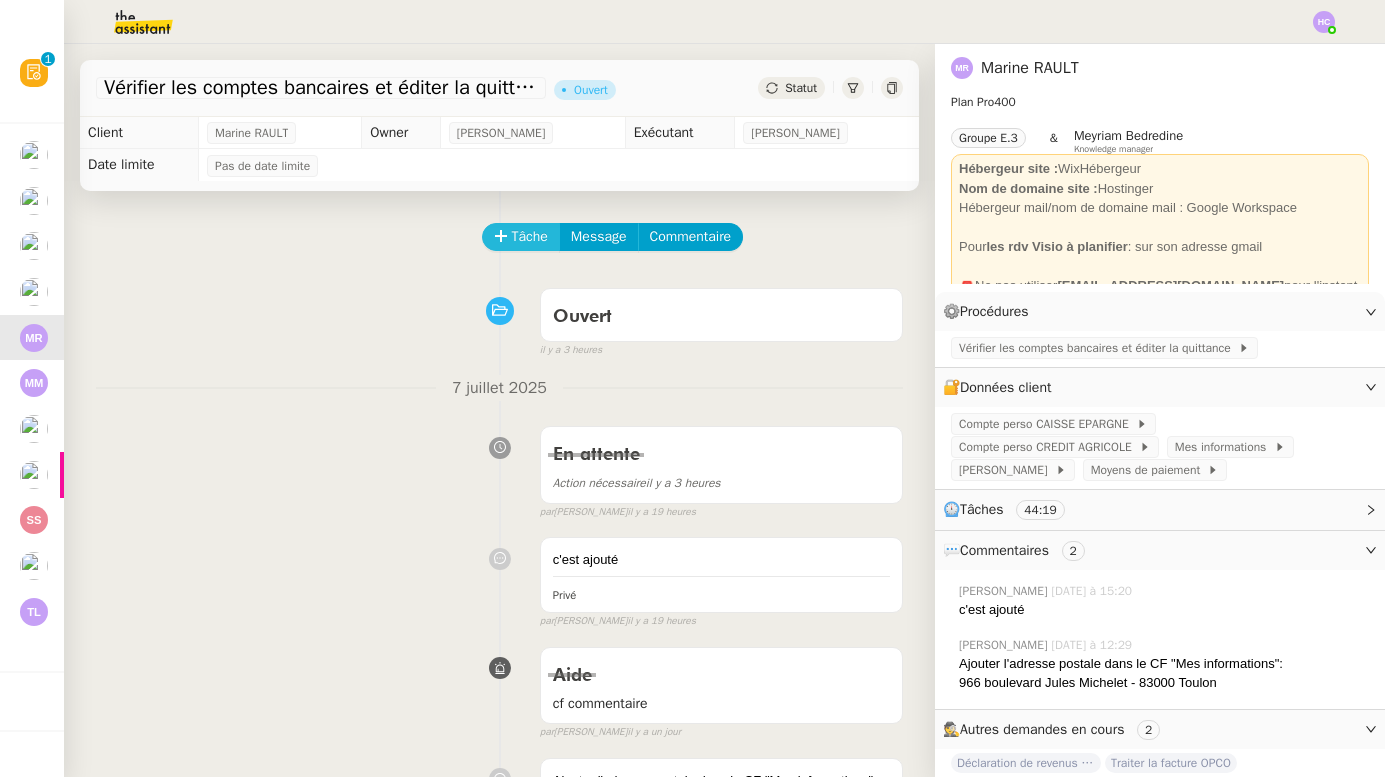 click on "Tâche" 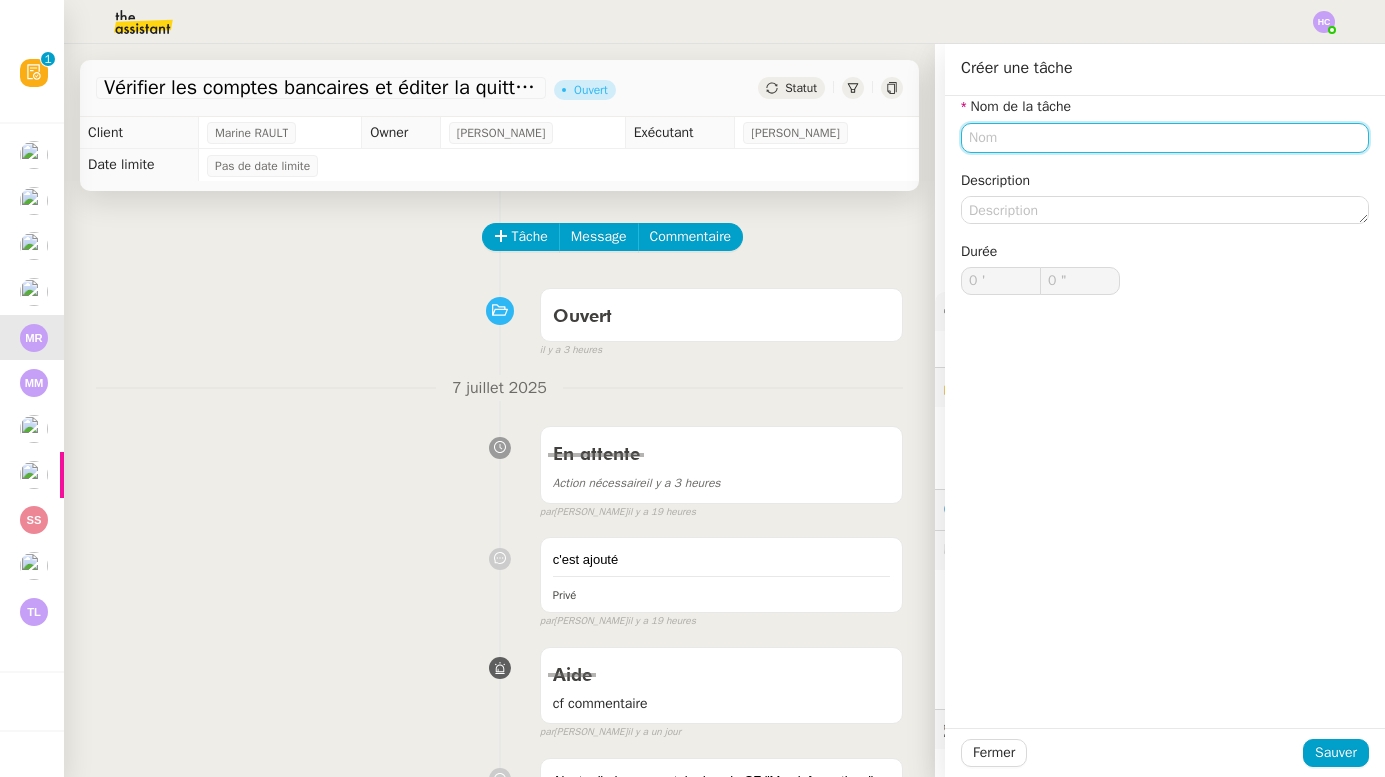 click 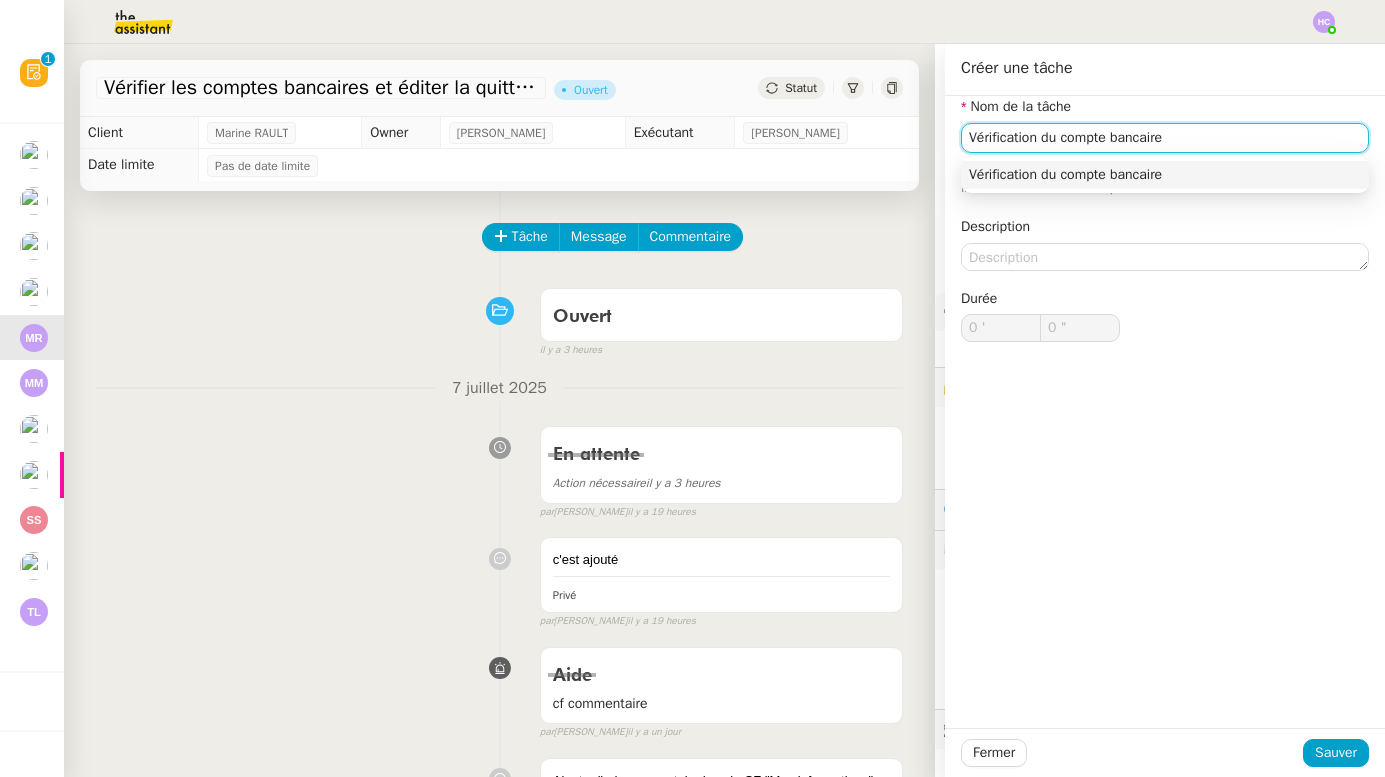 drag, startPoint x: 1197, startPoint y: 140, endPoint x: 1053, endPoint y: 147, distance: 144.17004 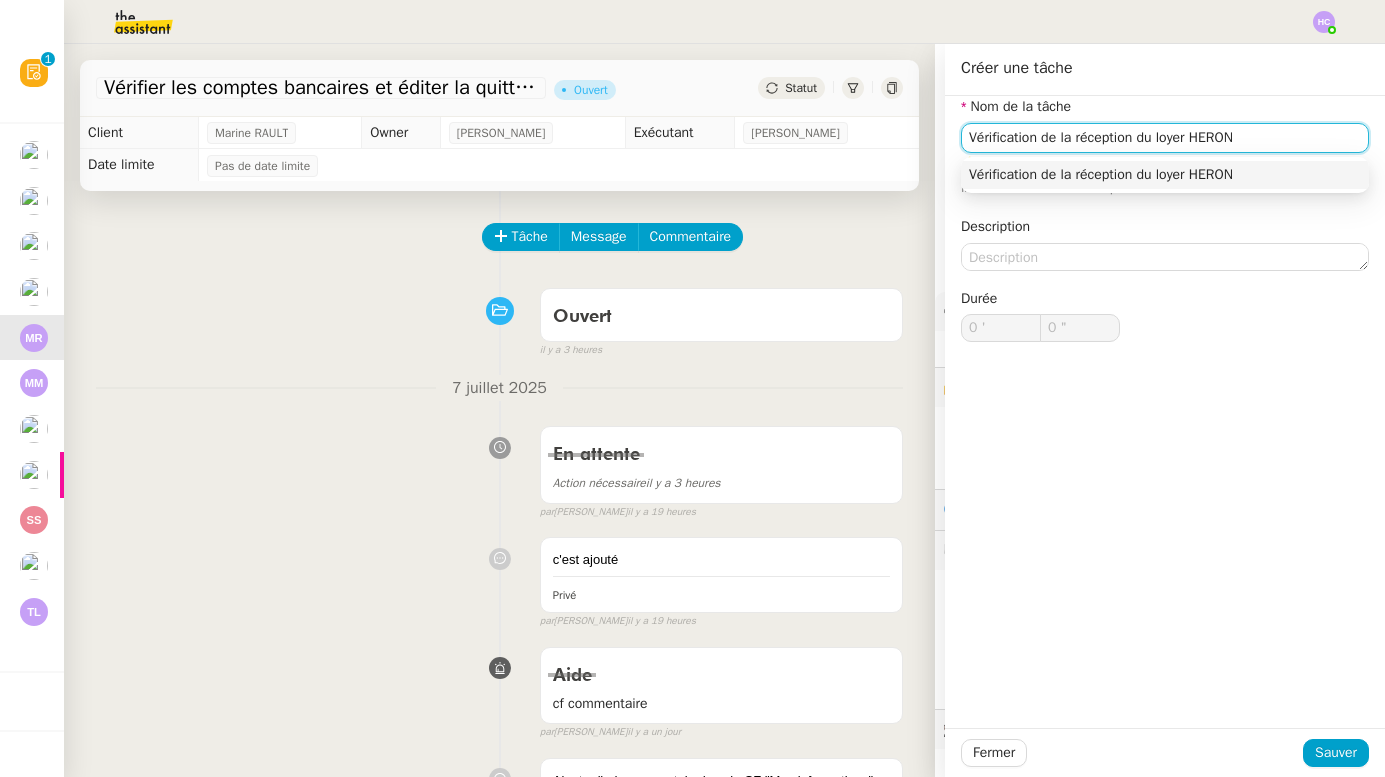 click on "Vérification de la réception du loyer HERON" at bounding box center [1165, 175] 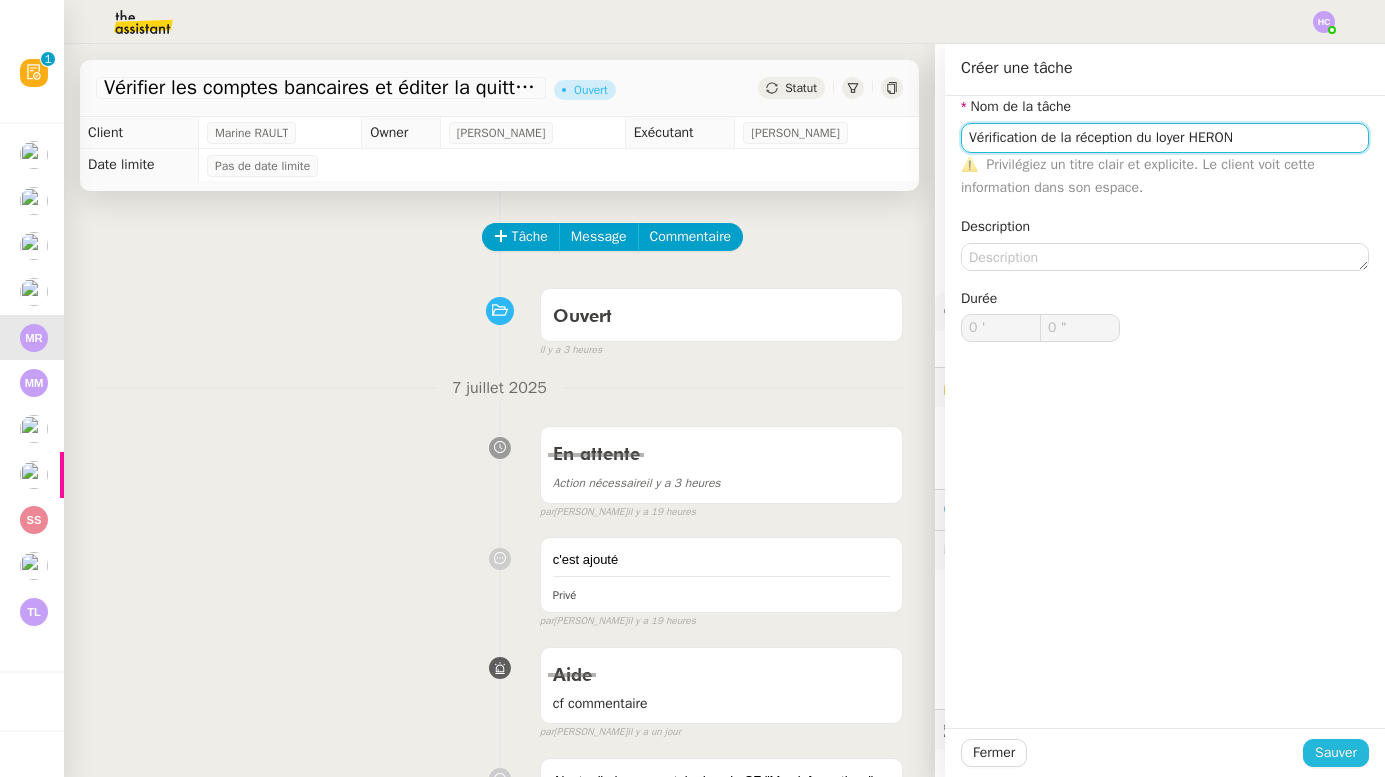 type on "Vérification de la réception du loyer HERON" 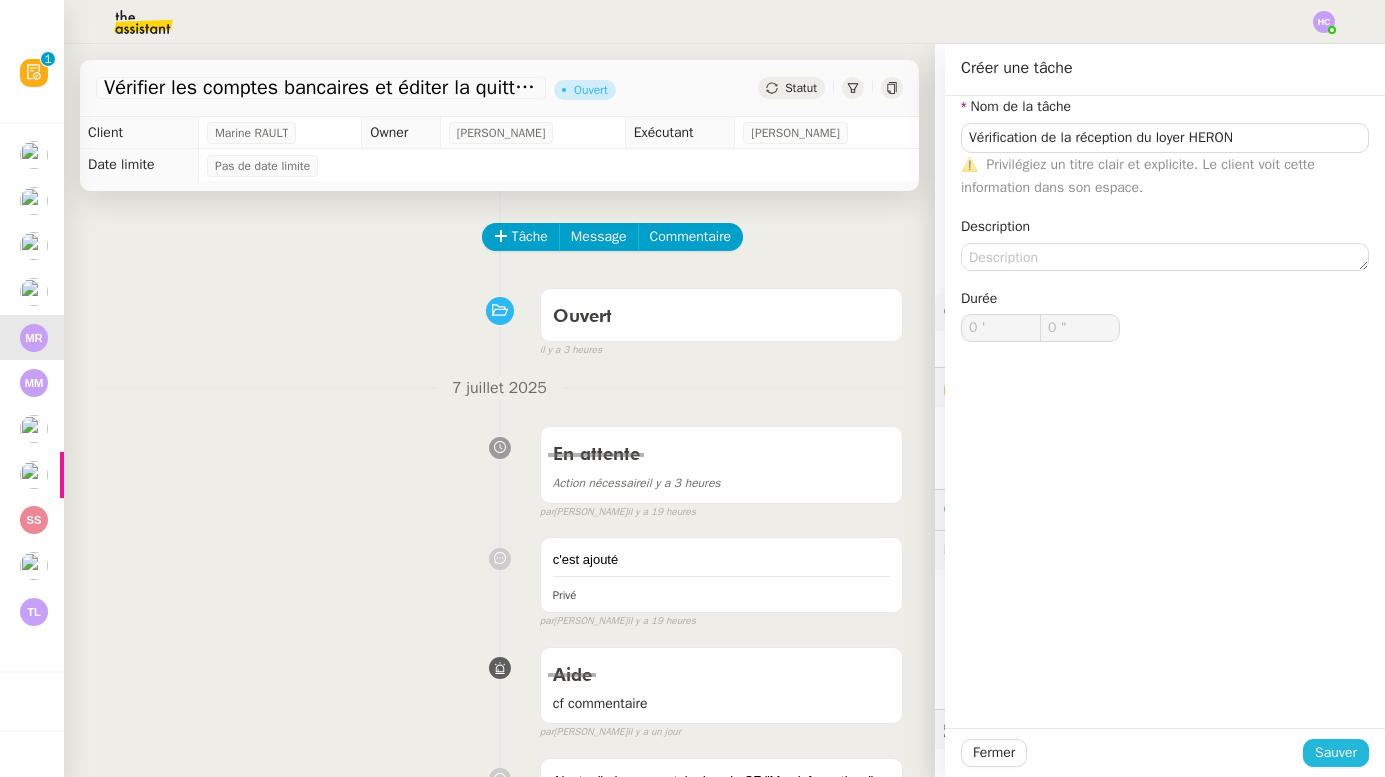 click on "Sauver" 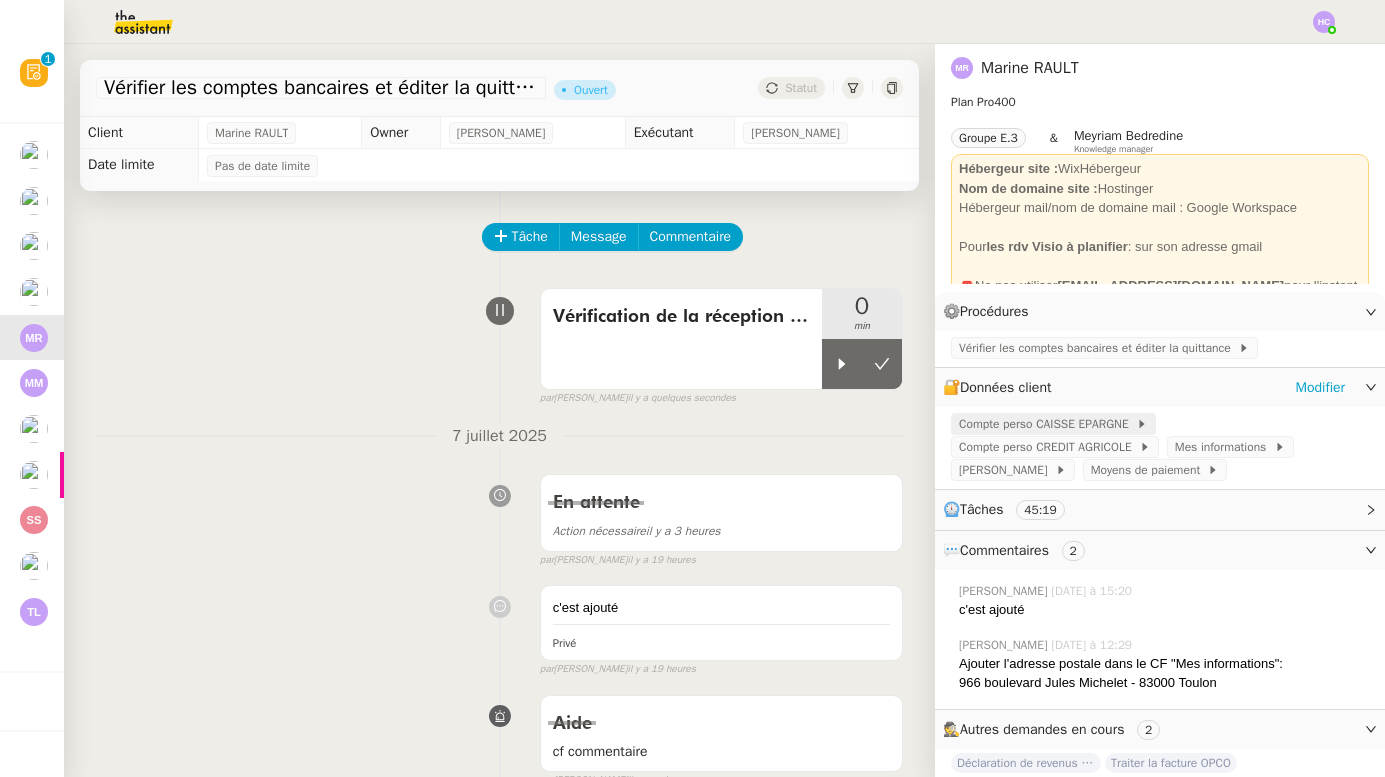 click on "Compte perso CAISSE EPARGNE" 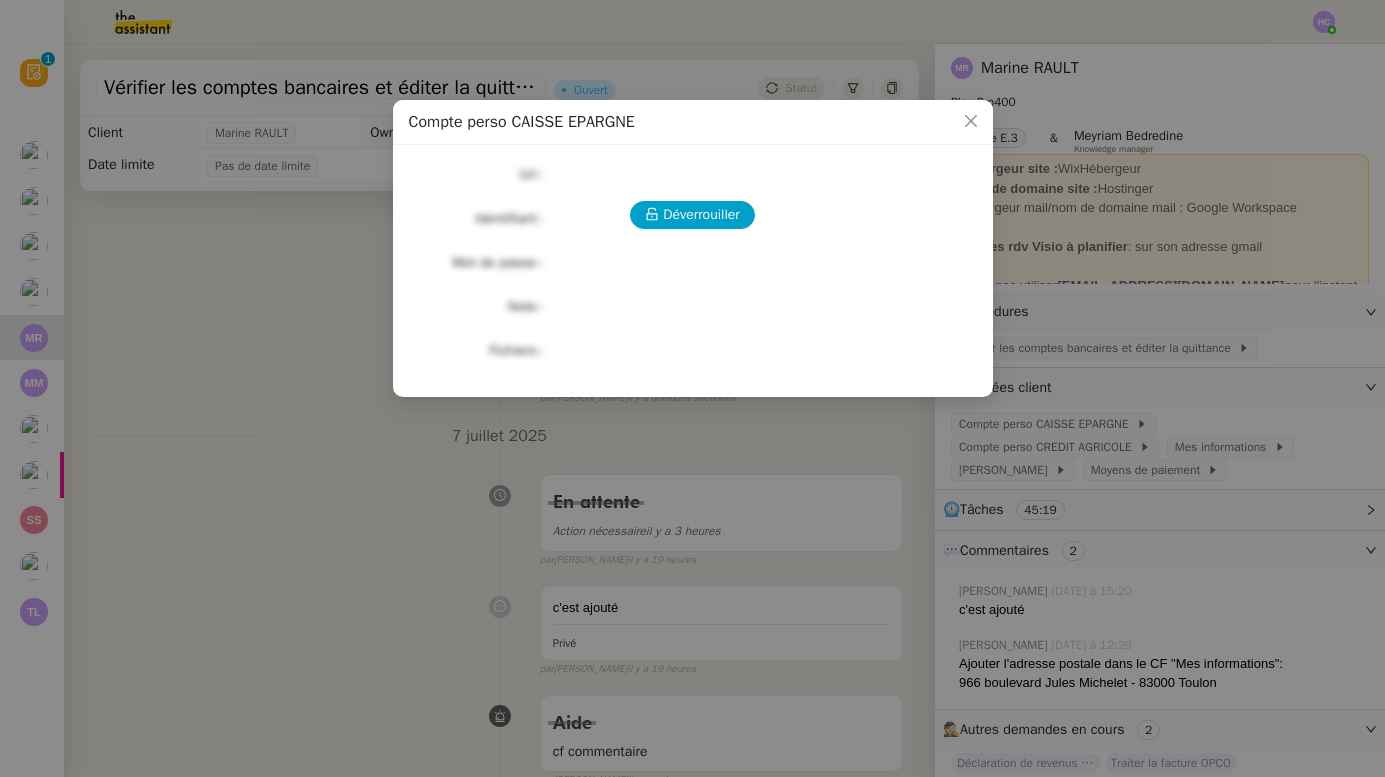 click on "Compte perso CAISSE EPARGNE Déverrouiller Url    Identifiant Mot de passe Note Fichiers Upload" at bounding box center (692, 388) 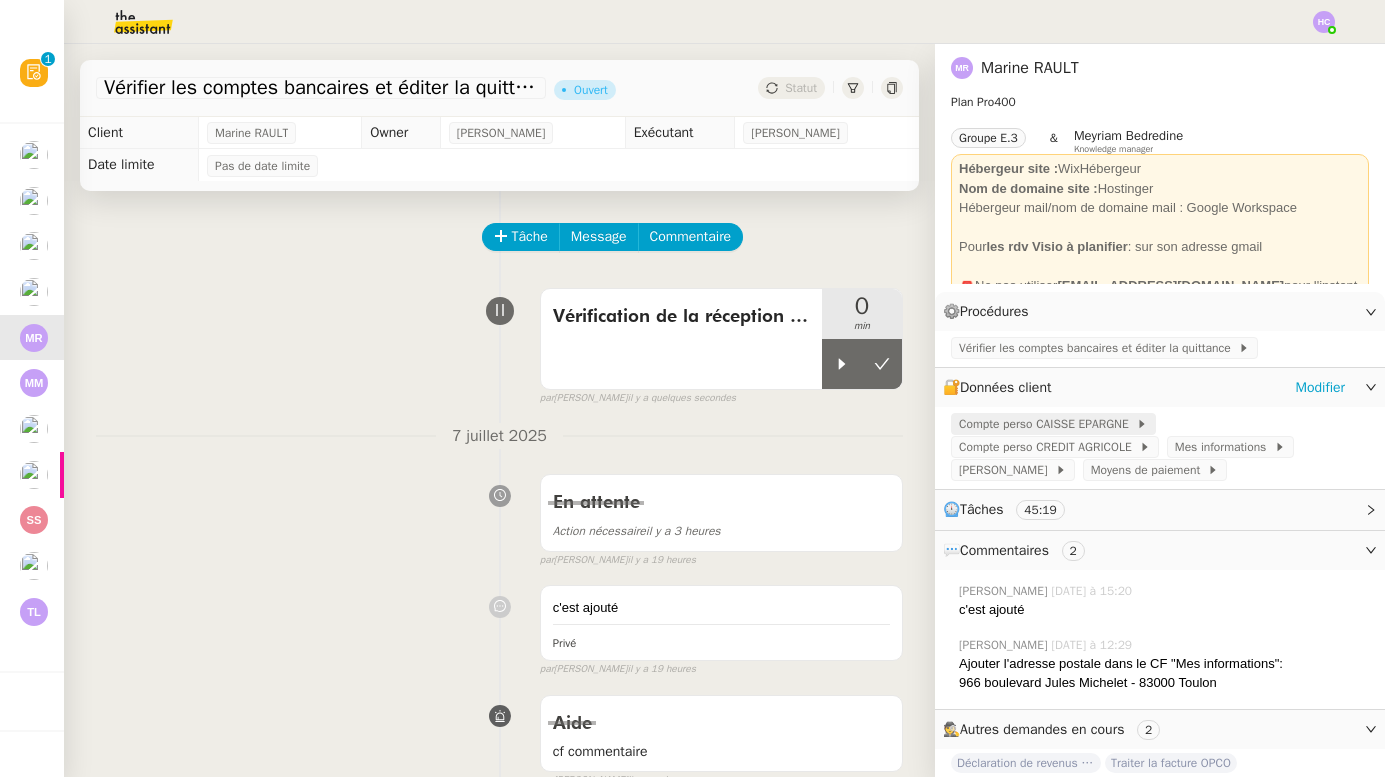 click on "Compte perso CAISSE EPARGNE" 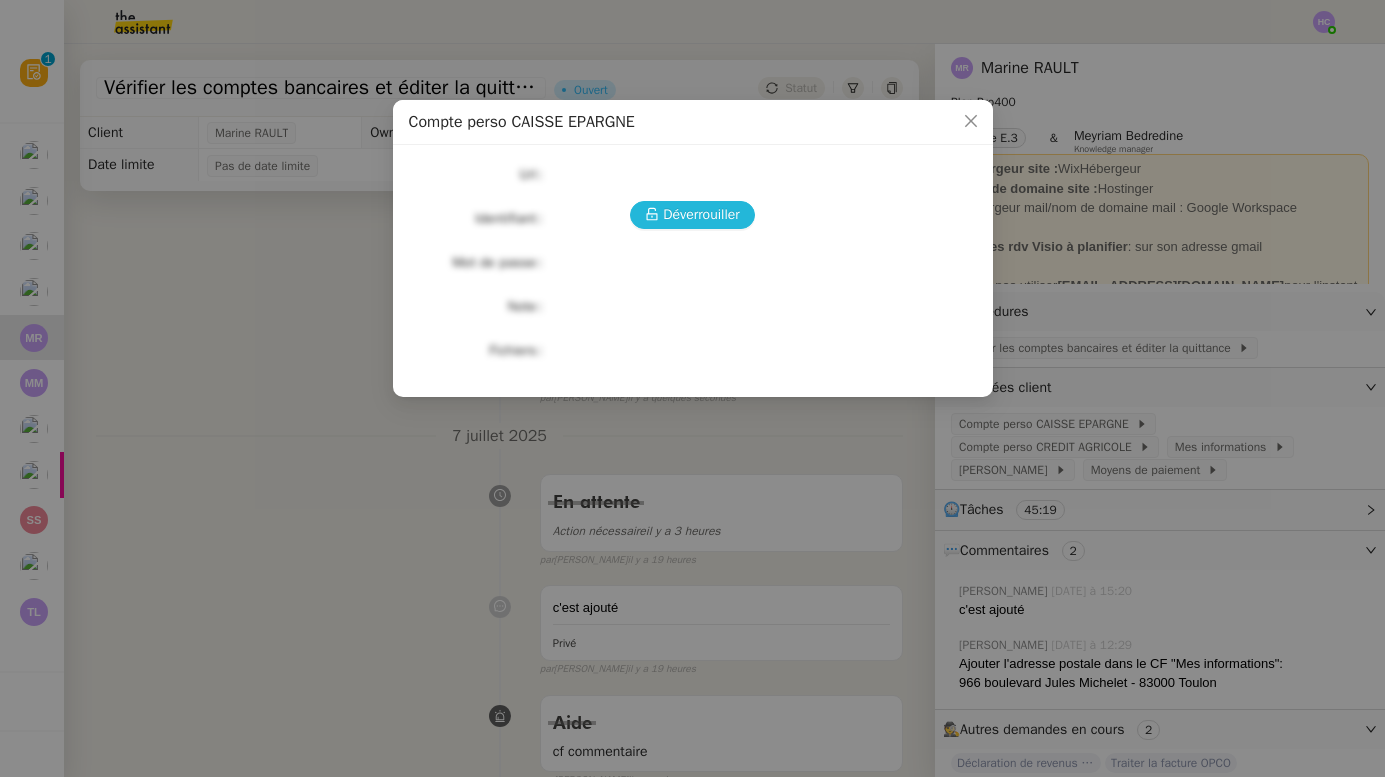 click on "Déverrouiller" at bounding box center [701, 214] 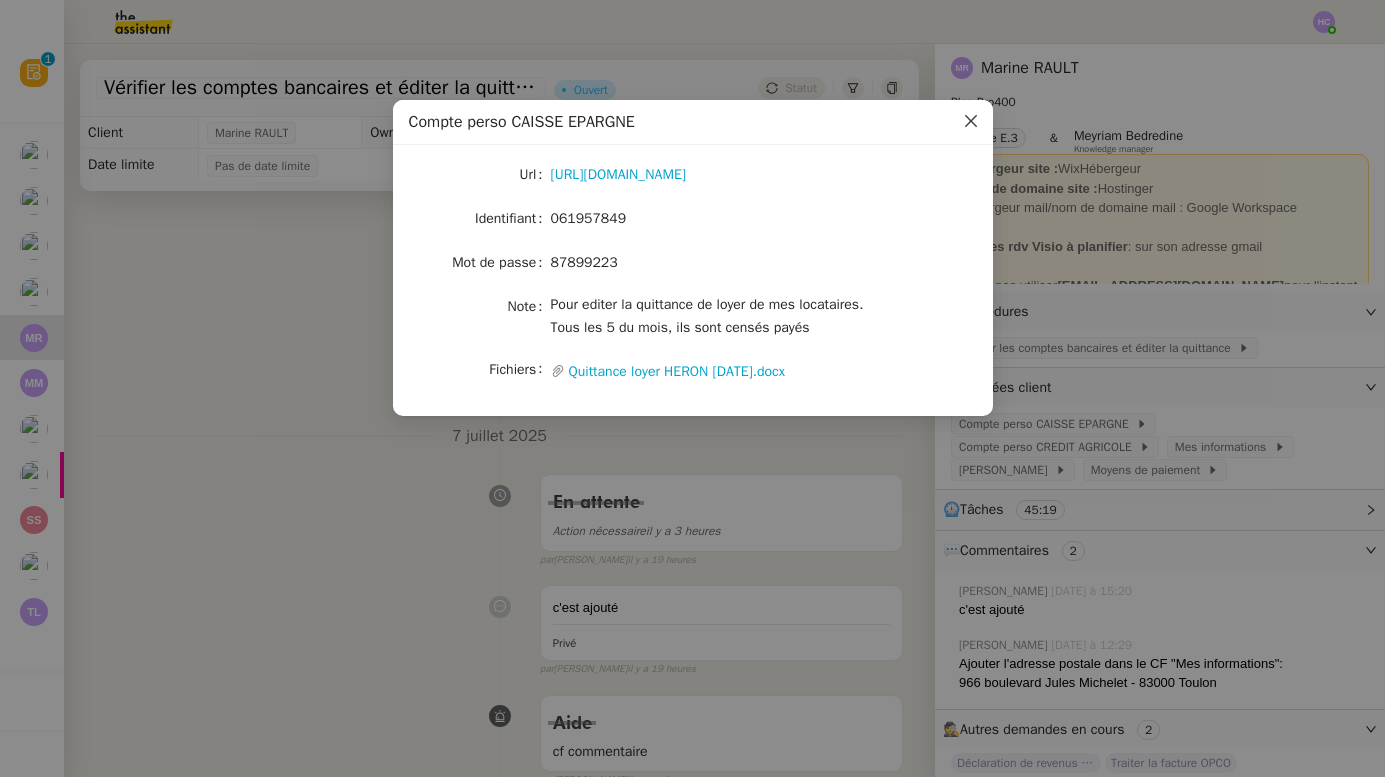 click 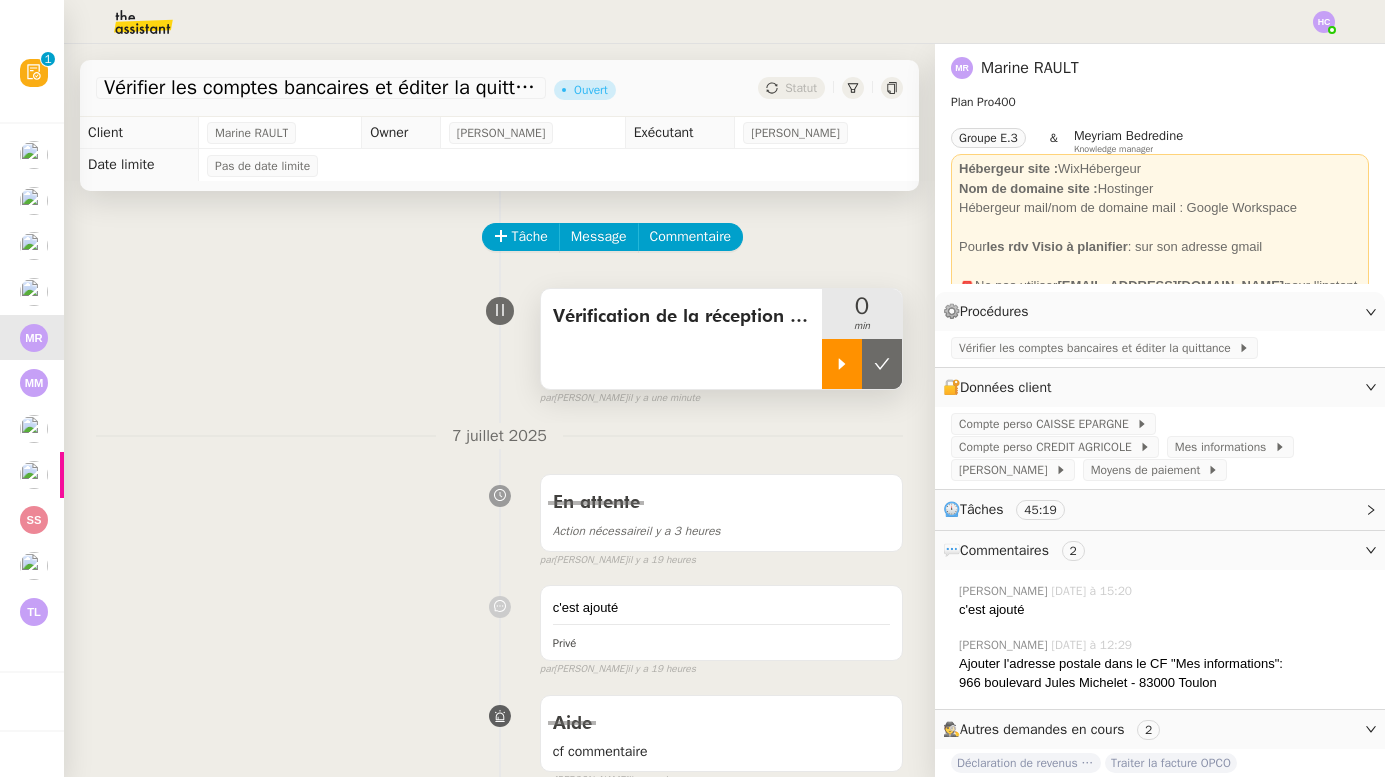 click 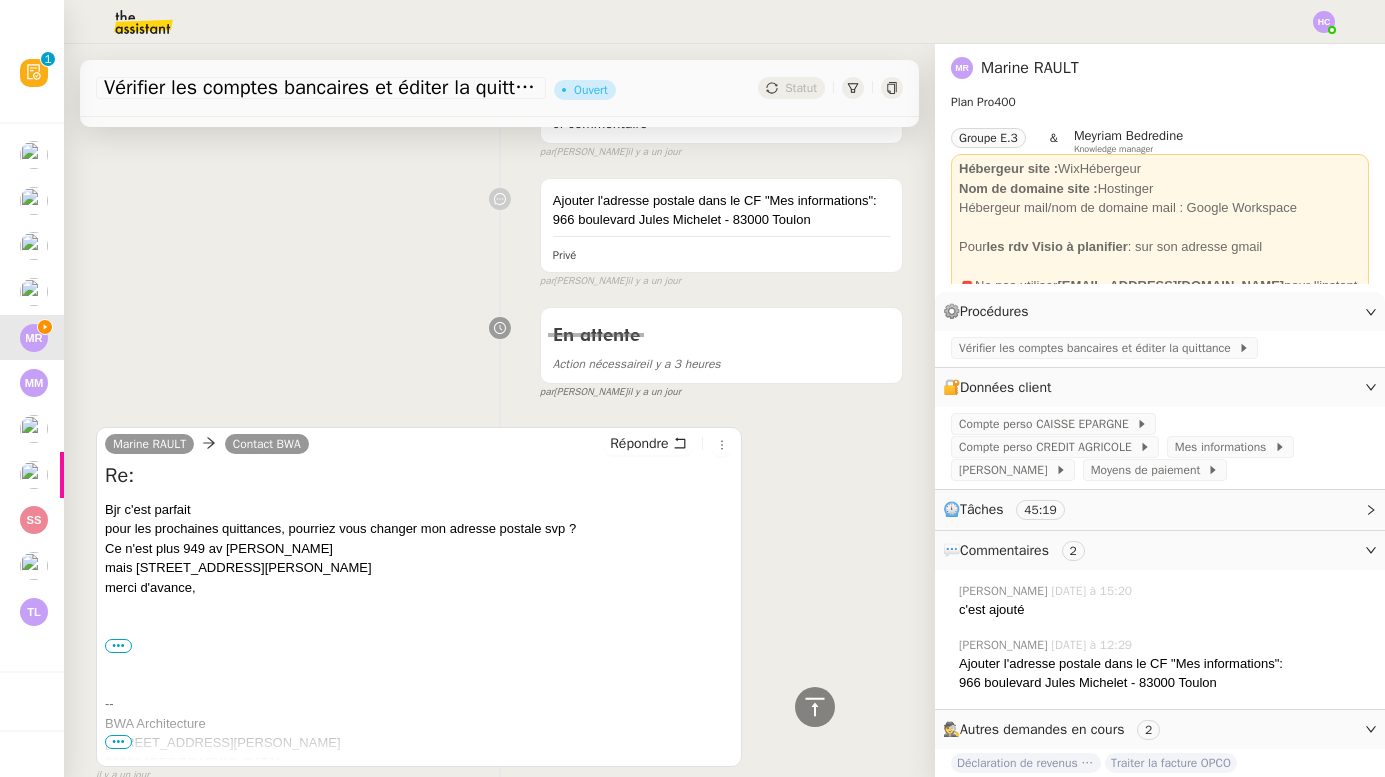 scroll, scrollTop: 818, scrollLeft: 0, axis: vertical 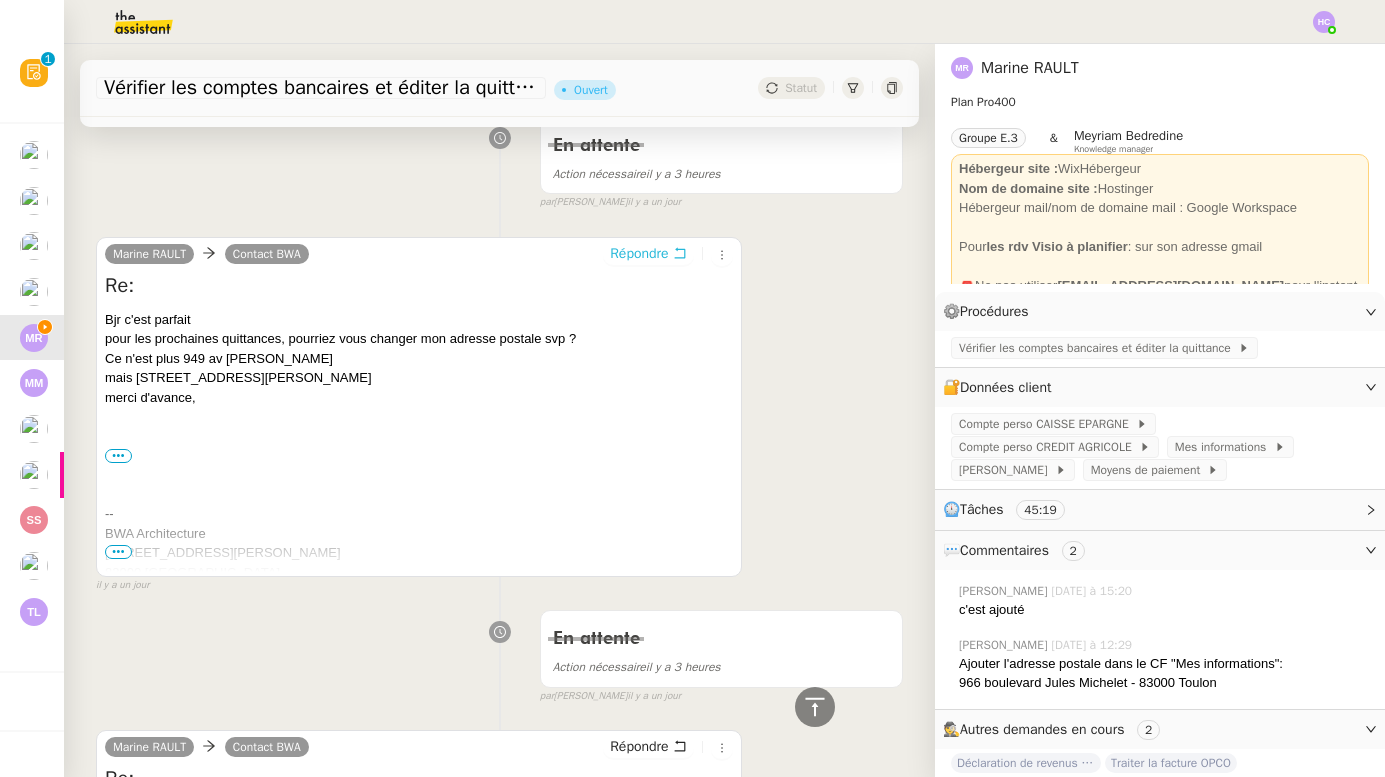 click on "Répondre" at bounding box center (639, 254) 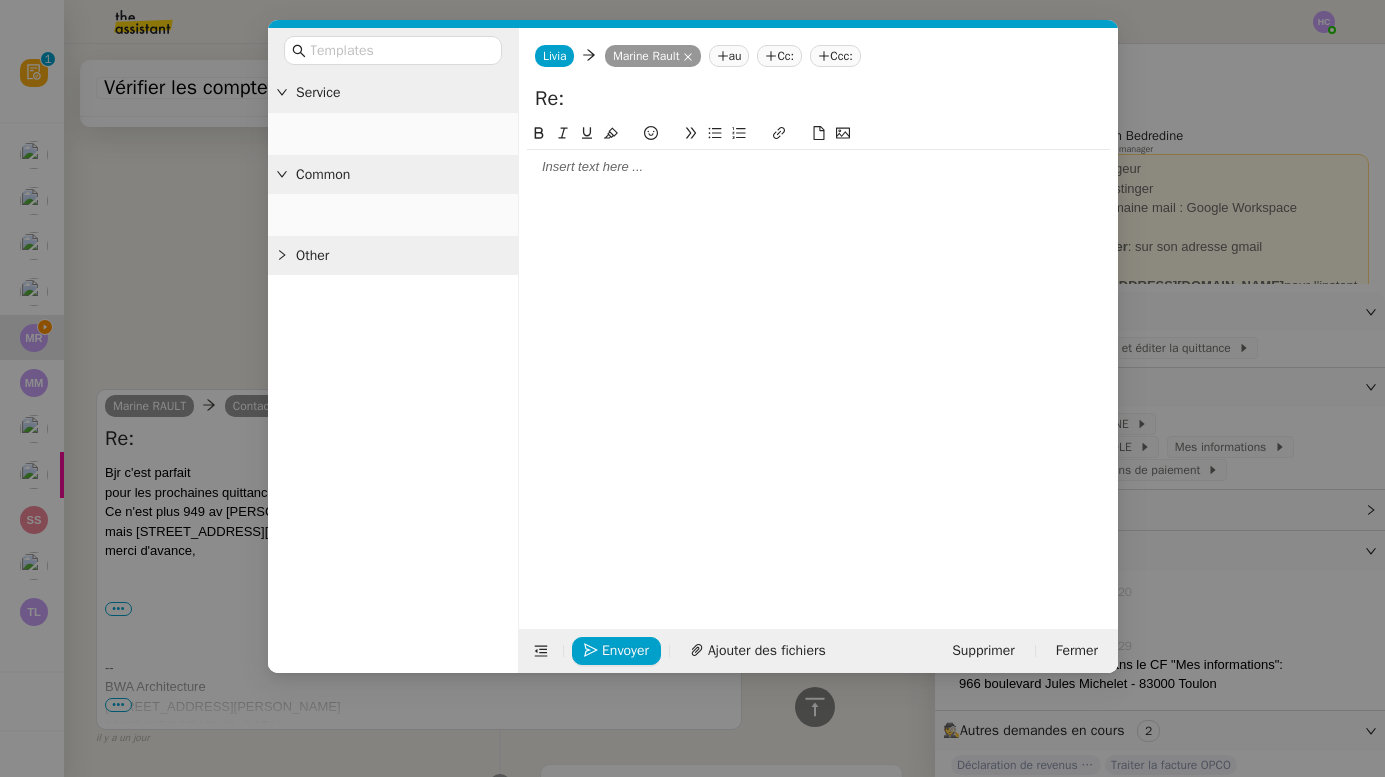 scroll, scrollTop: 970, scrollLeft: 0, axis: vertical 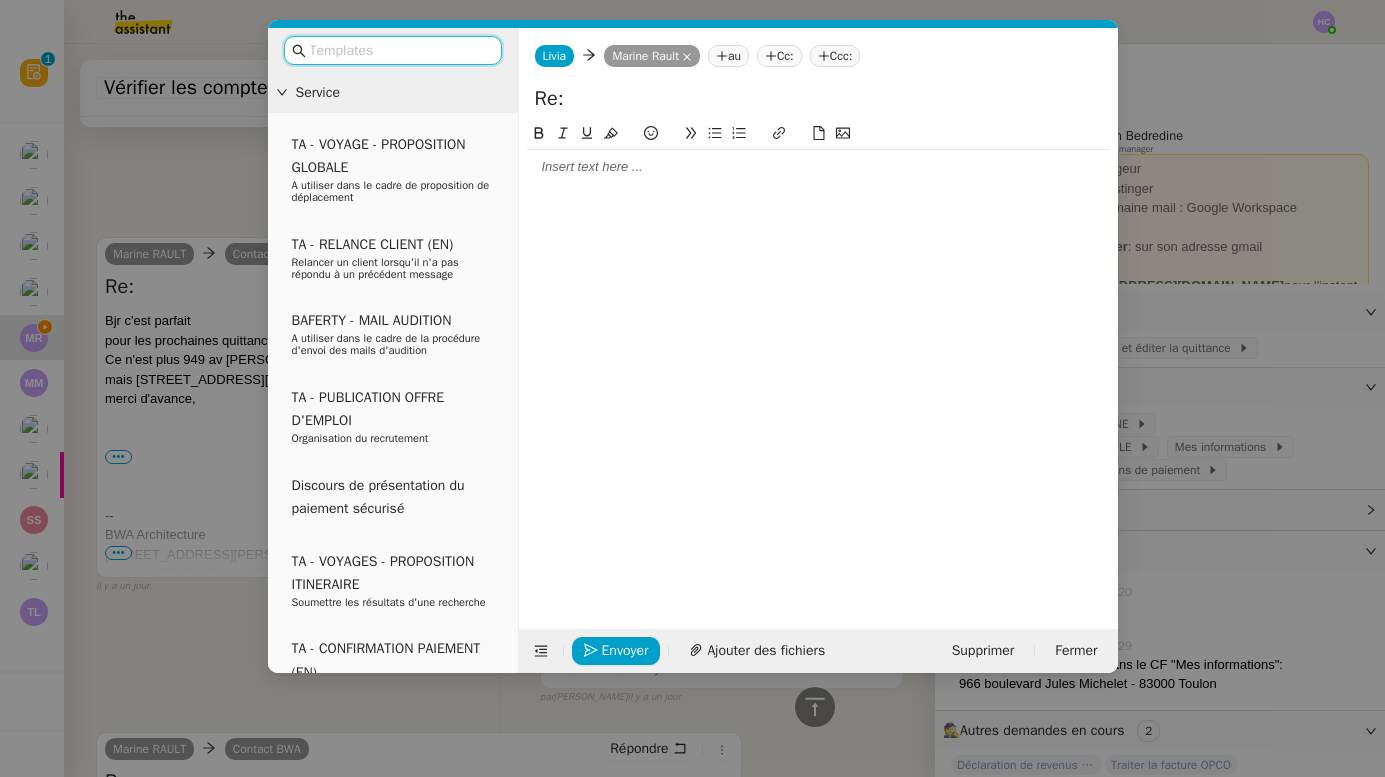 click 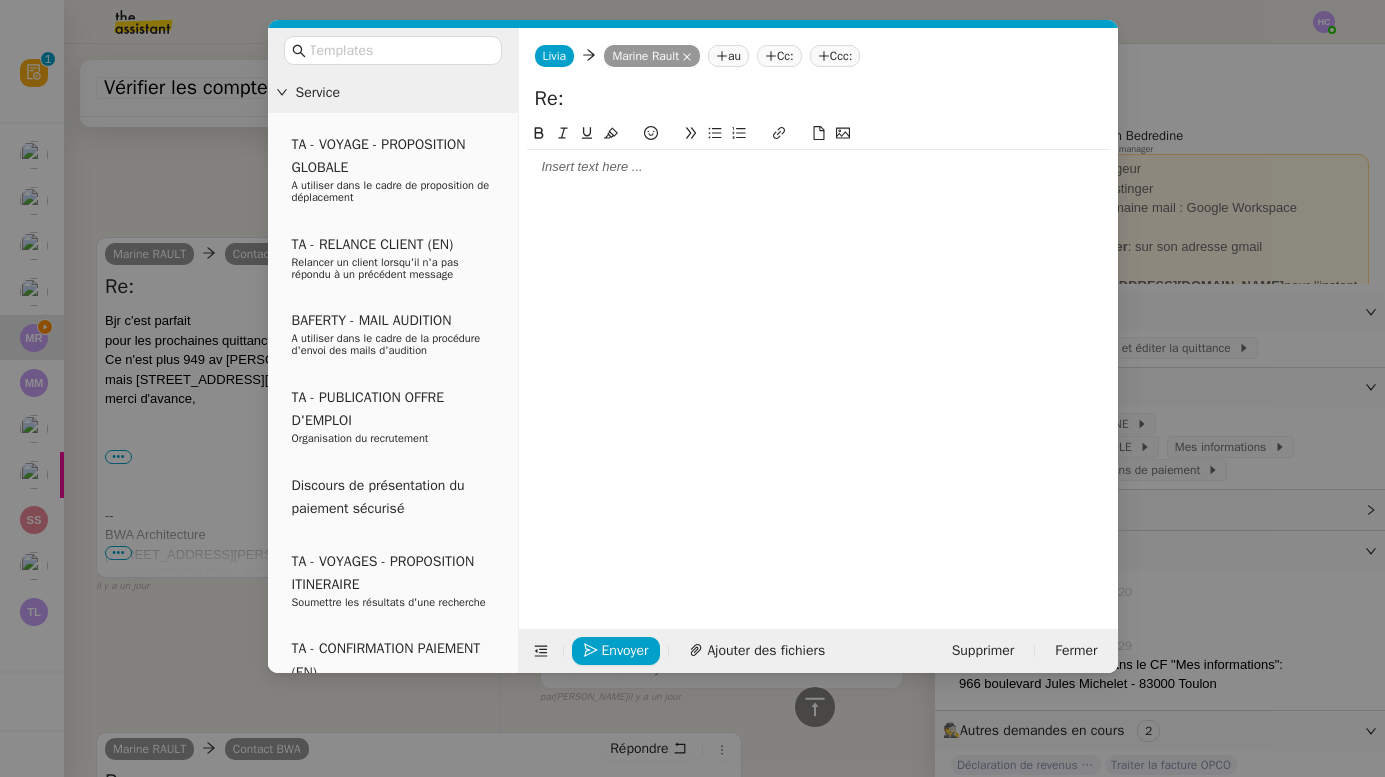 type 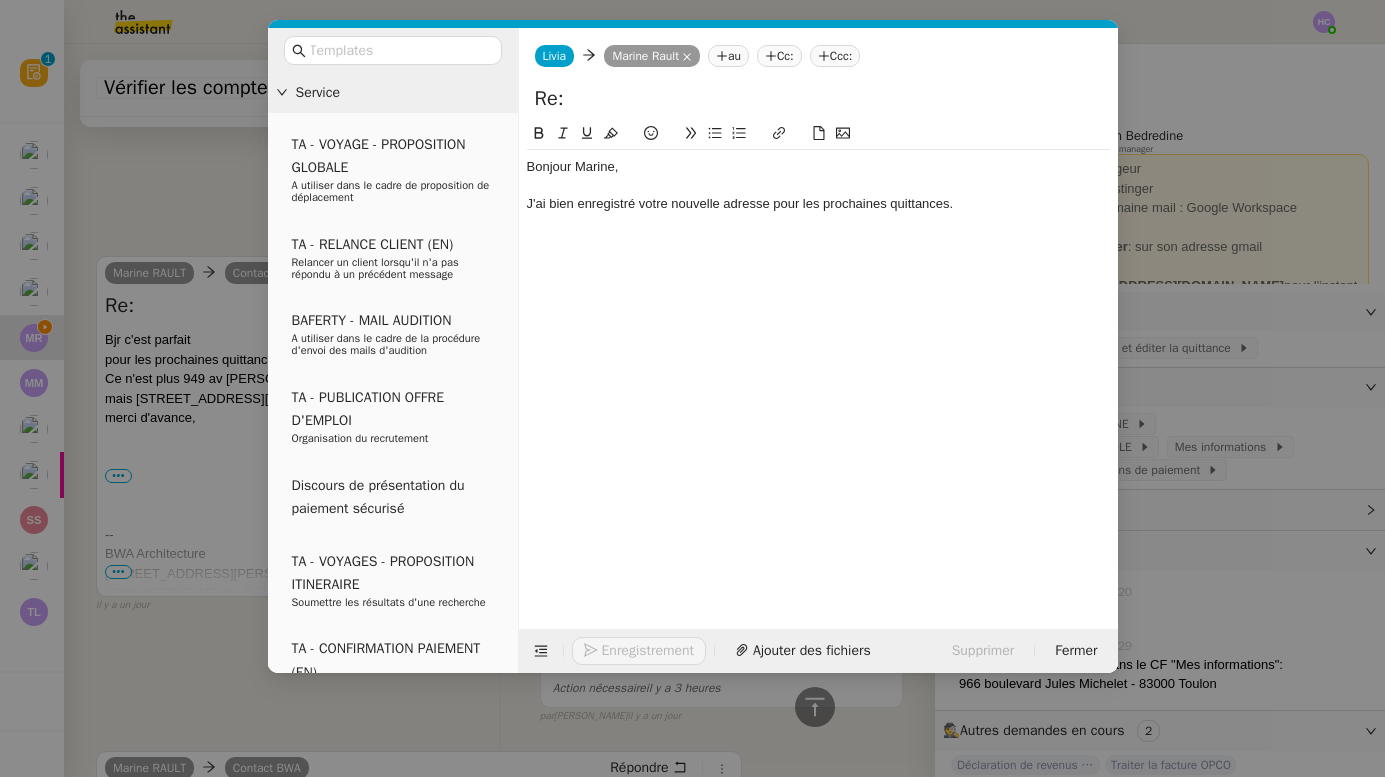 scroll, scrollTop: 1048, scrollLeft: 0, axis: vertical 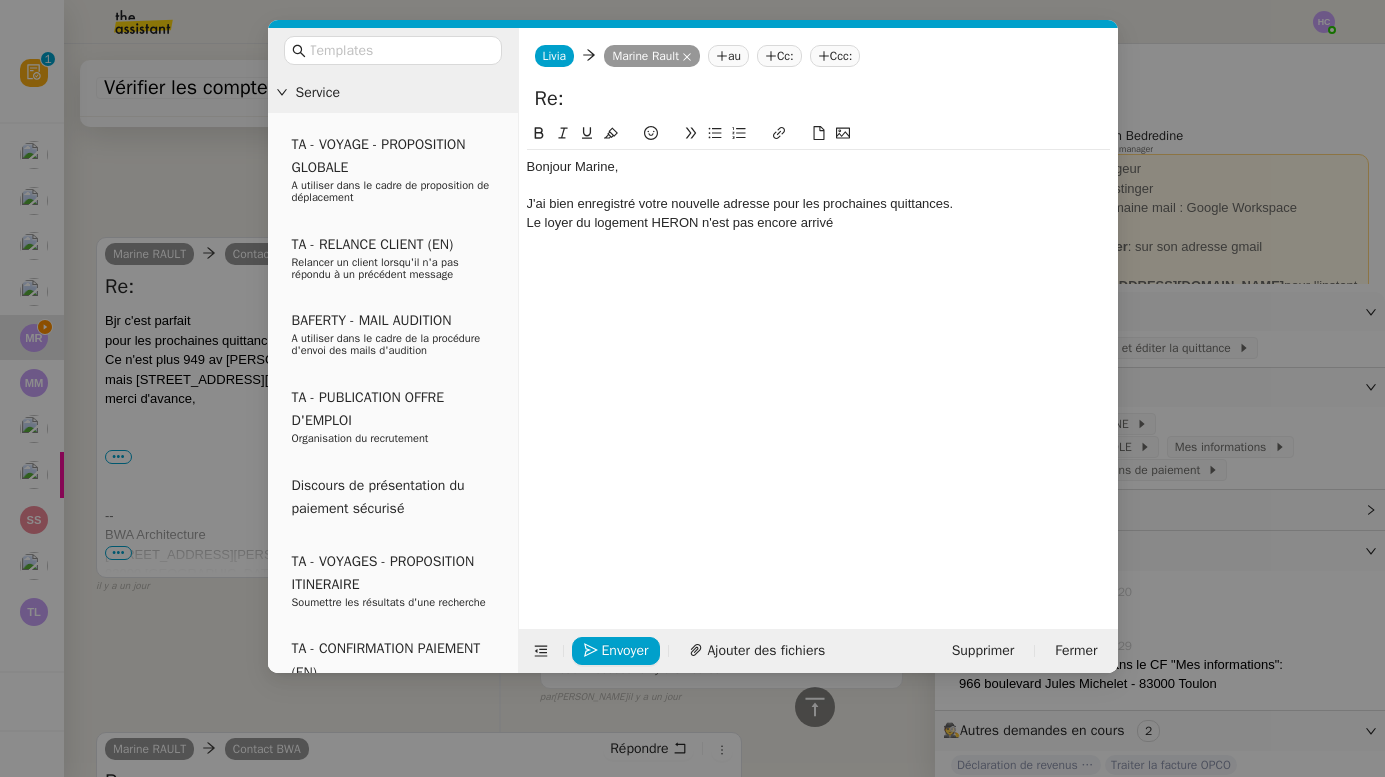 click on "Le loyer du logement HERON n'est pas encore arrivé" 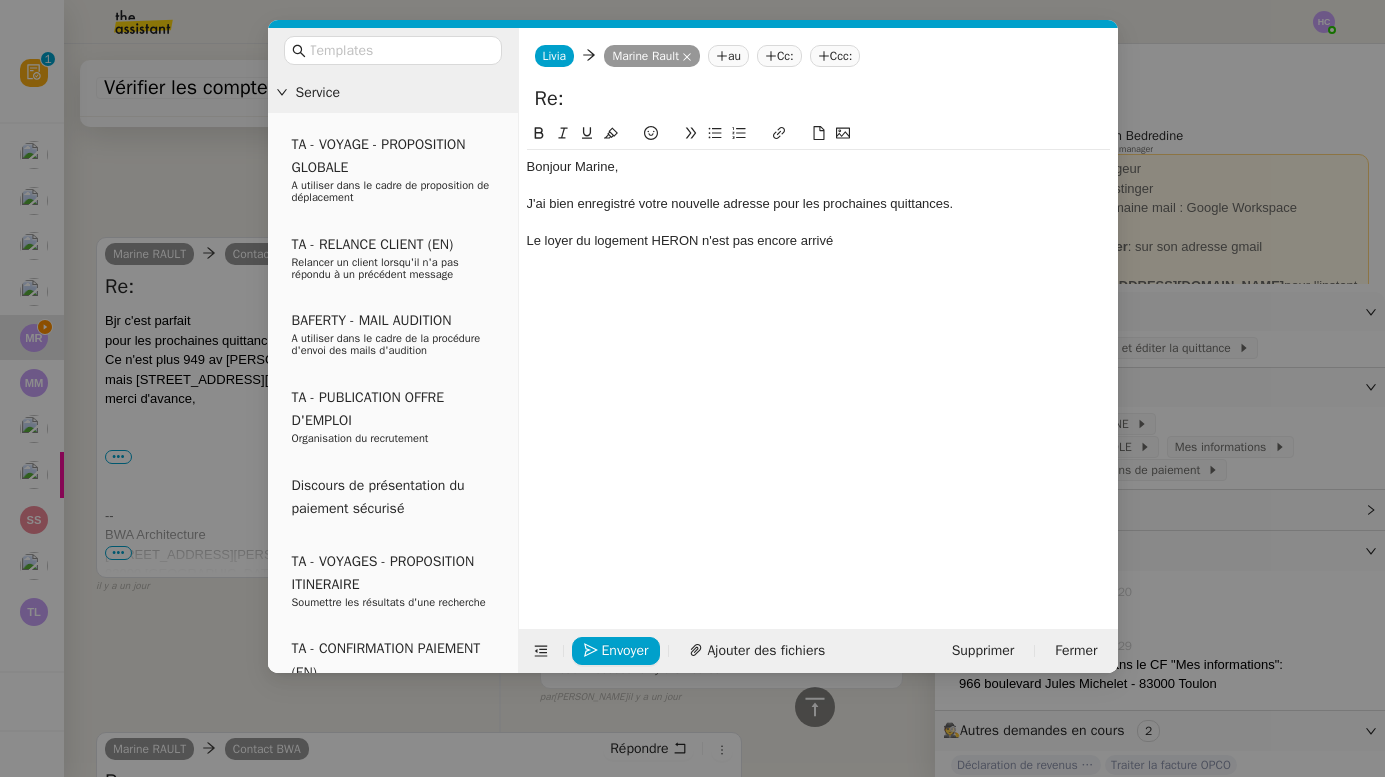 scroll, scrollTop: 1068, scrollLeft: 0, axis: vertical 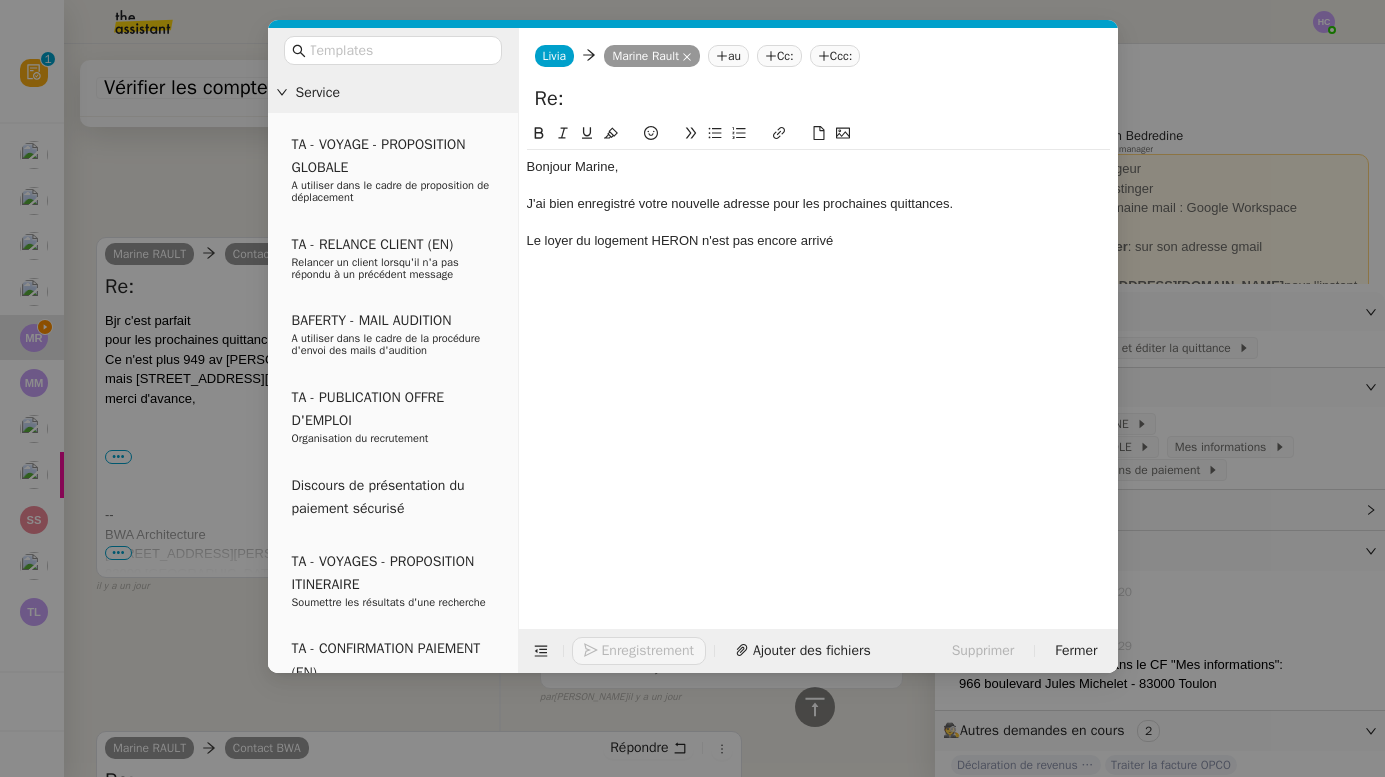 click on "Le loyer du logement HERON n'est pas encore arrivé" 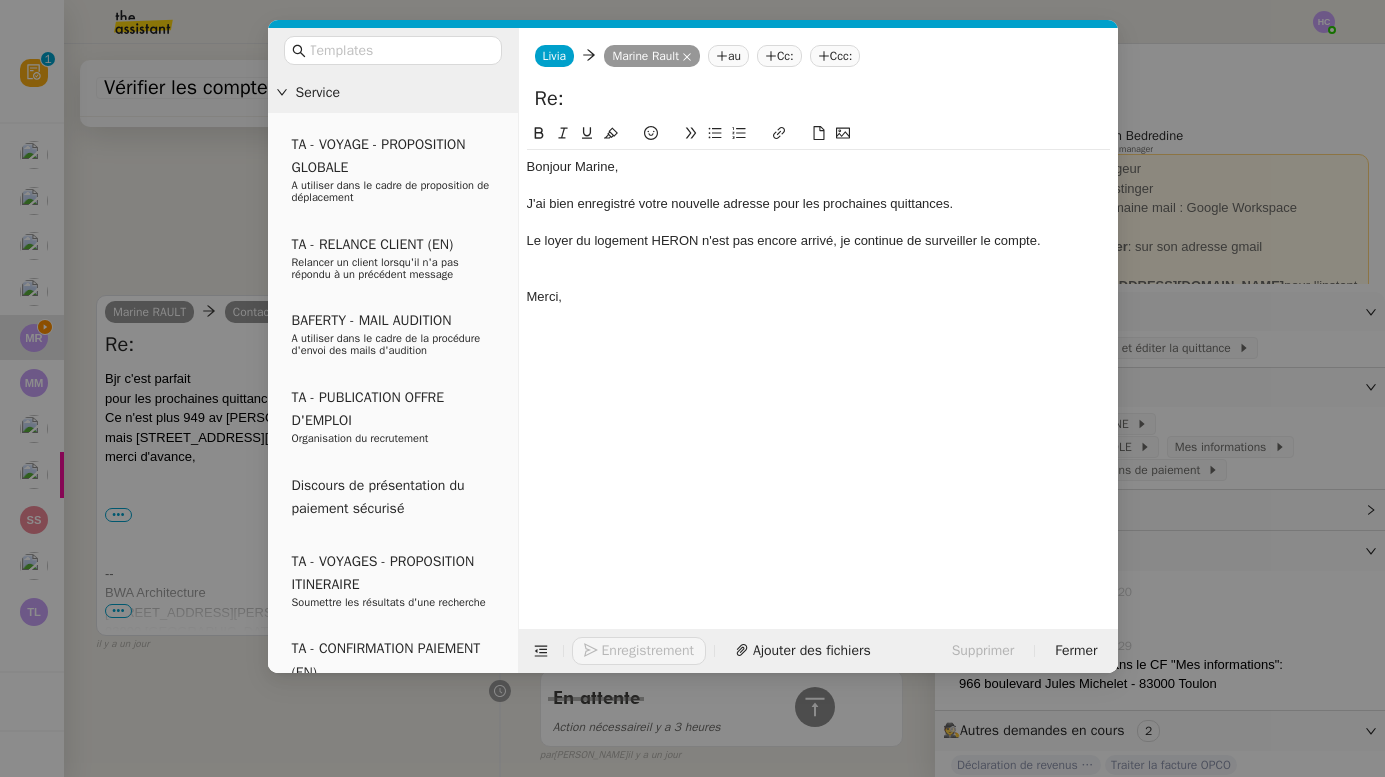 scroll, scrollTop: 1126, scrollLeft: 0, axis: vertical 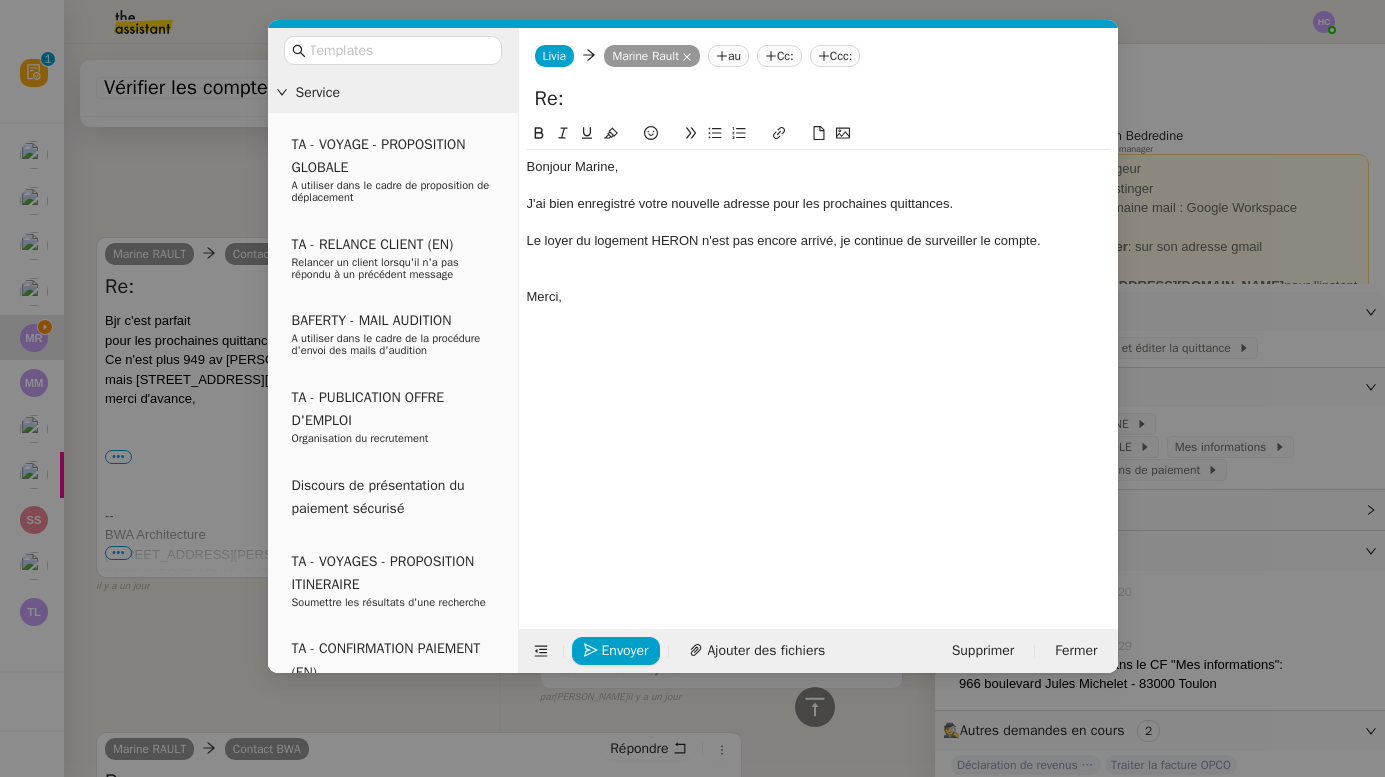 click on "Le loyer du logement HERON n'est pas encore arrivé, je continue de surveiller le compte." 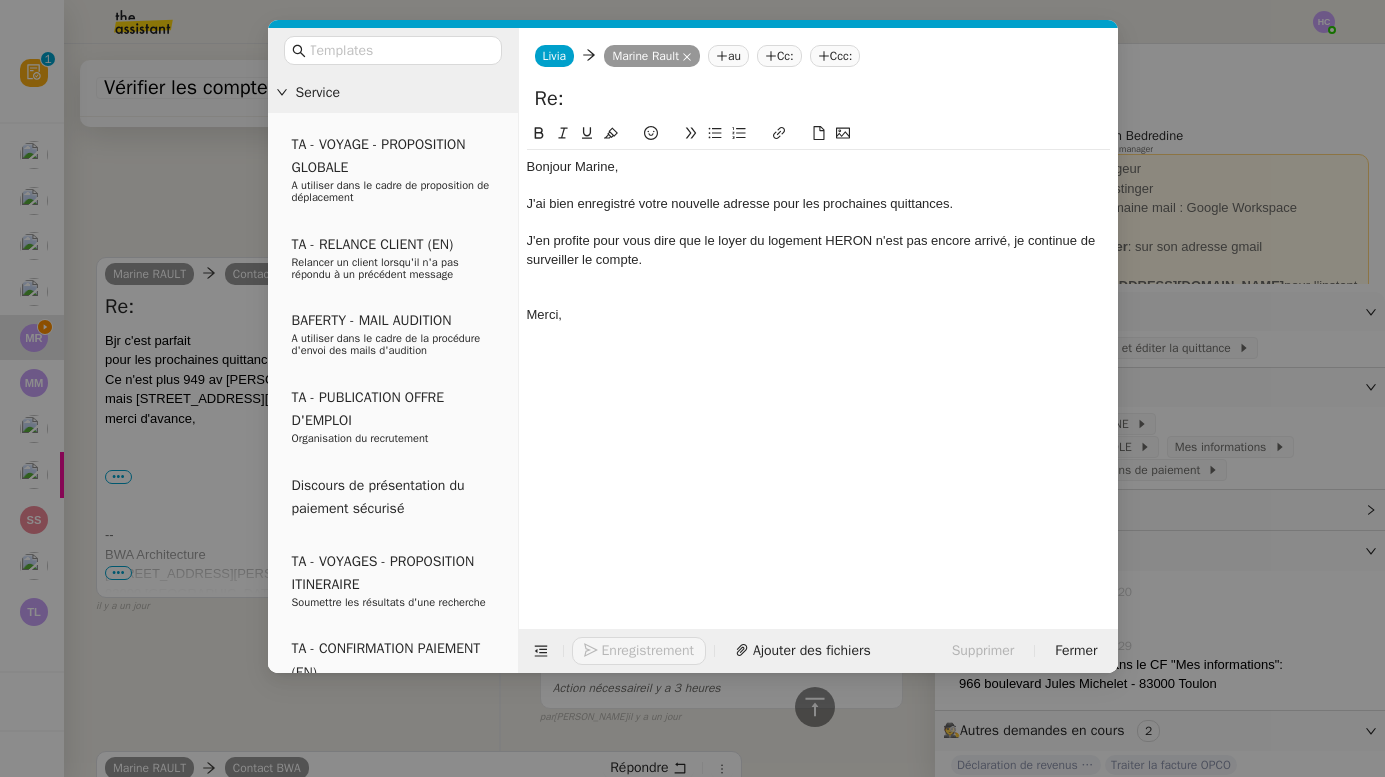 scroll, scrollTop: 1146, scrollLeft: 0, axis: vertical 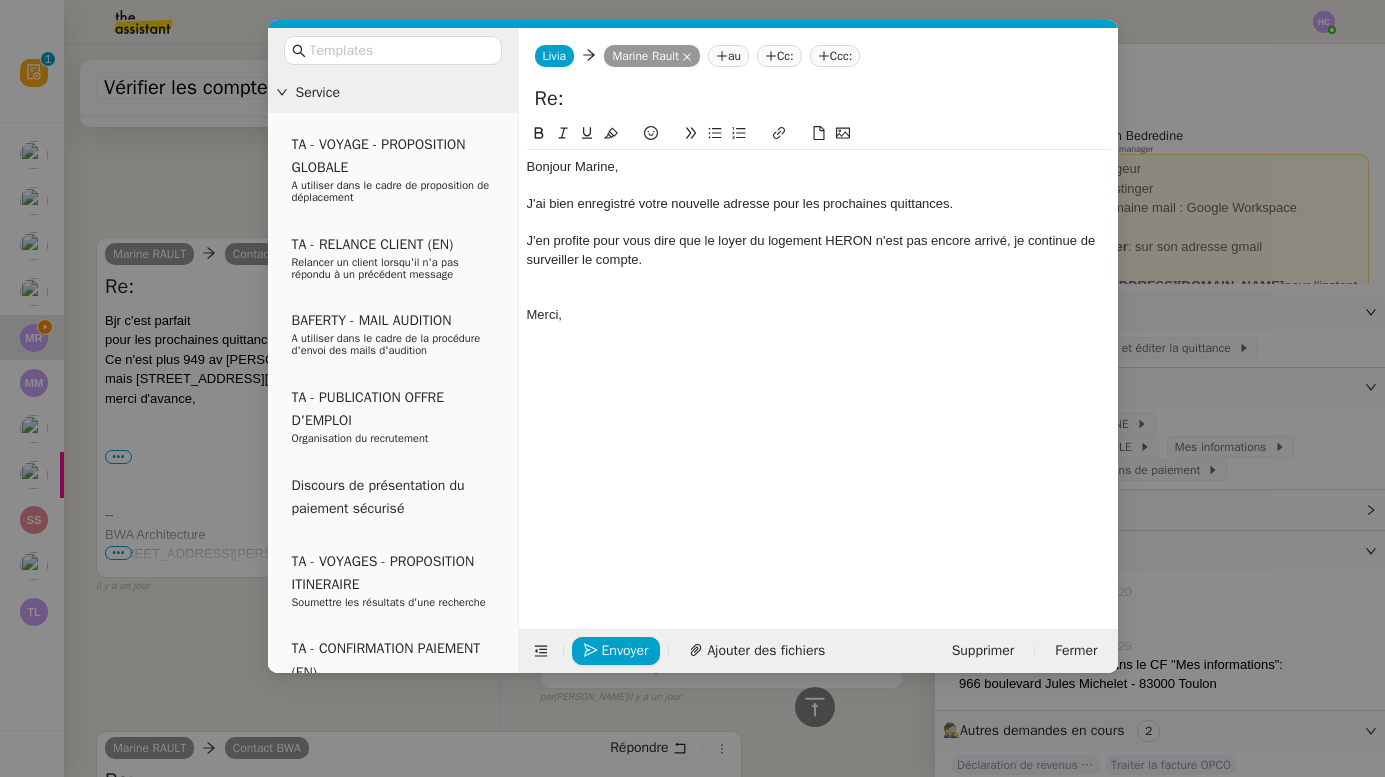 click on "J'en profite pour vous dire que le loyer du logement HERON n'est pas encore arrivé, je continue de surveiller le compte." 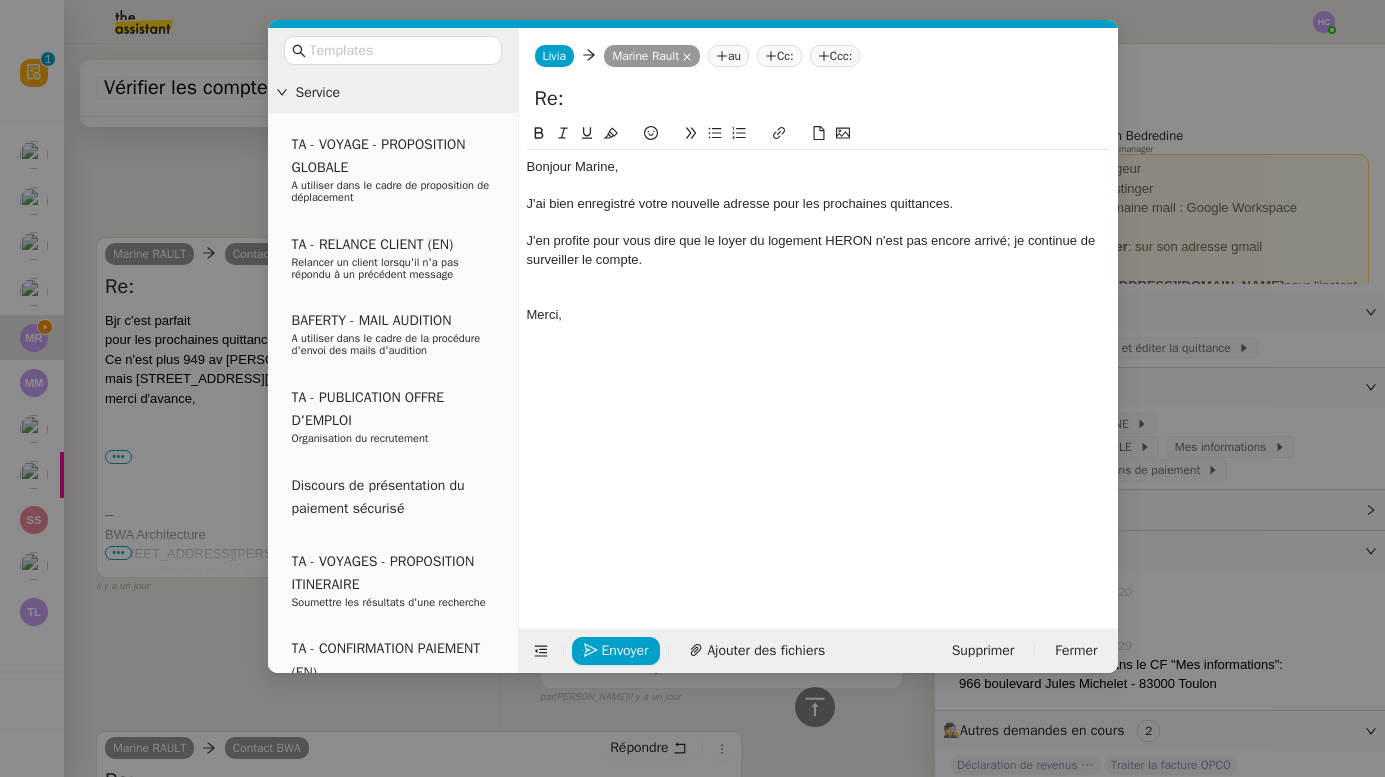 click on "J'en profite pour vous dire que le loyer du logement HERON n'est pas encore arrivé; je continue de surveiller le compte." 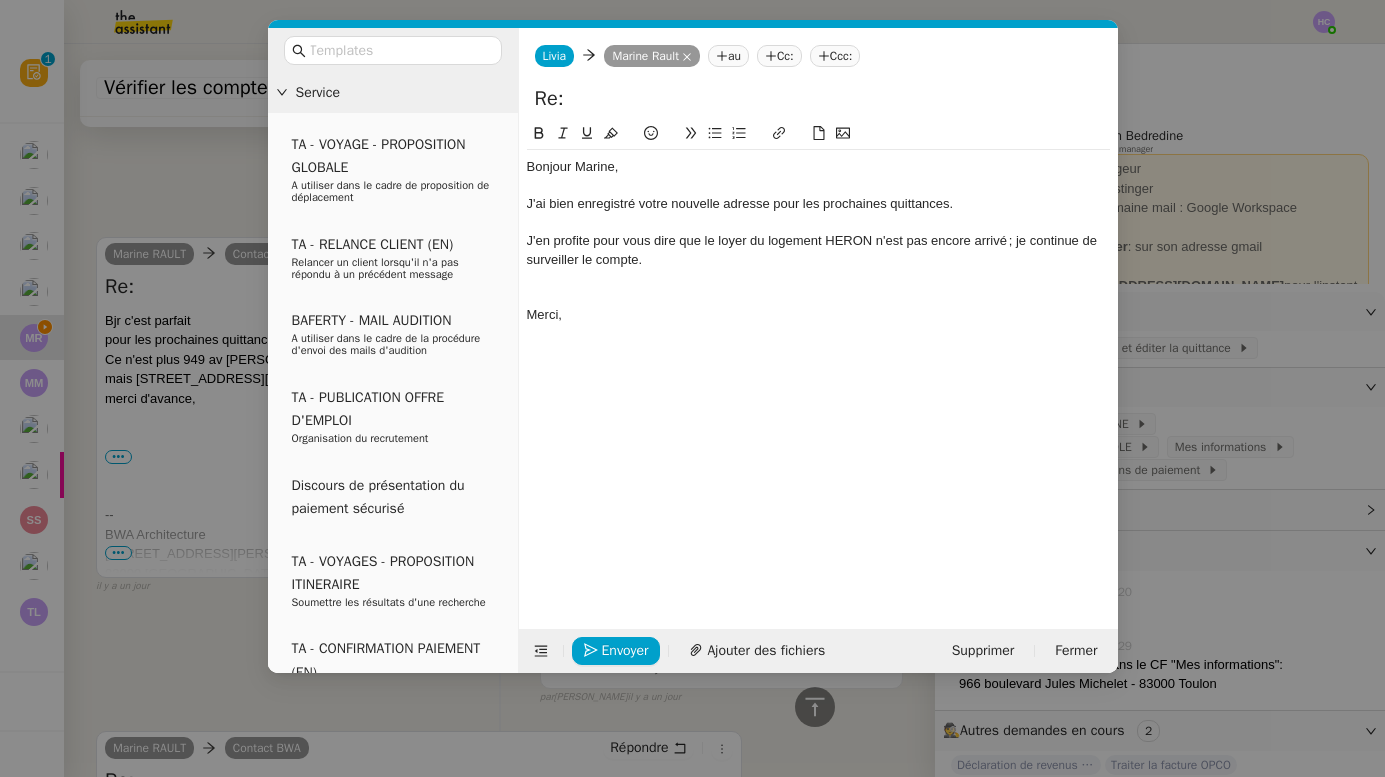 click on "Bonjour Marine," 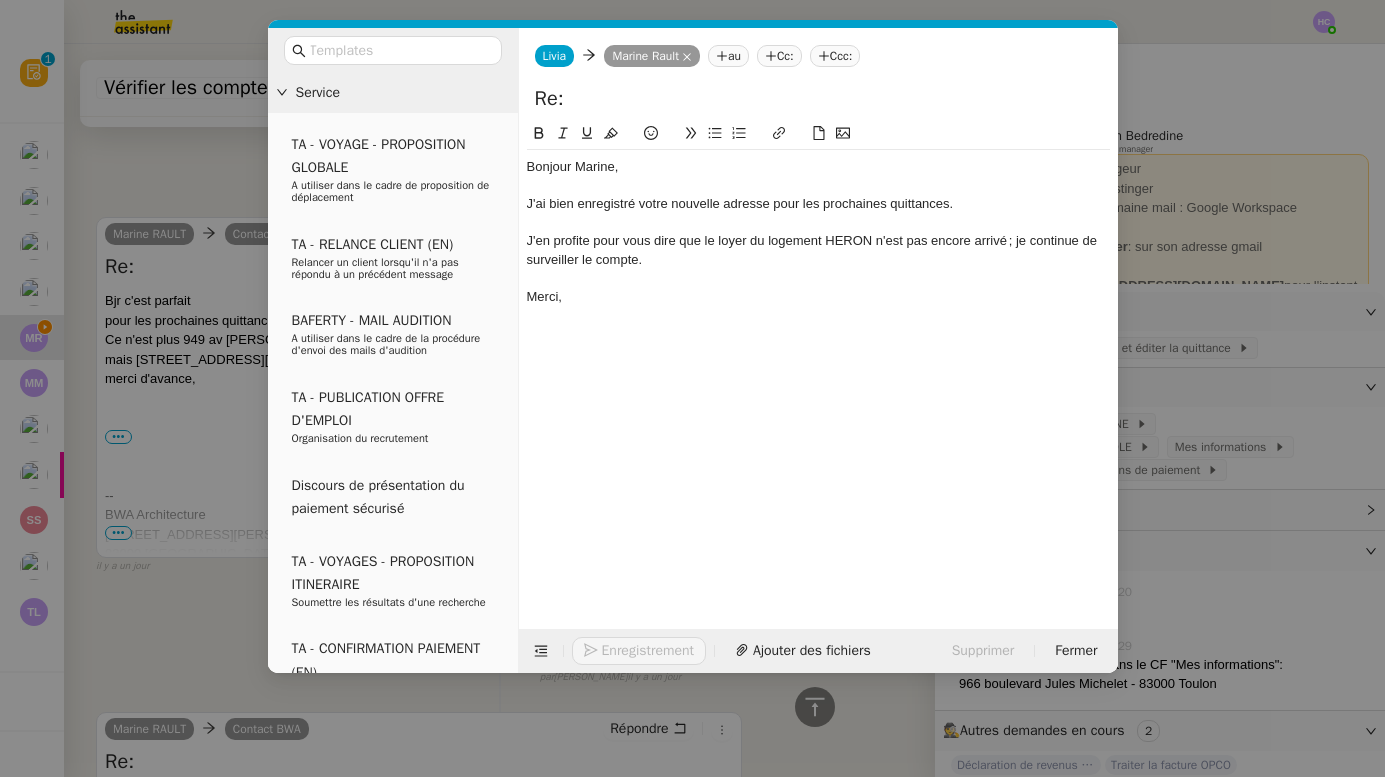 scroll, scrollTop: 1126, scrollLeft: 0, axis: vertical 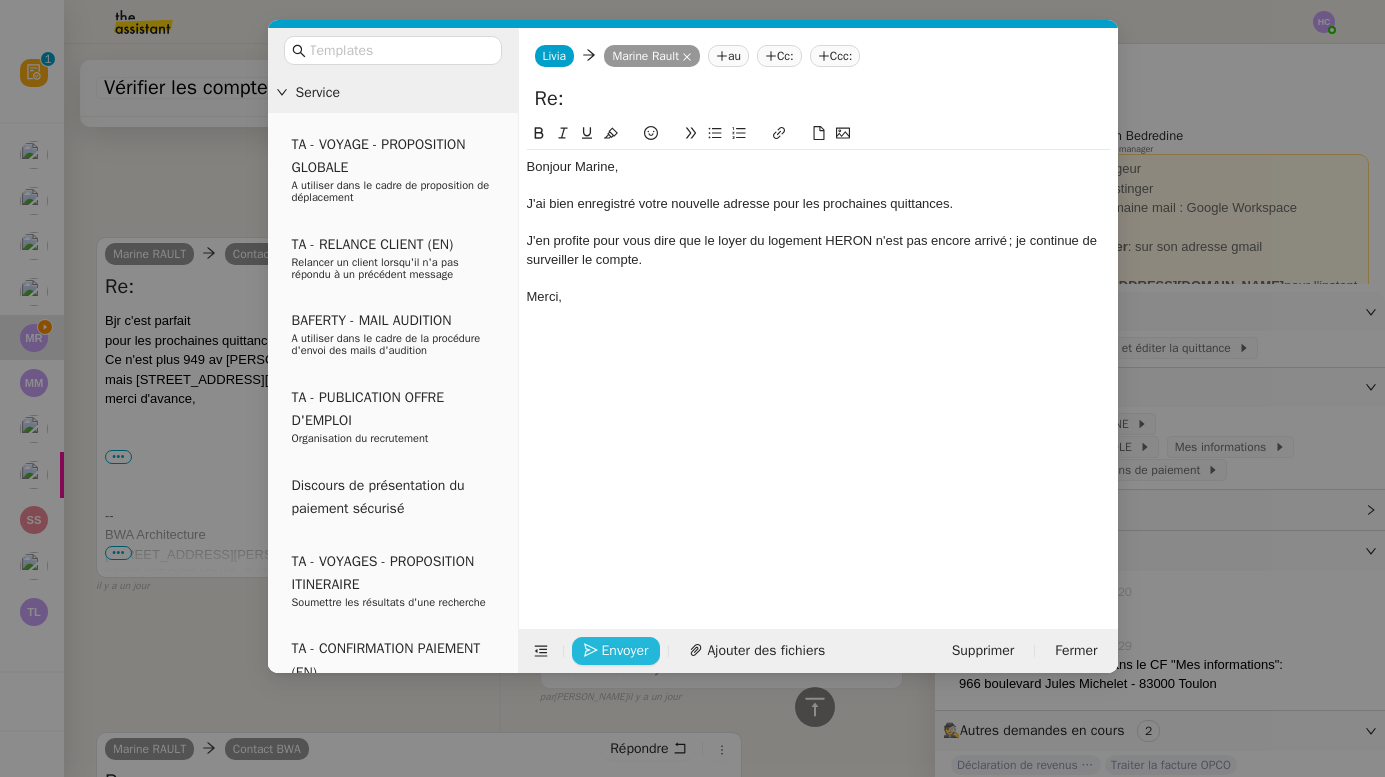 click 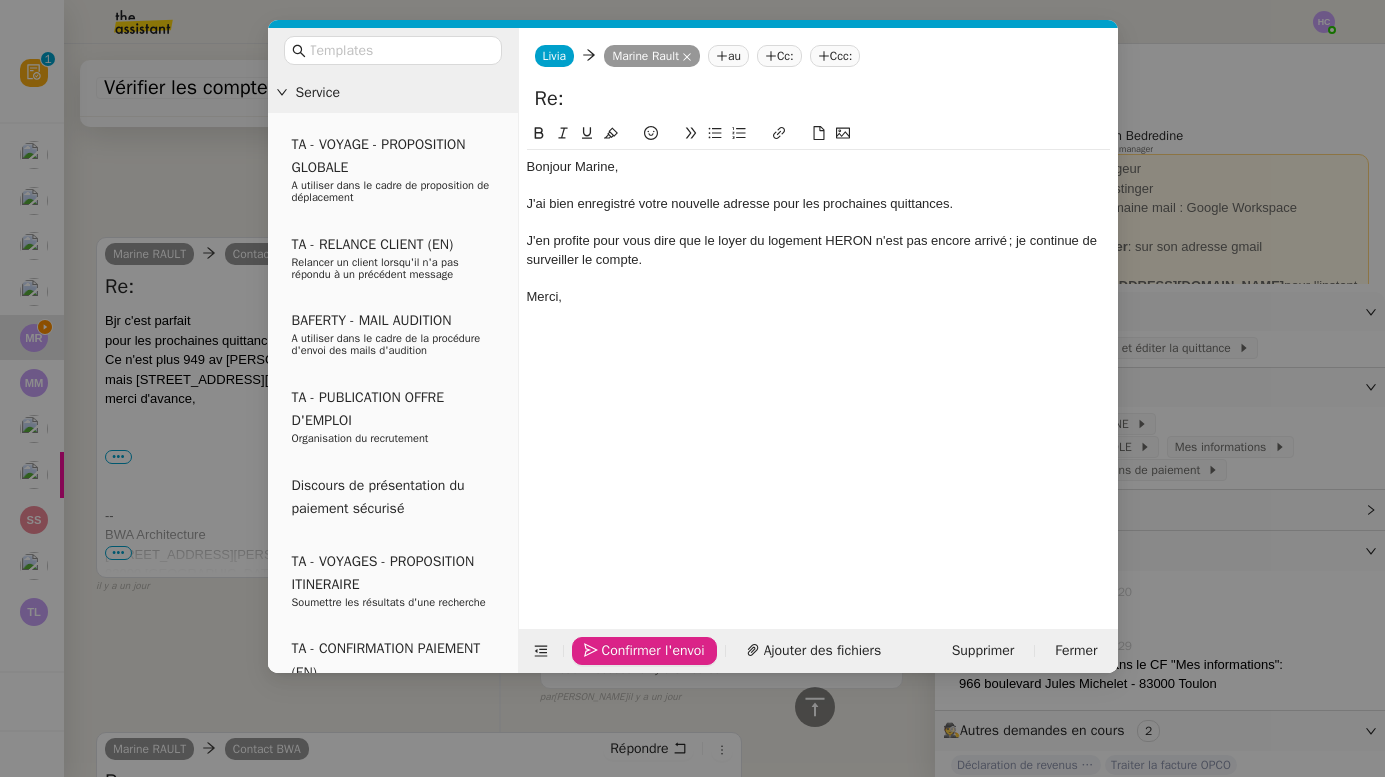 click on "Confirmer l'envoi" 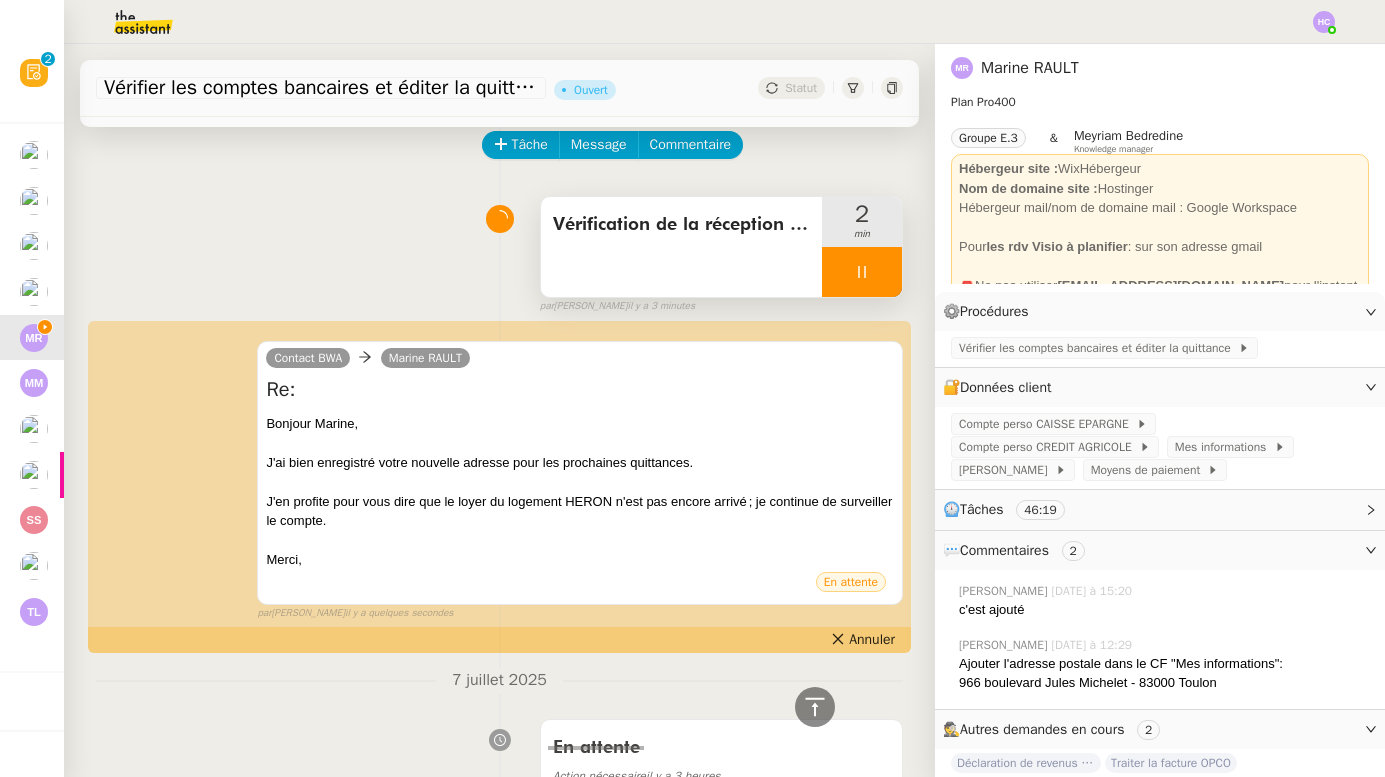 scroll, scrollTop: 88, scrollLeft: 0, axis: vertical 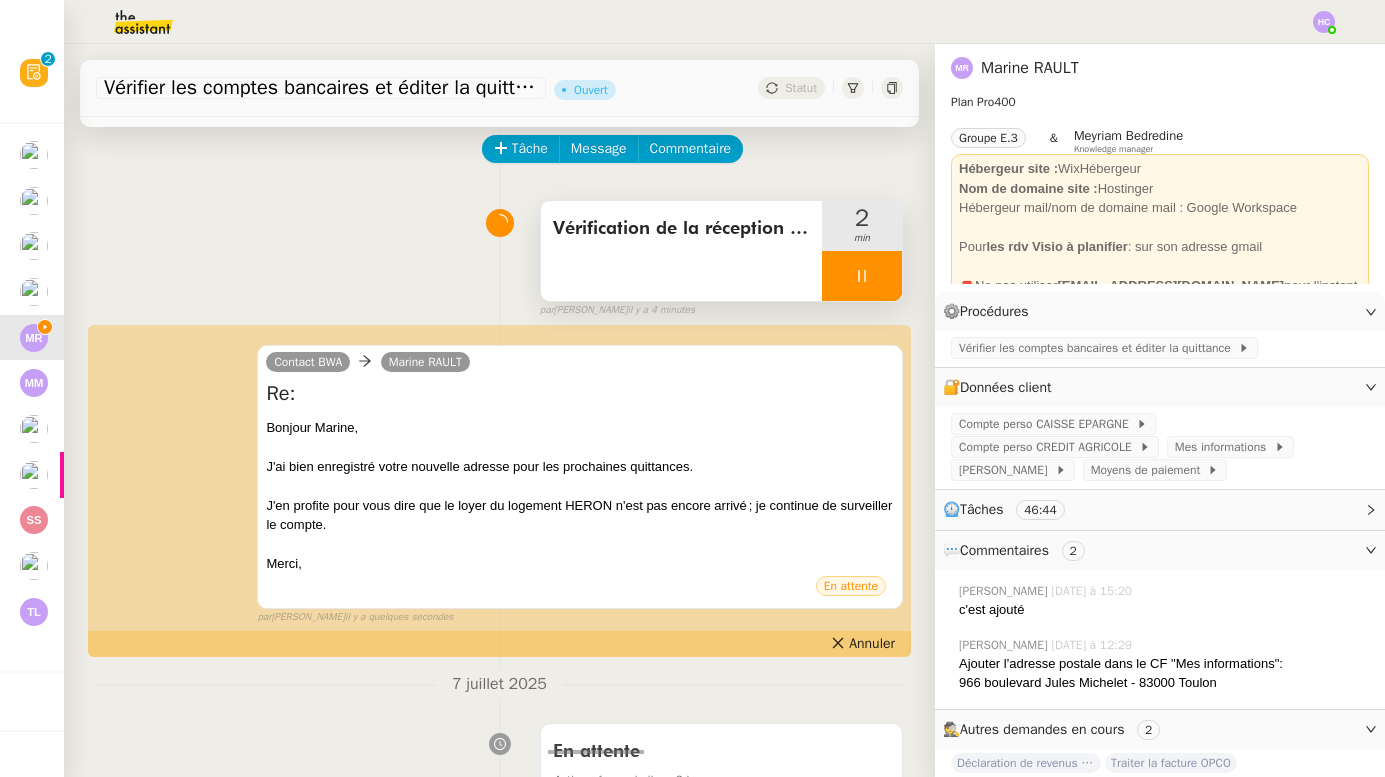 click at bounding box center [862, 276] 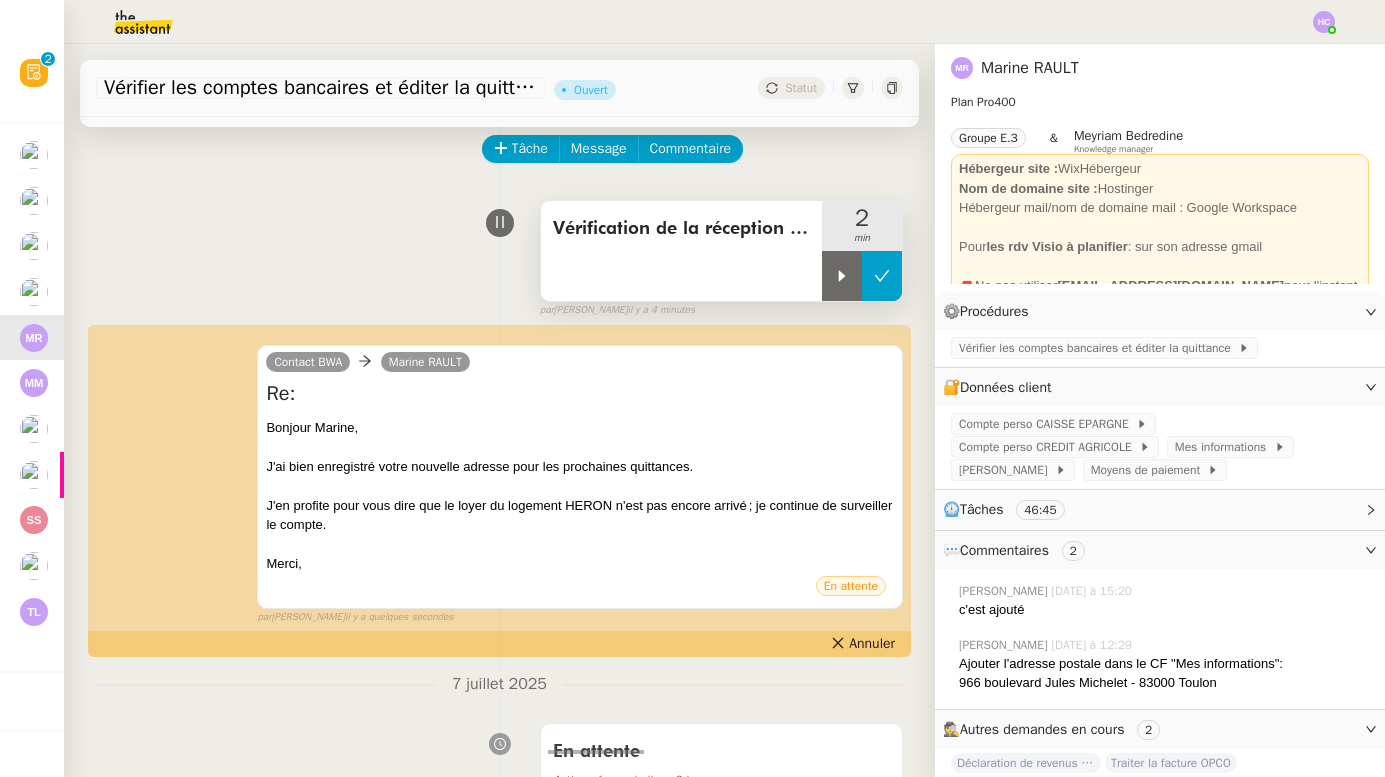 click 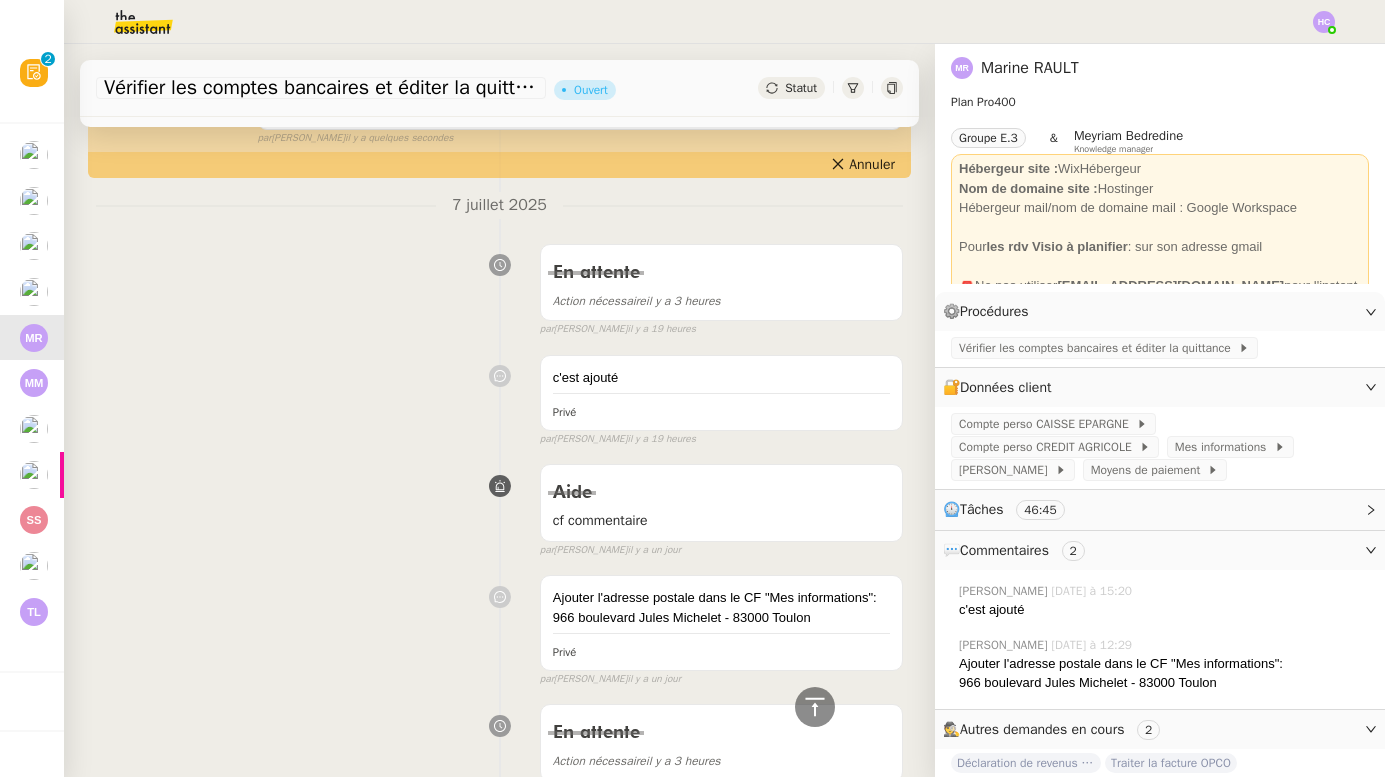 scroll, scrollTop: 44, scrollLeft: 0, axis: vertical 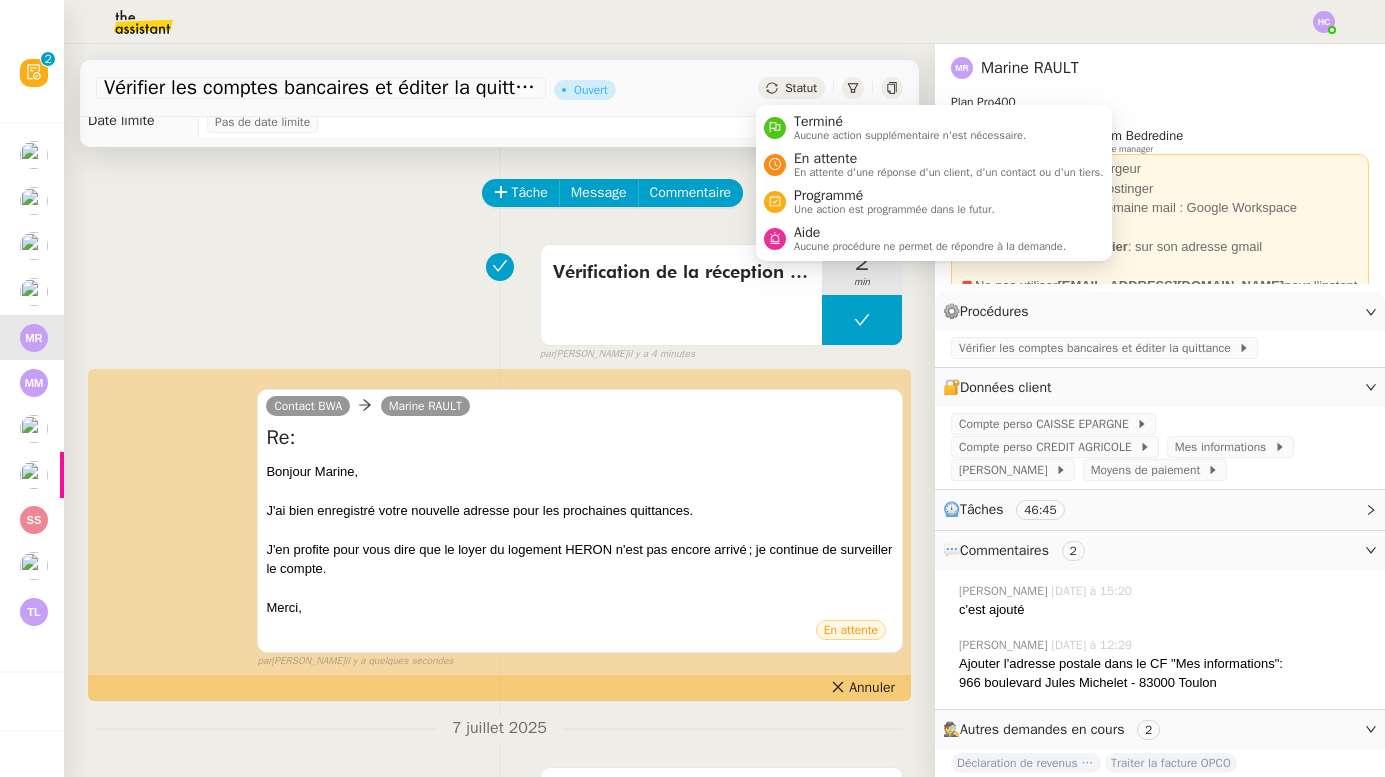 click on "Statut" 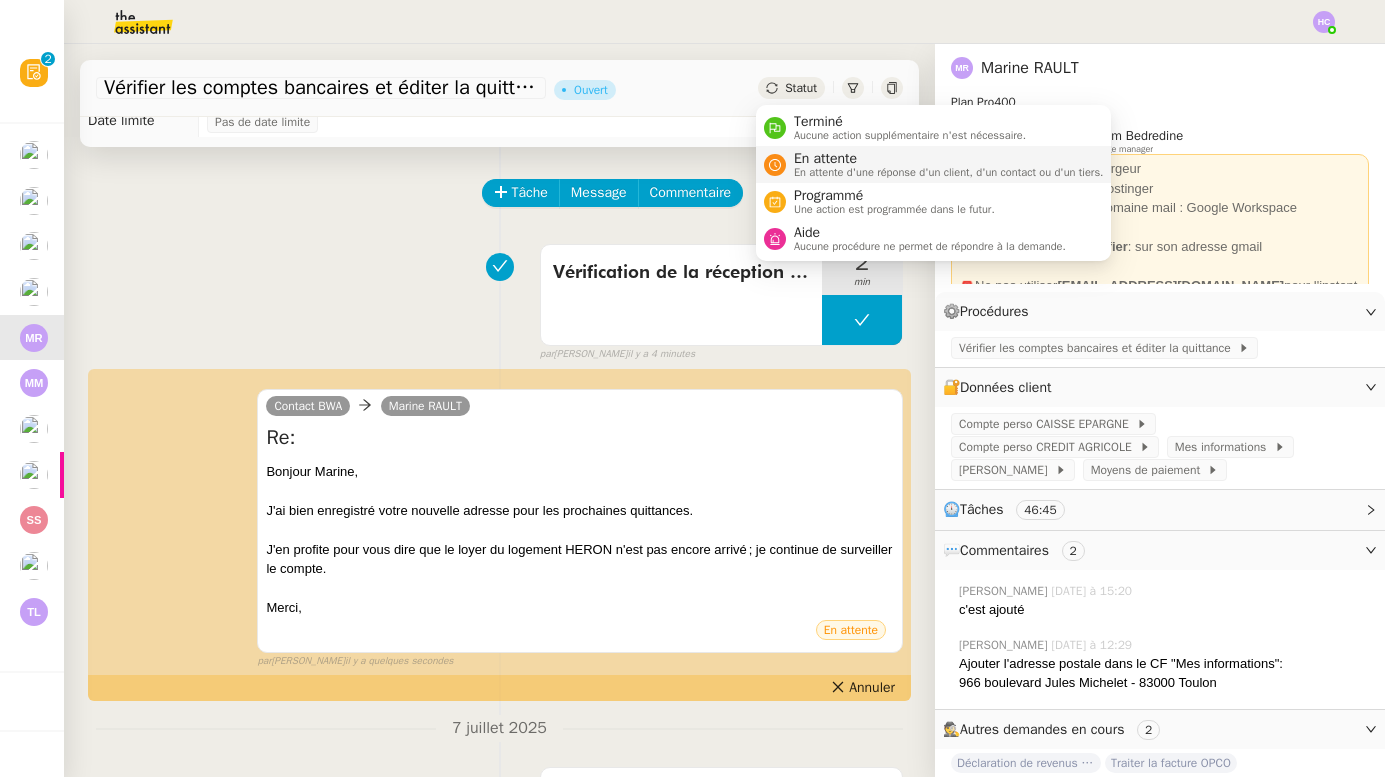 click on "En attente" at bounding box center [949, 159] 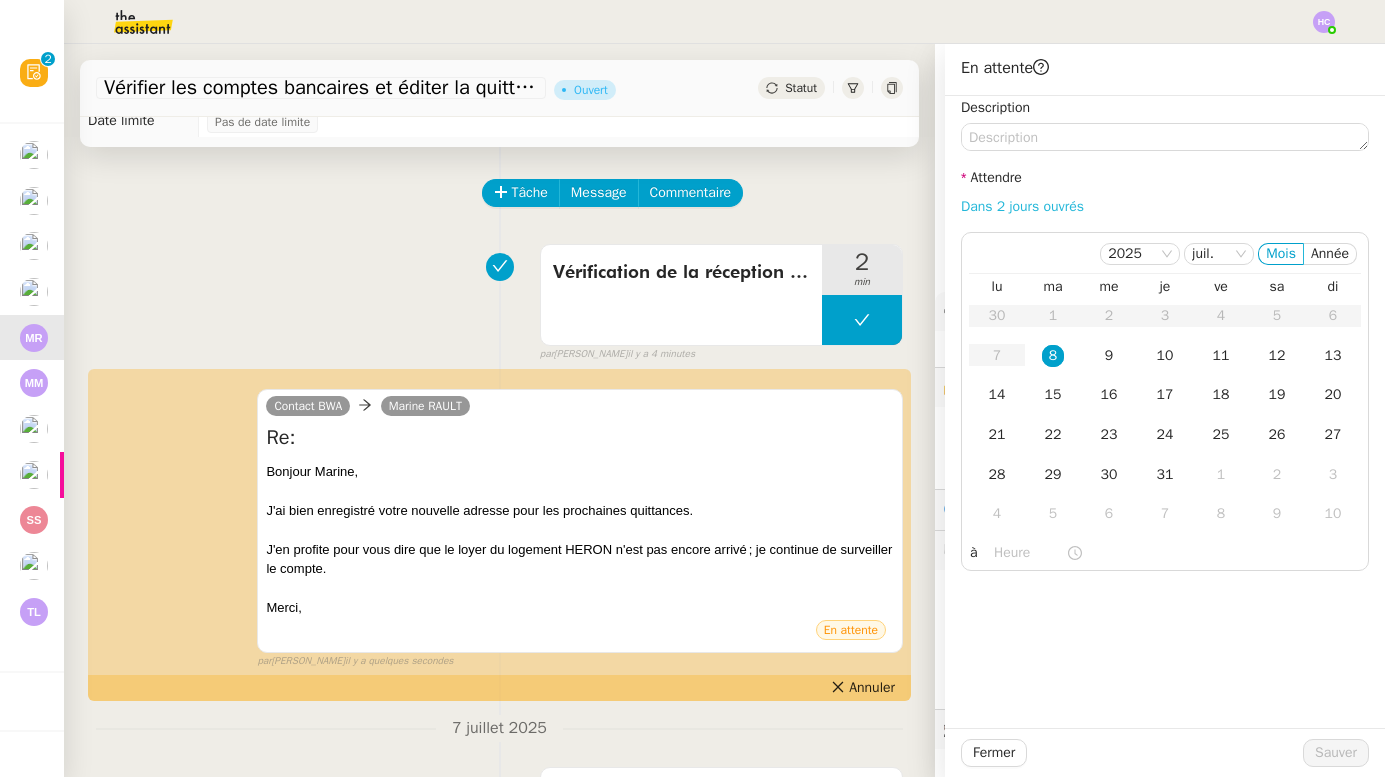 click on "Dans 2 jours ouvrés" 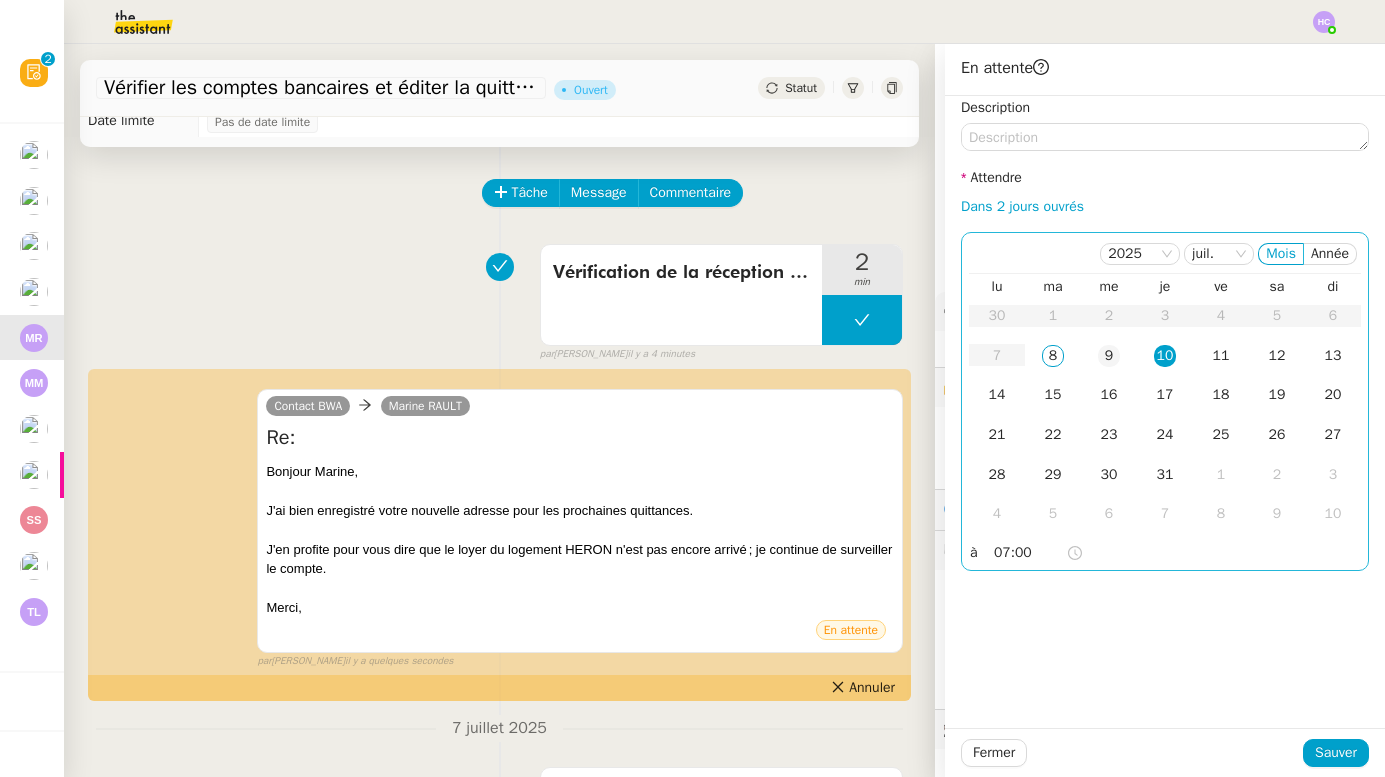 click on "9" 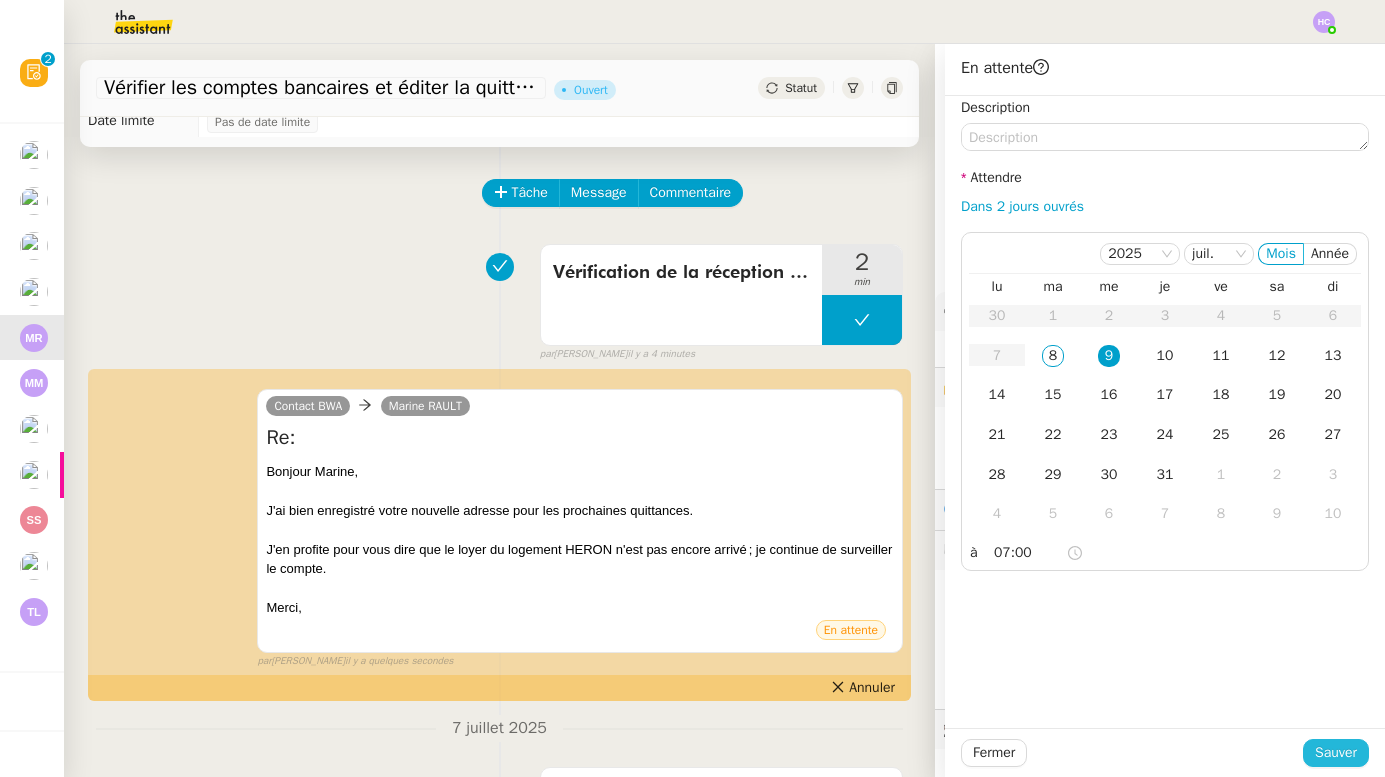 click on "Sauver" 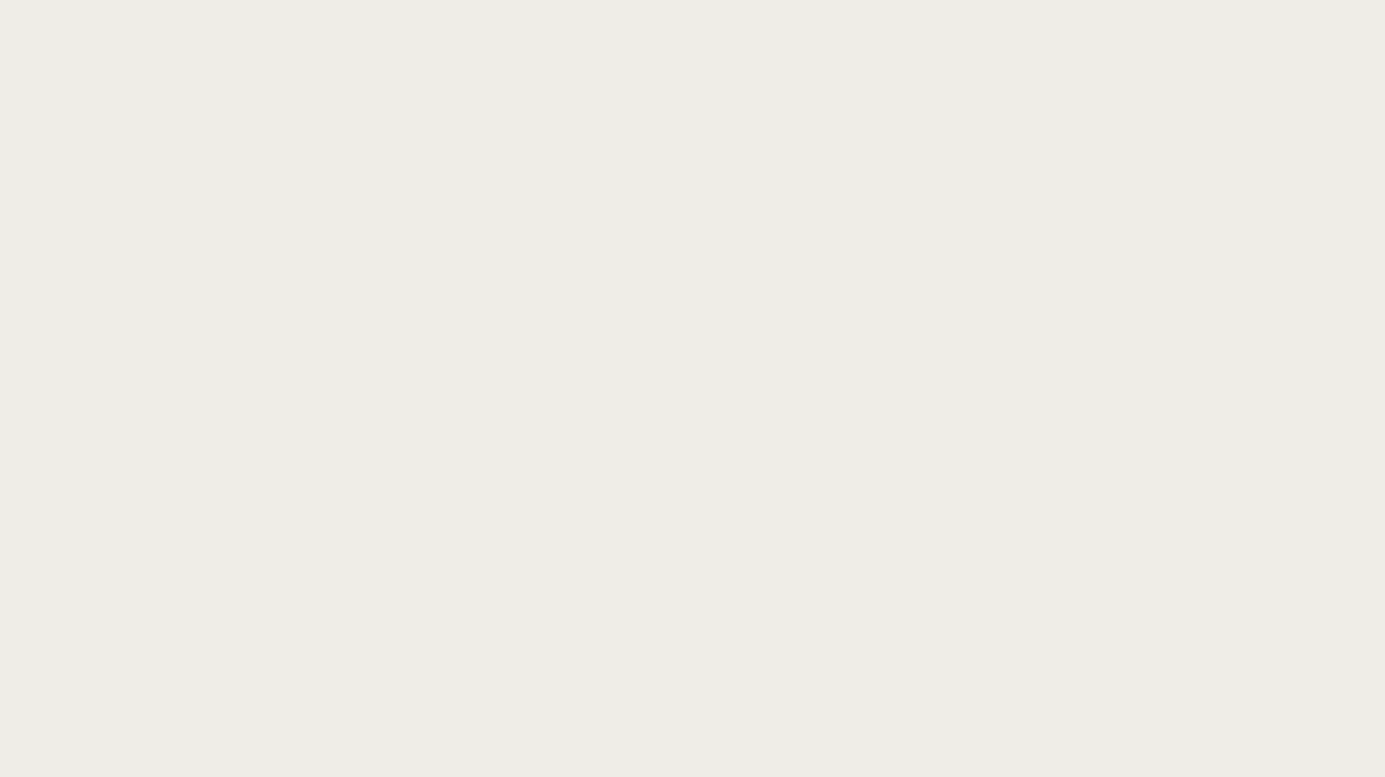 scroll, scrollTop: 0, scrollLeft: 0, axis: both 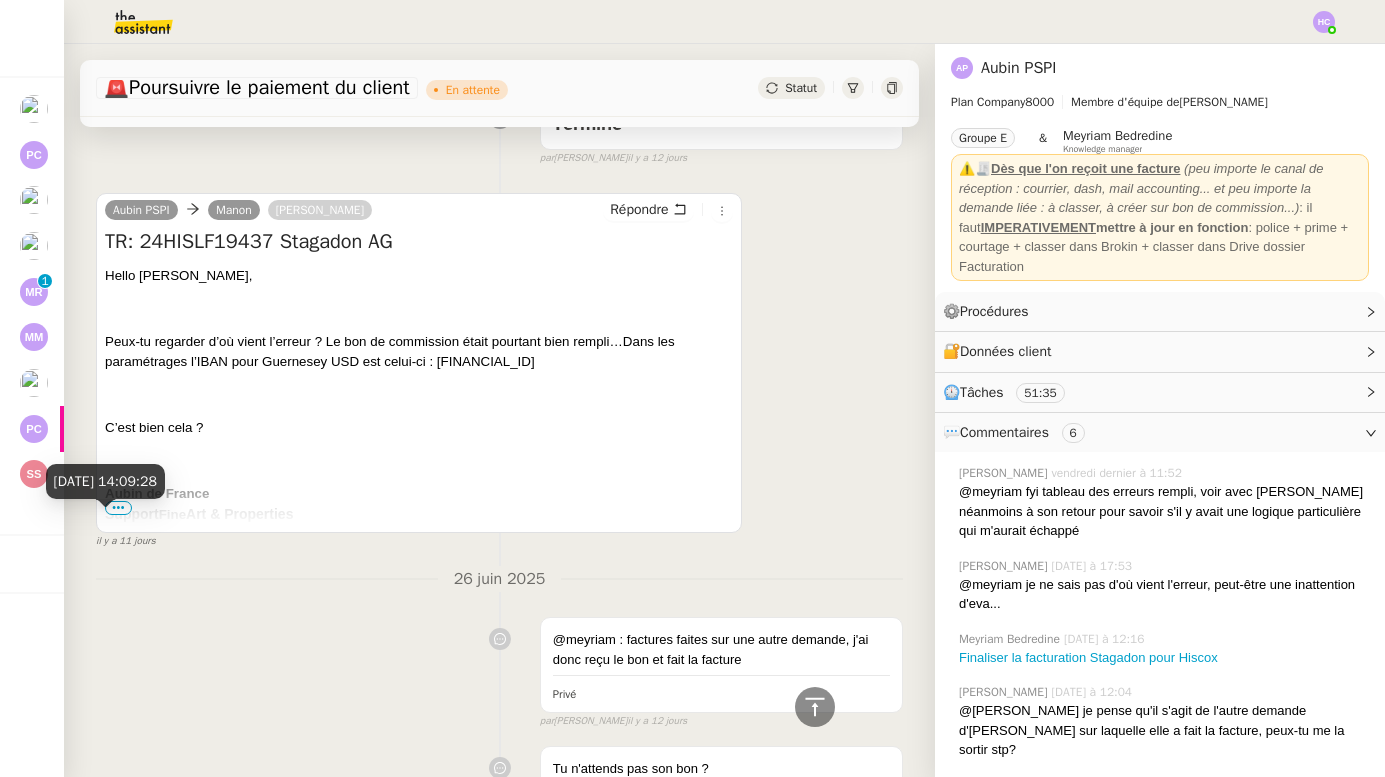 click on "il y a 11 jours" at bounding box center (126, 541) 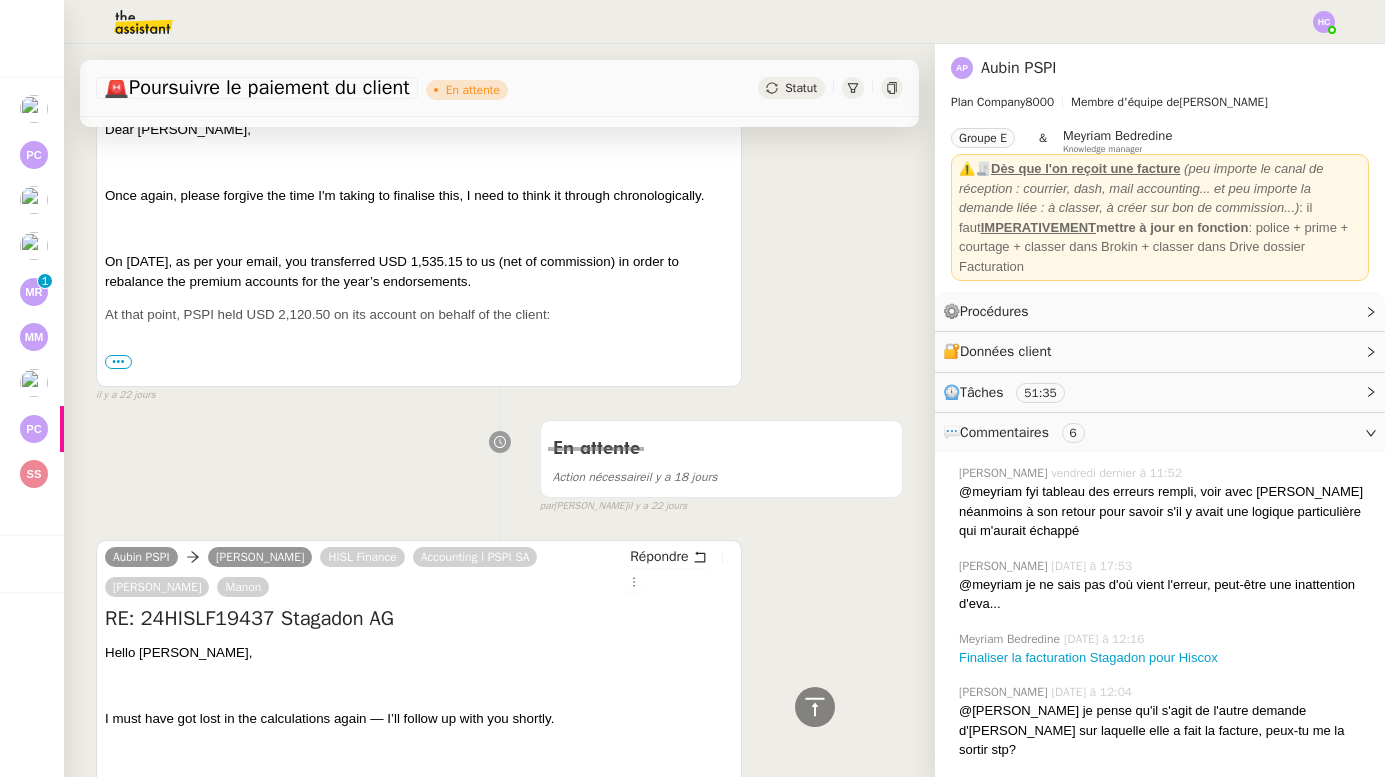 scroll, scrollTop: 10142, scrollLeft: 0, axis: vertical 